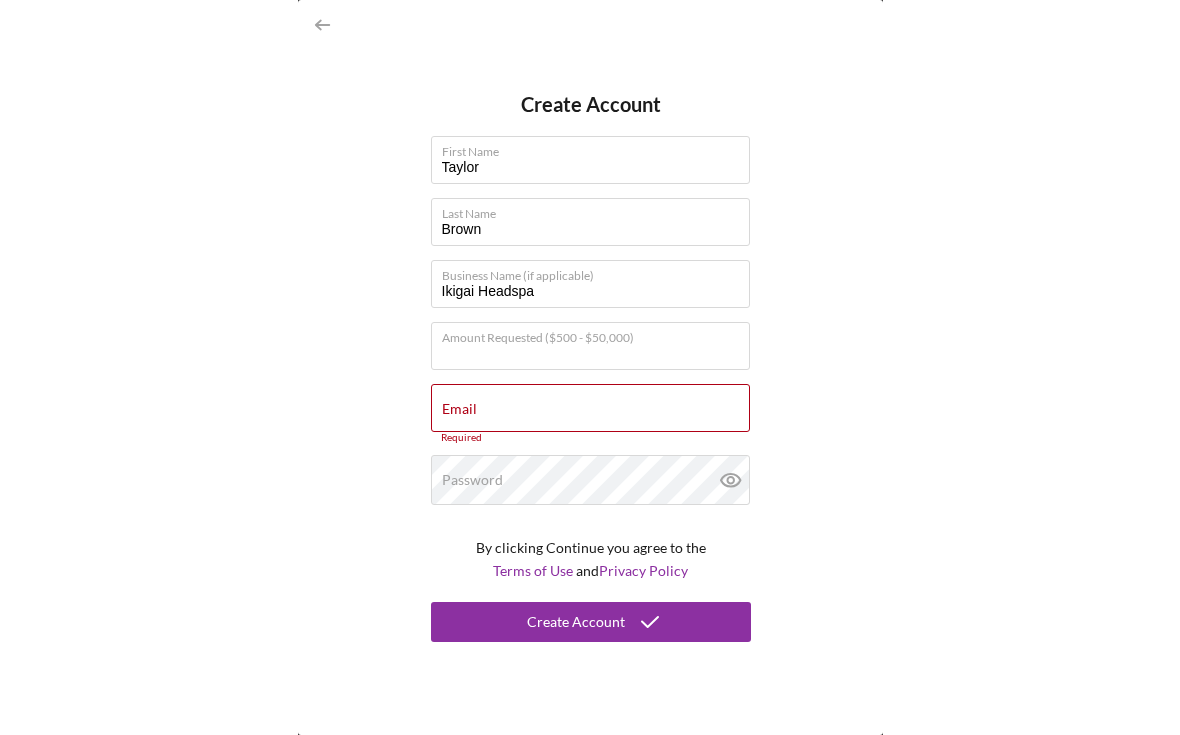 scroll, scrollTop: 0, scrollLeft: 0, axis: both 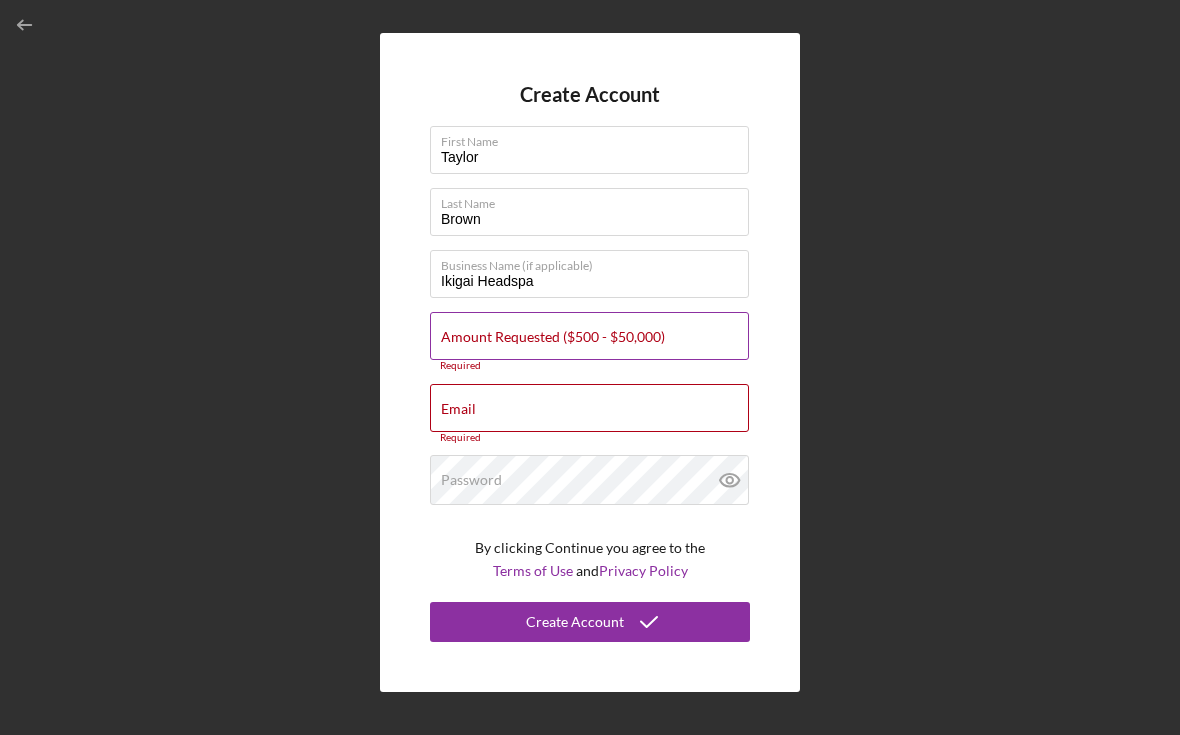 click on "Amount Requested ($500 - $50,000)" at bounding box center [553, 337] 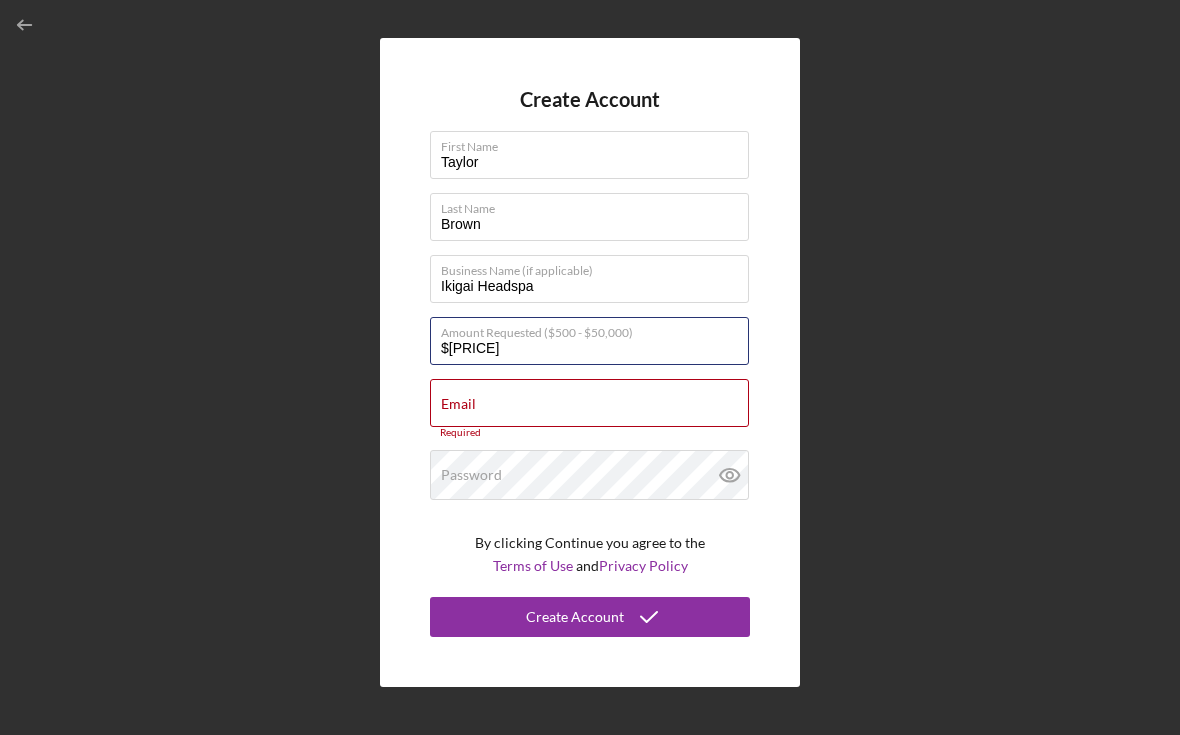 type on "$16,200" 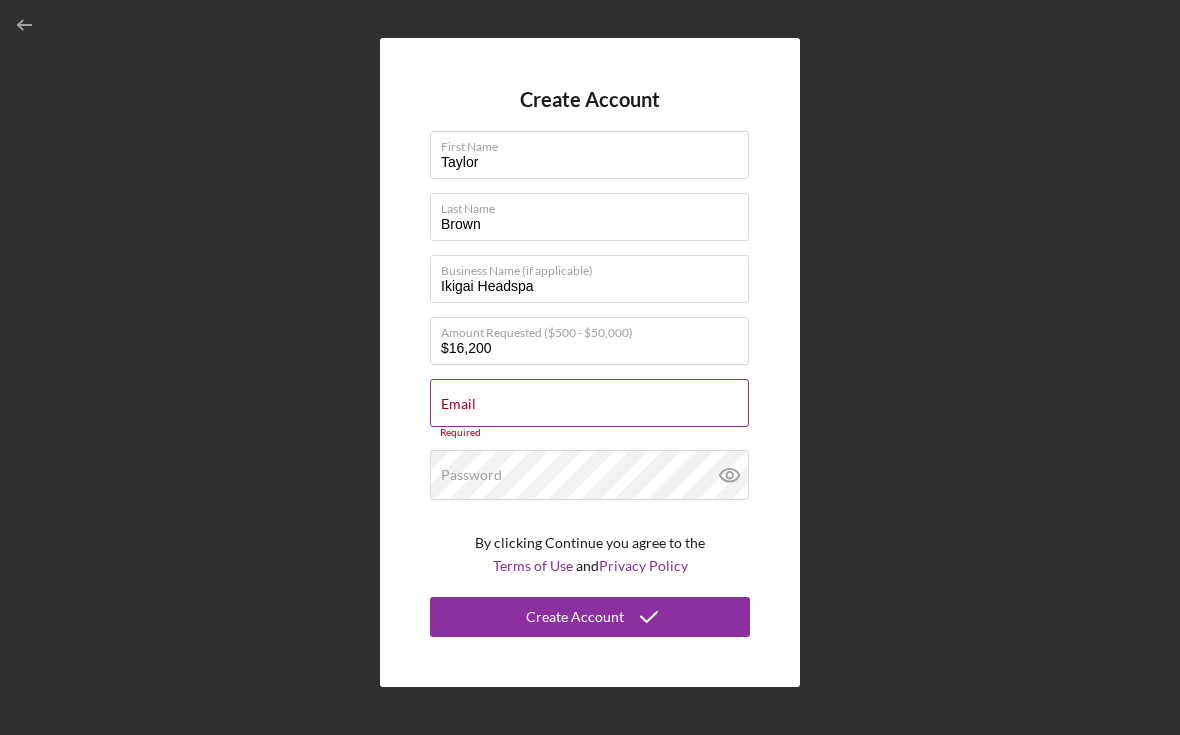 click on "Email Required" at bounding box center (590, 409) 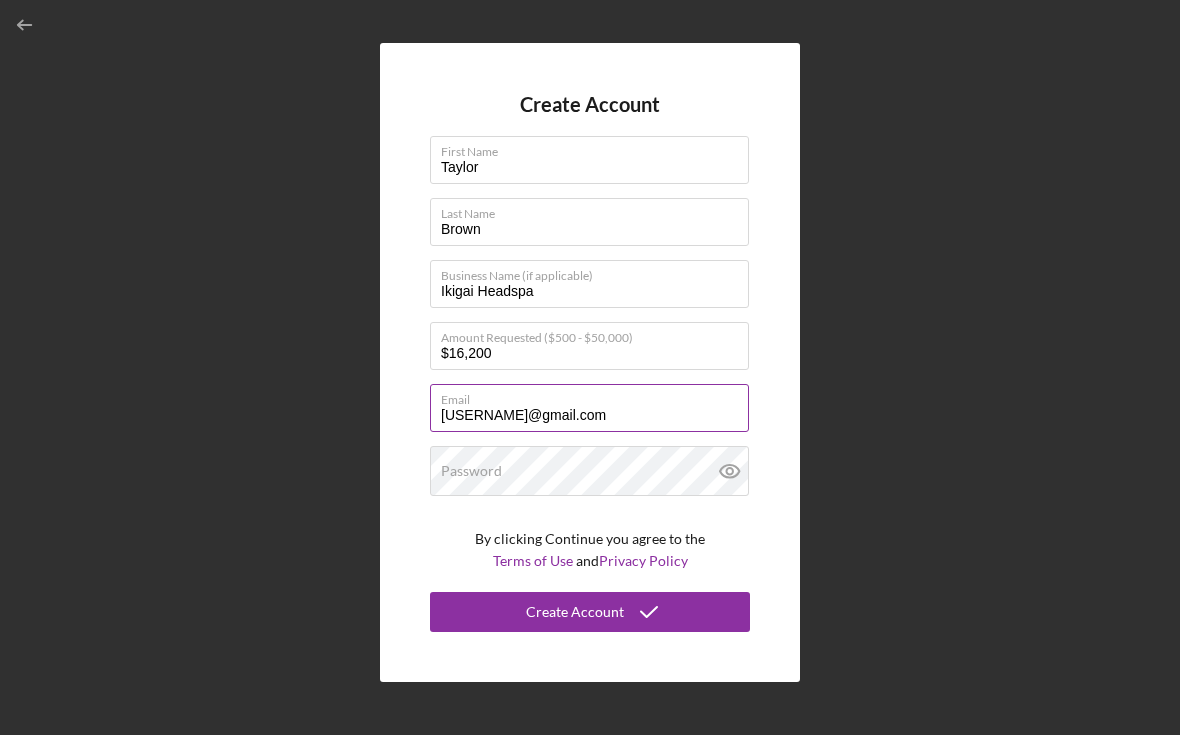 type on "[USERNAME]" 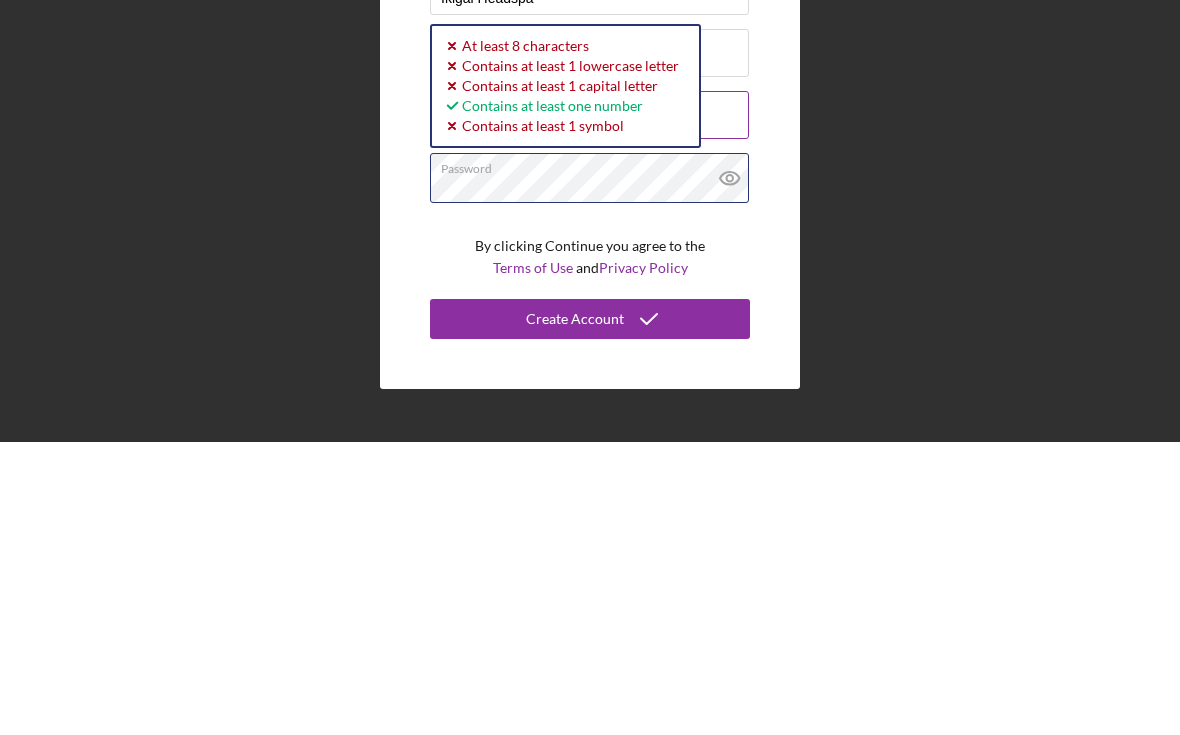scroll, scrollTop: 36, scrollLeft: 0, axis: vertical 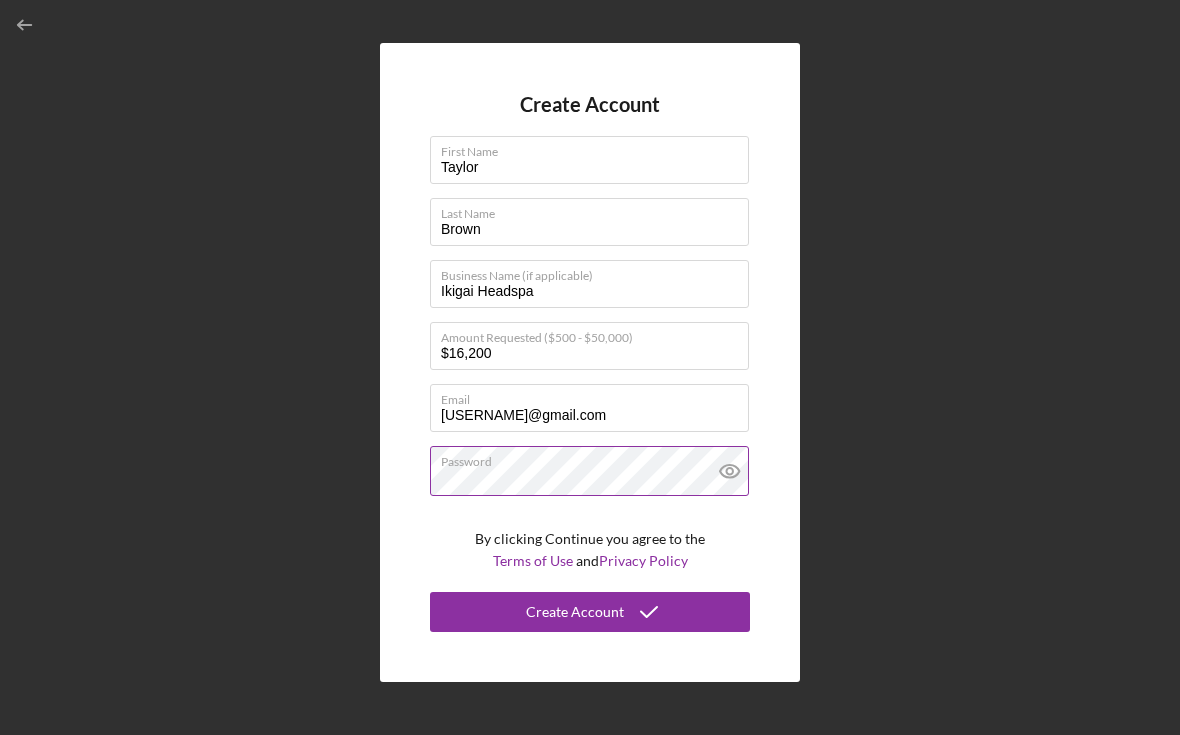 click 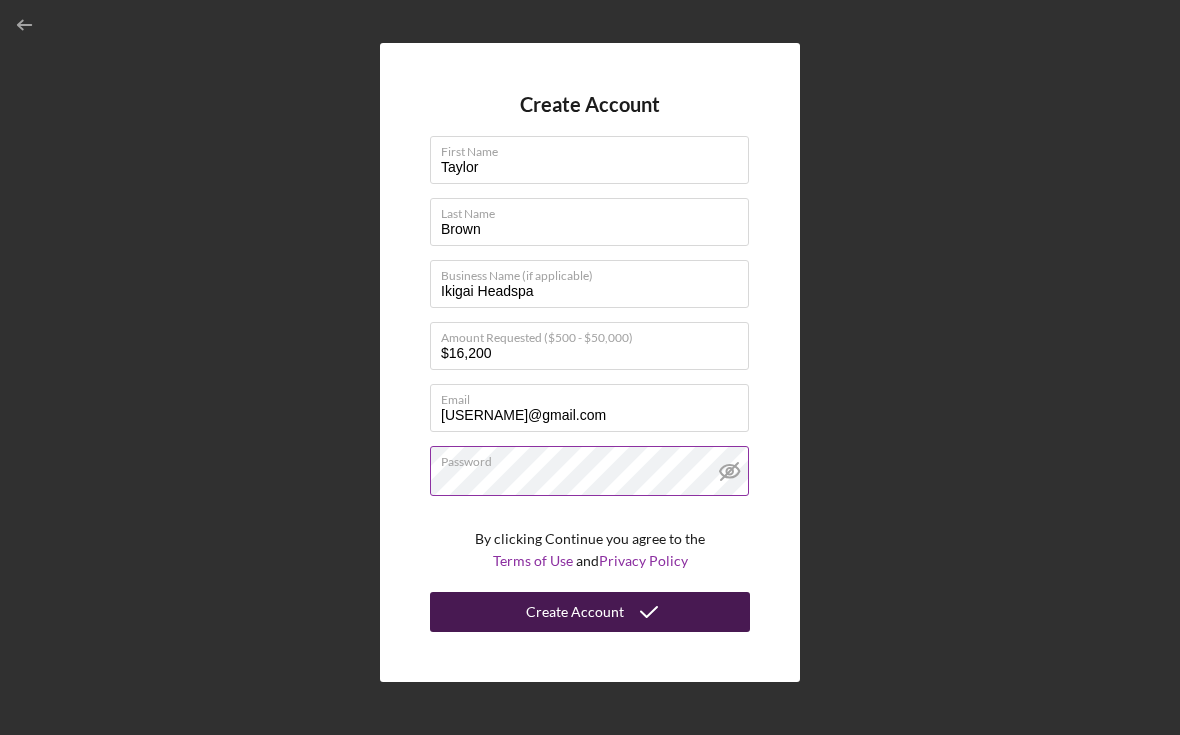 click on "Create Account" at bounding box center [575, 612] 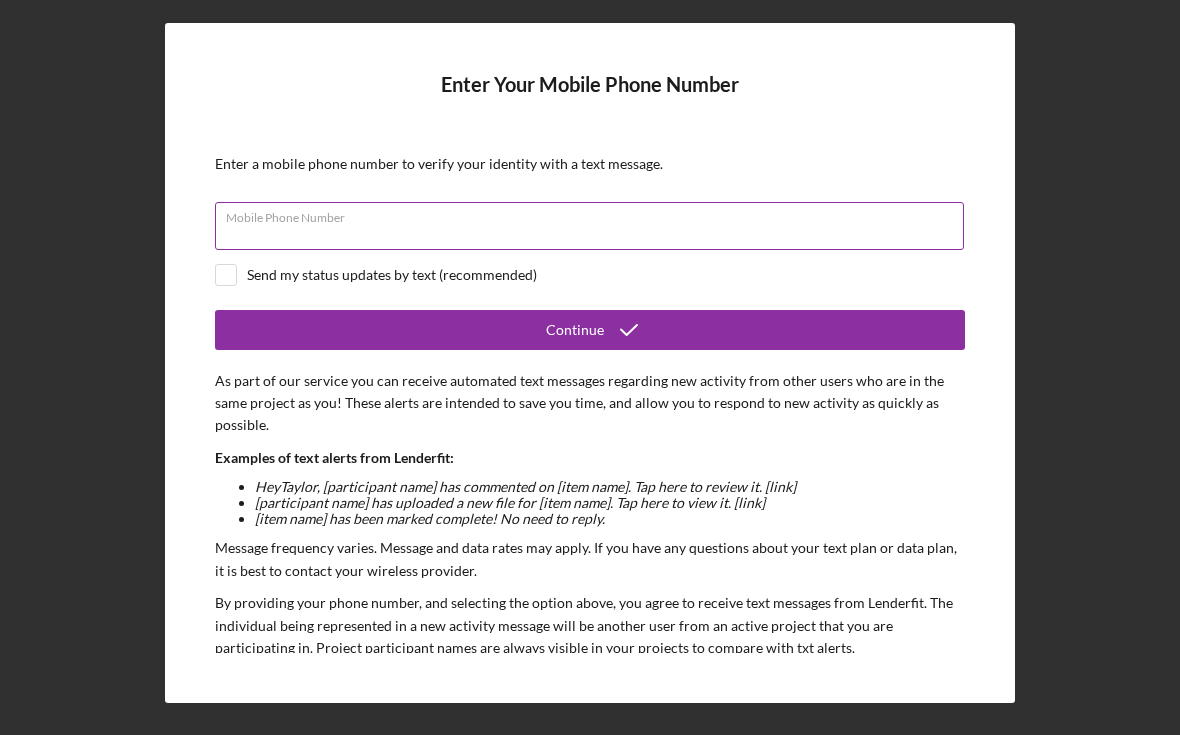 click on "Mobile Phone Number" at bounding box center (590, 227) 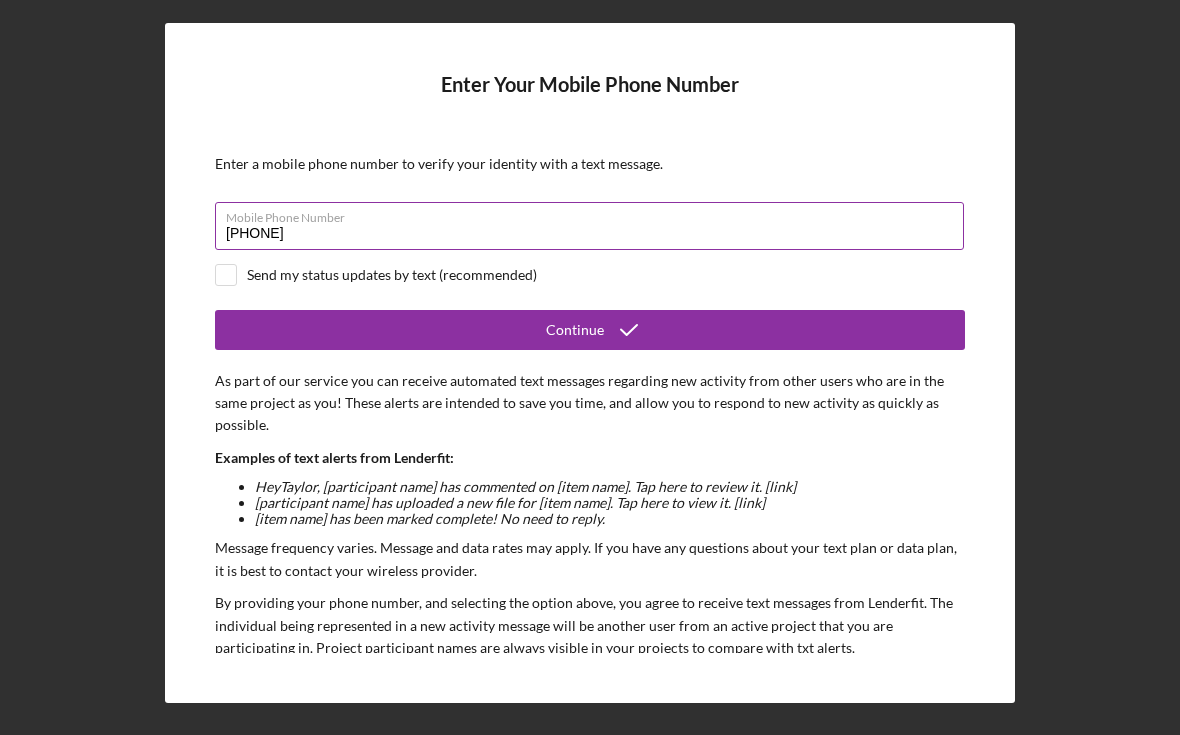 type on "([PHONE]) ###-####" 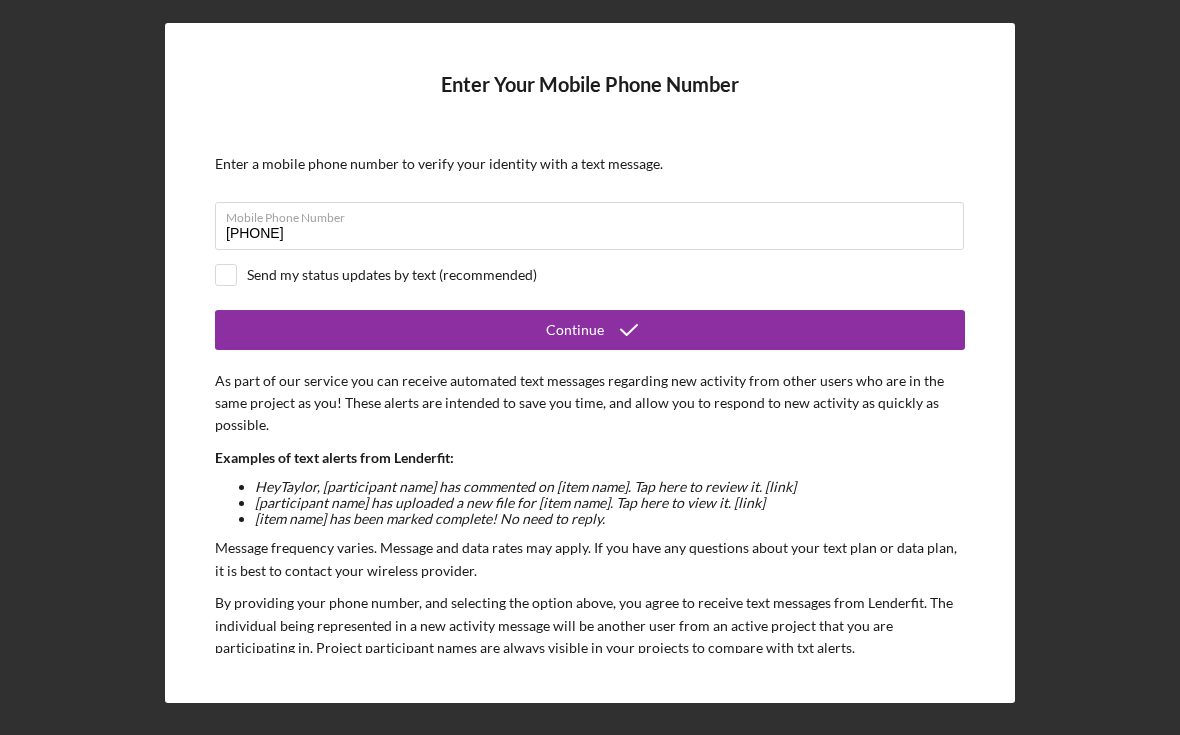 click on "Send my status updates by text (recommended)" at bounding box center (392, 275) 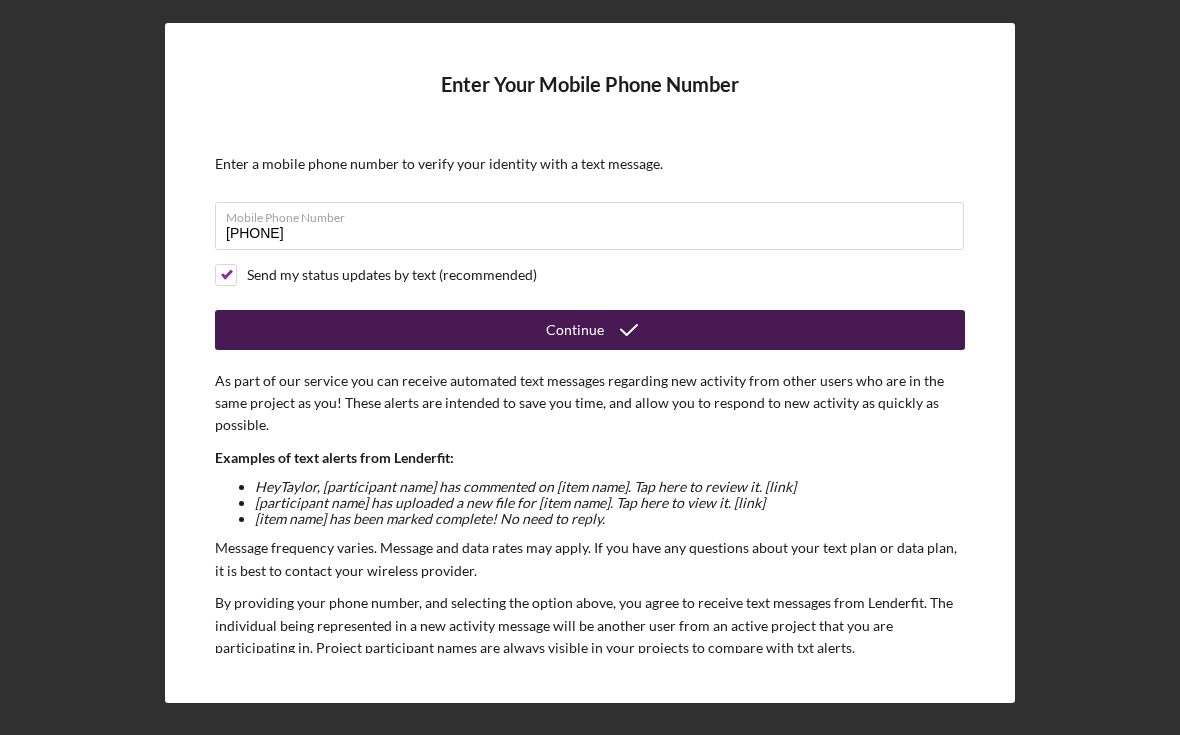 click on "Continue" at bounding box center [575, 330] 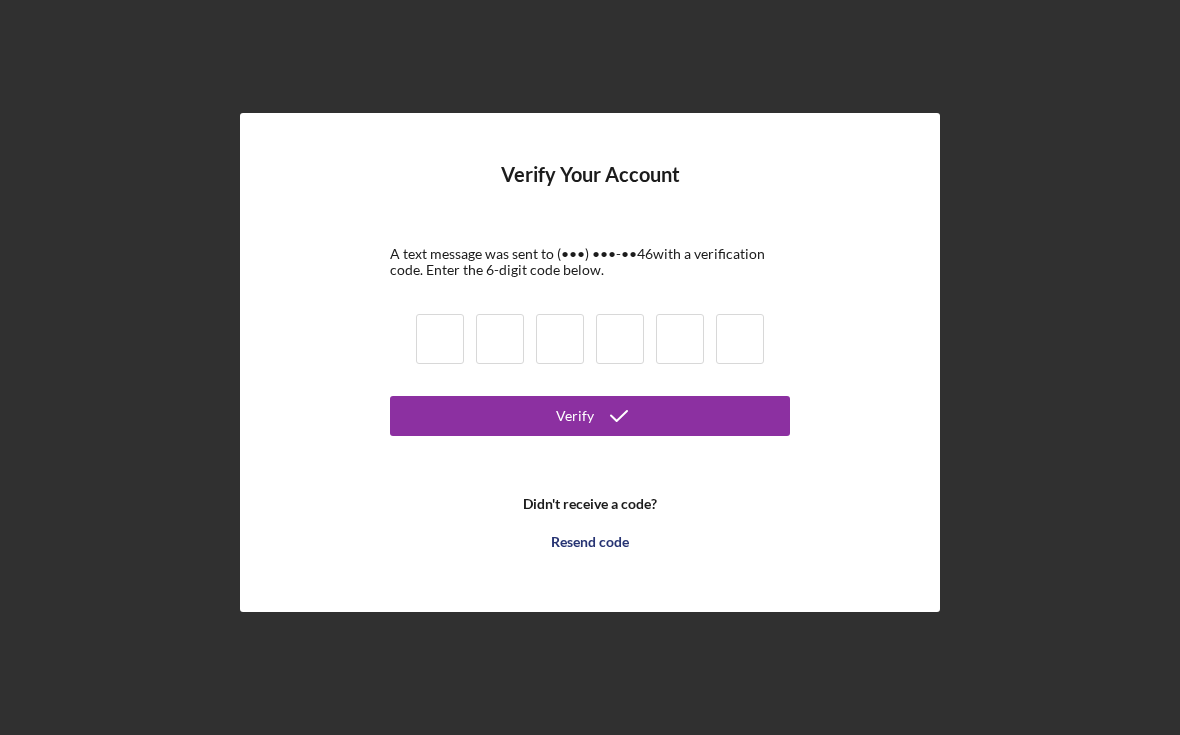 click at bounding box center [440, 339] 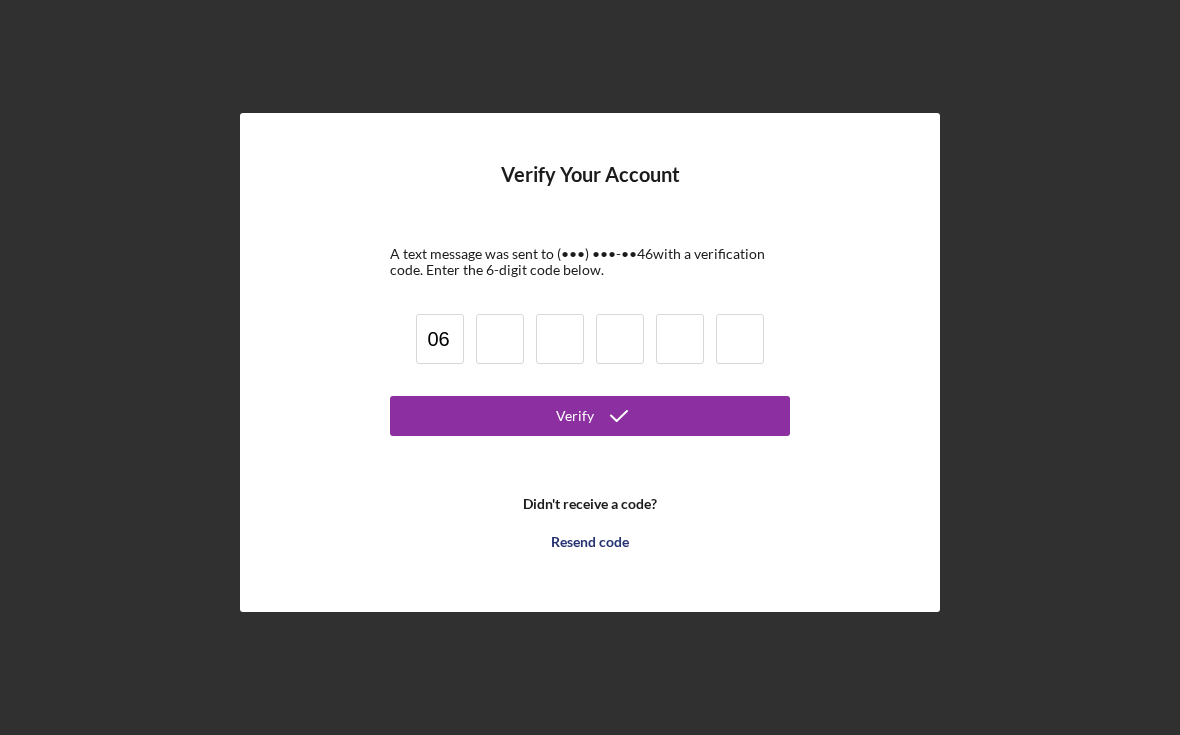 type on "6" 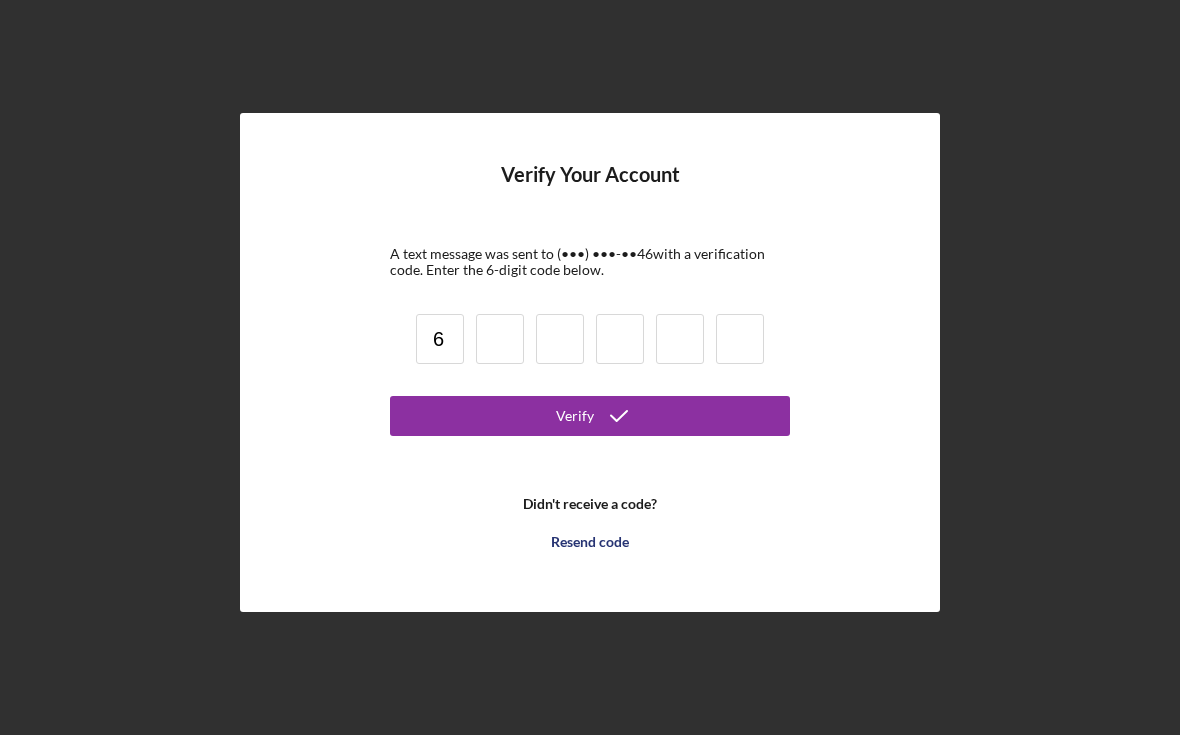 click on "Verify" at bounding box center [590, 416] 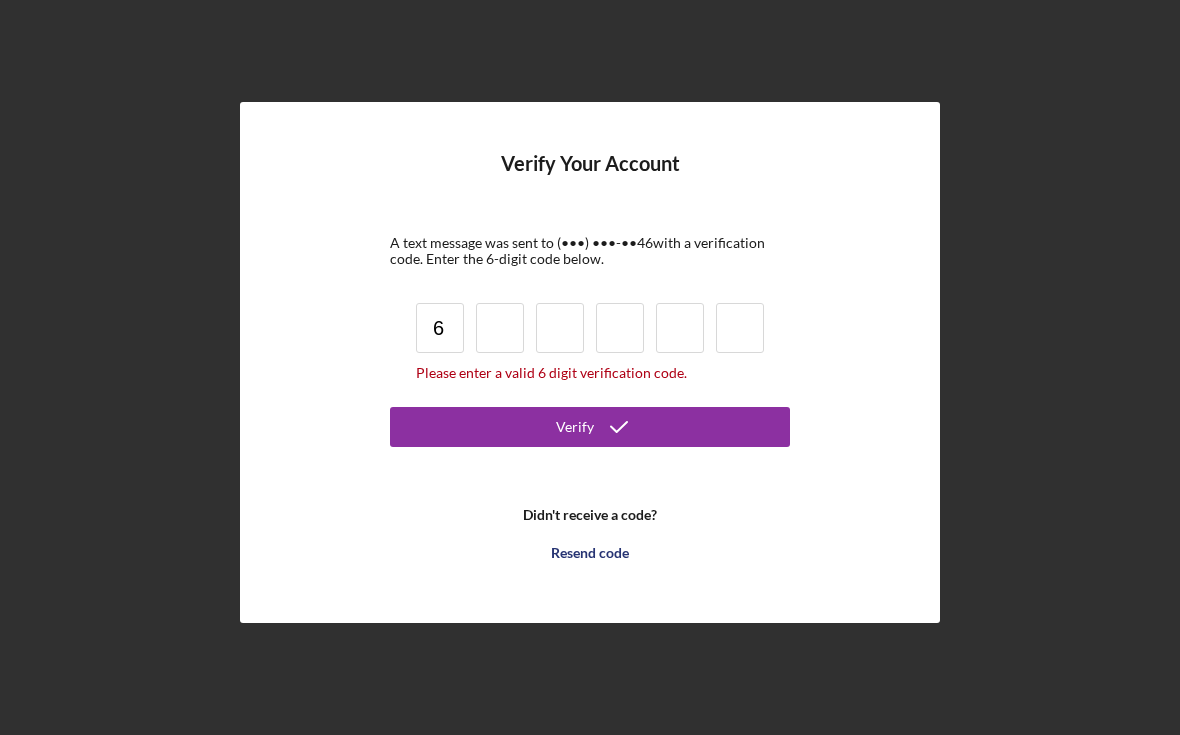 click on "6 Please enter a valid 6 digit verification code." at bounding box center [590, 342] 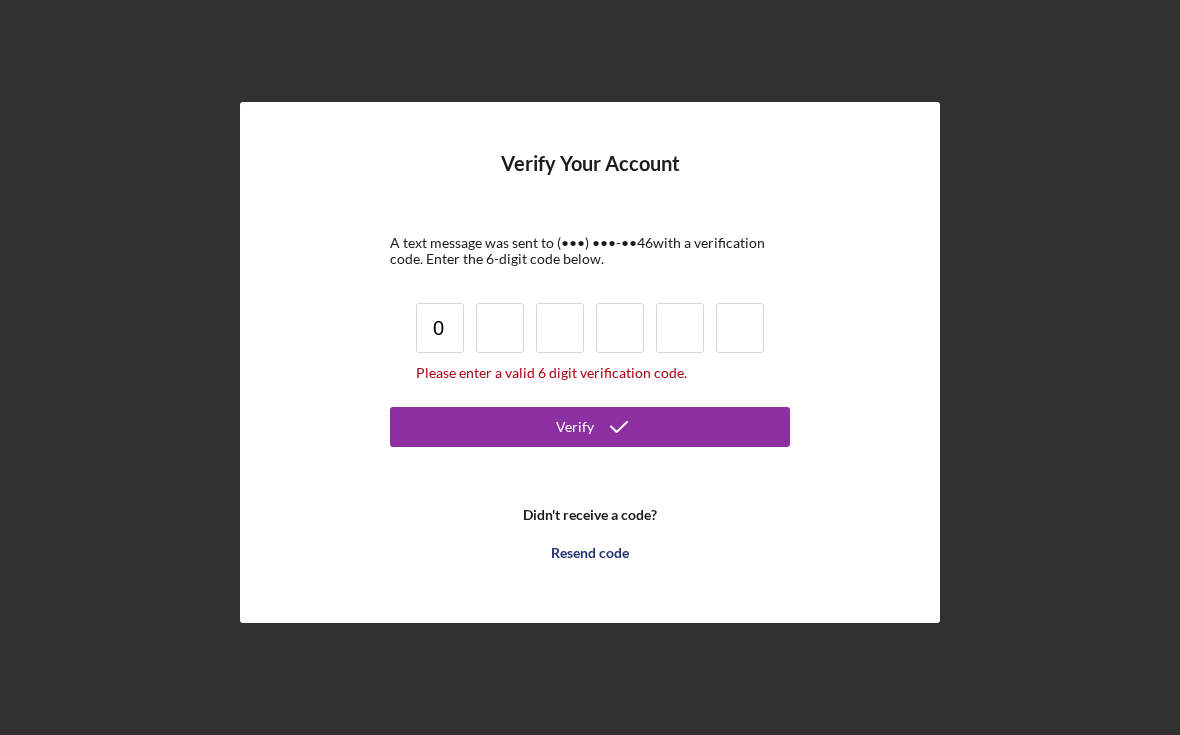 type on "0" 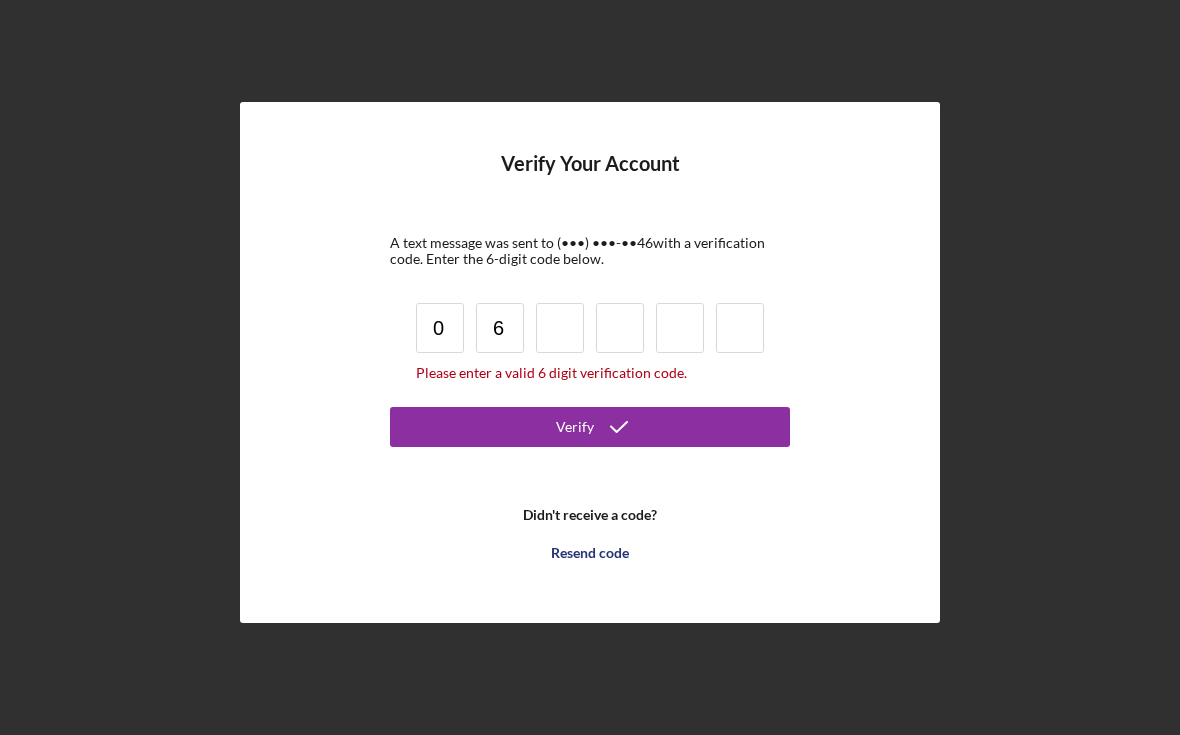 type on "6" 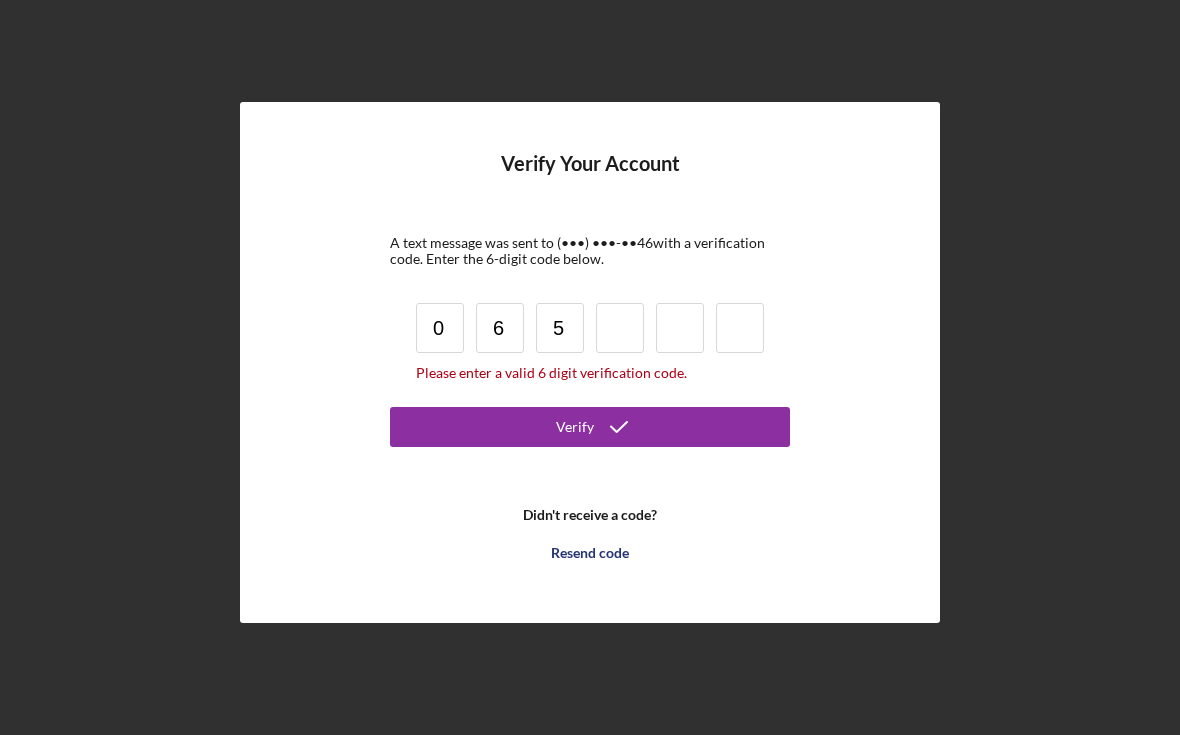 type on "5" 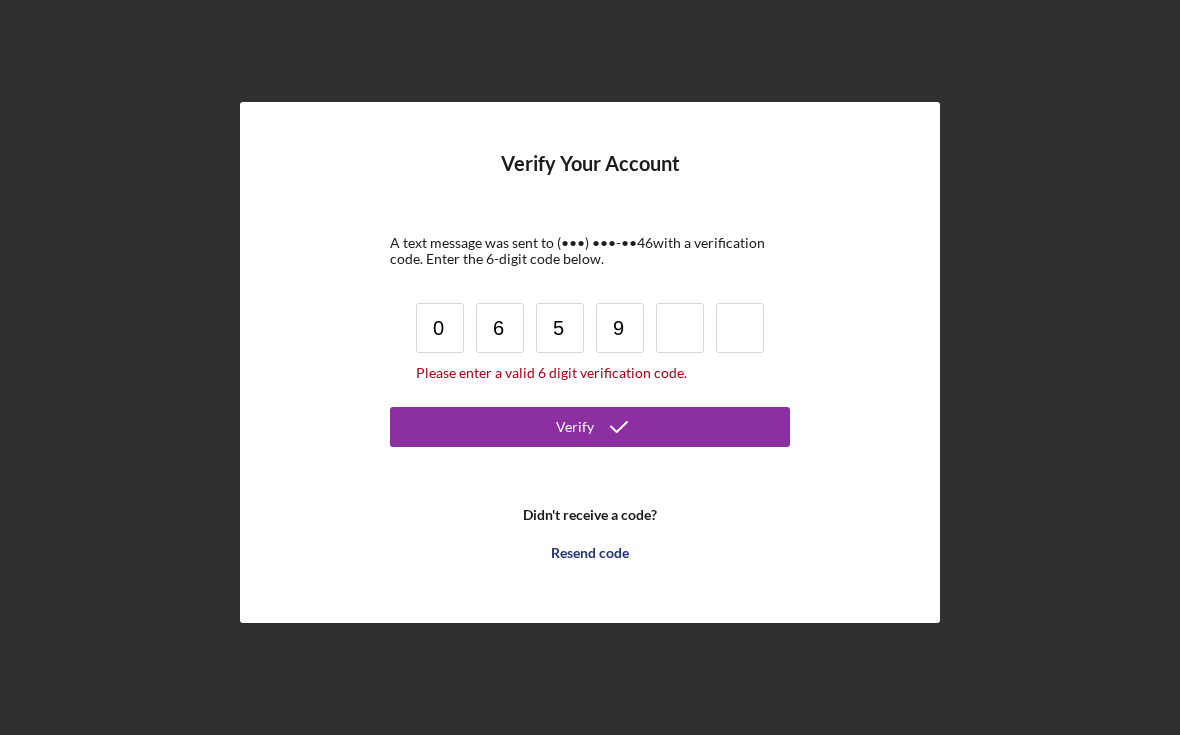 type on "9" 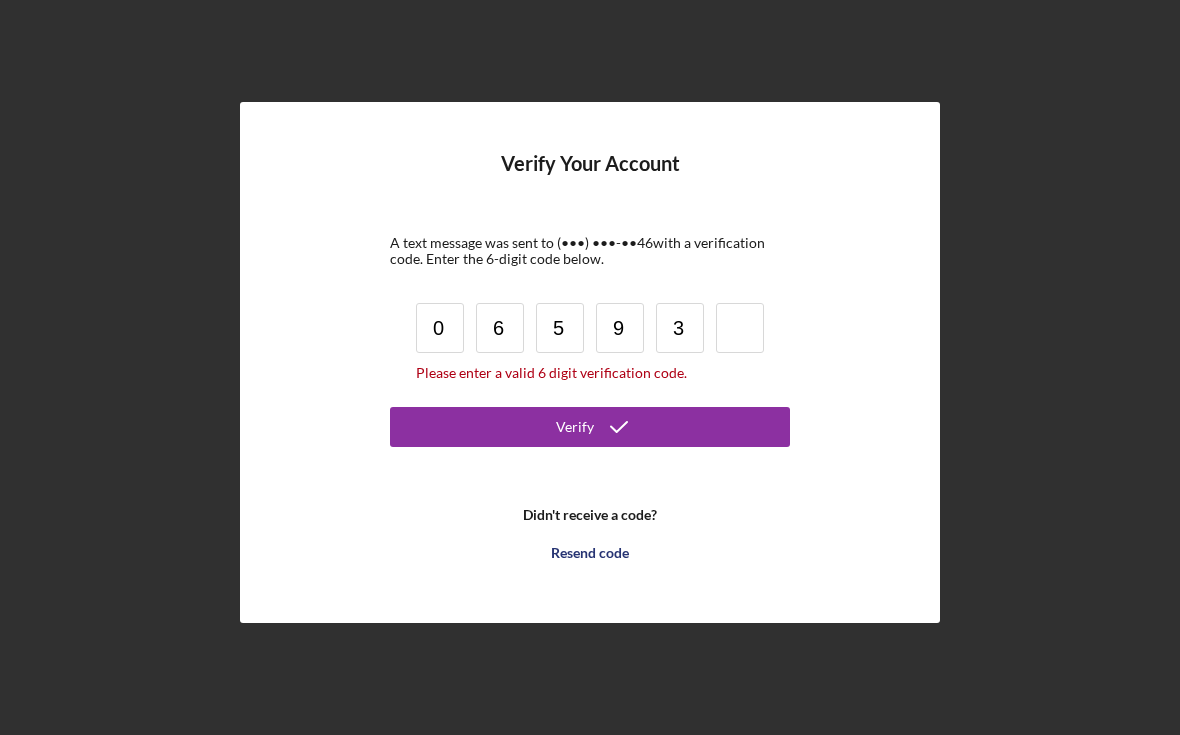 type on "3" 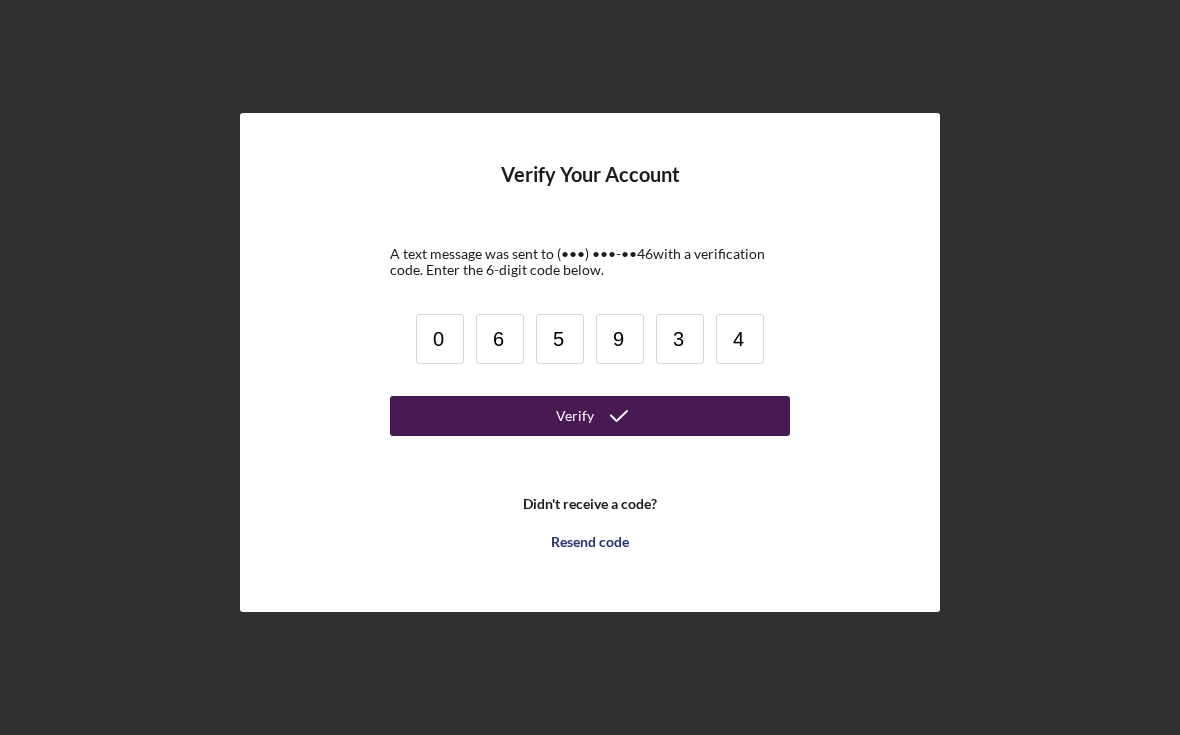 type on "4" 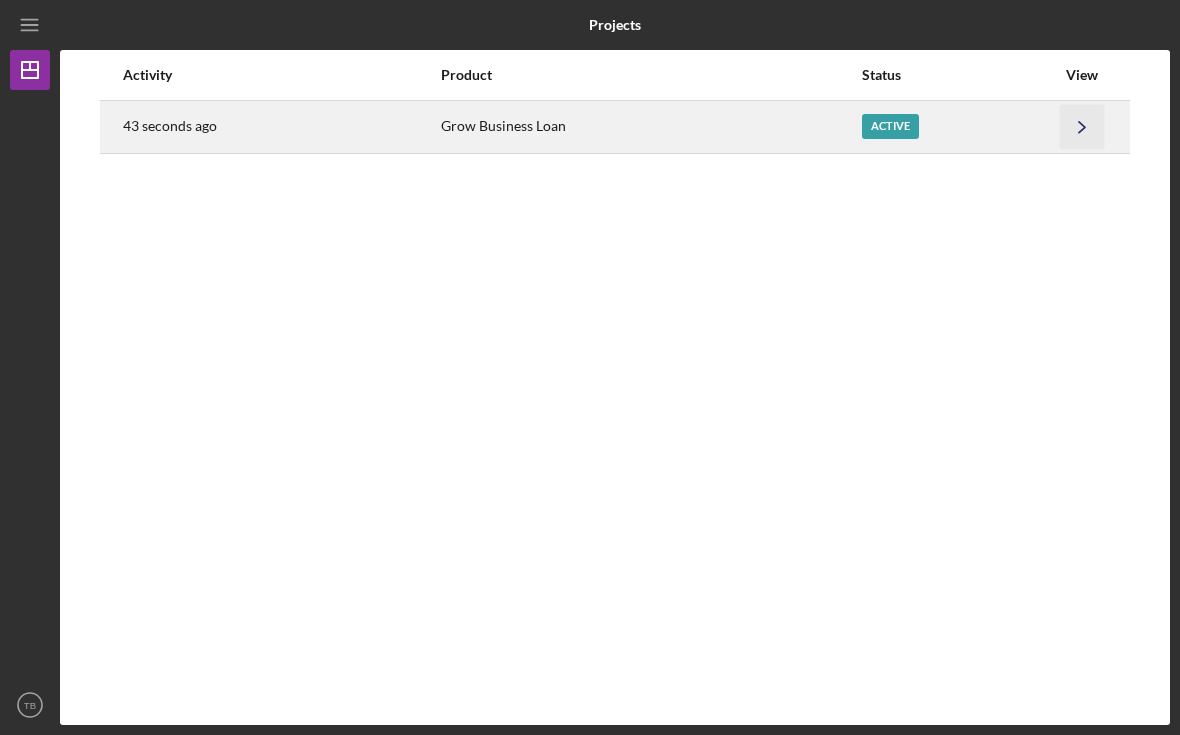 click on "Icon/Navigate" 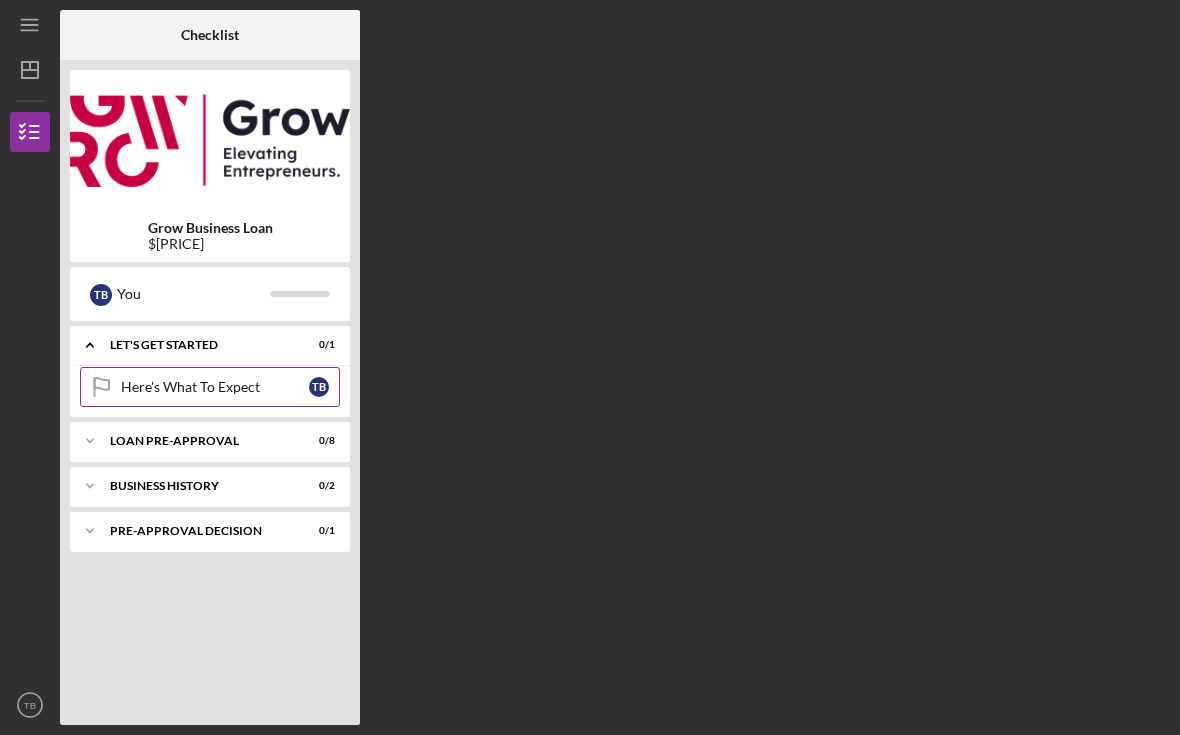 click on "Here's What To Expect" at bounding box center [215, 387] 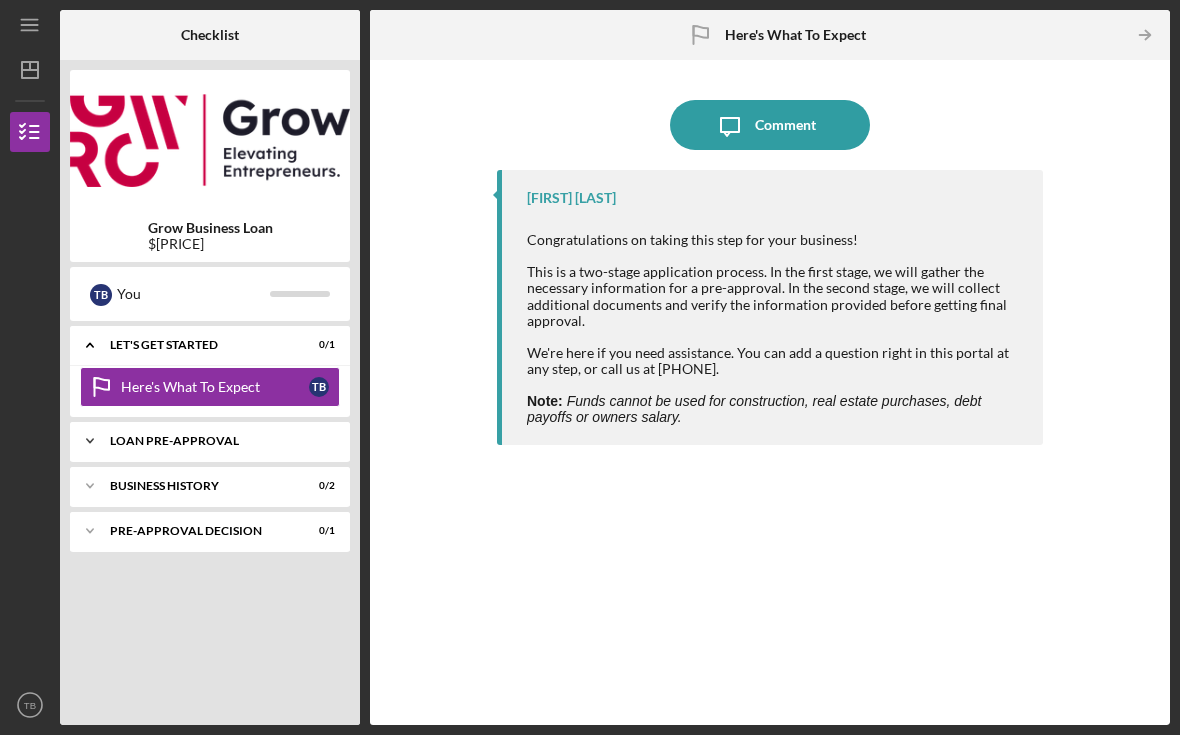 click on "Loan Pre-Approval" at bounding box center (217, 441) 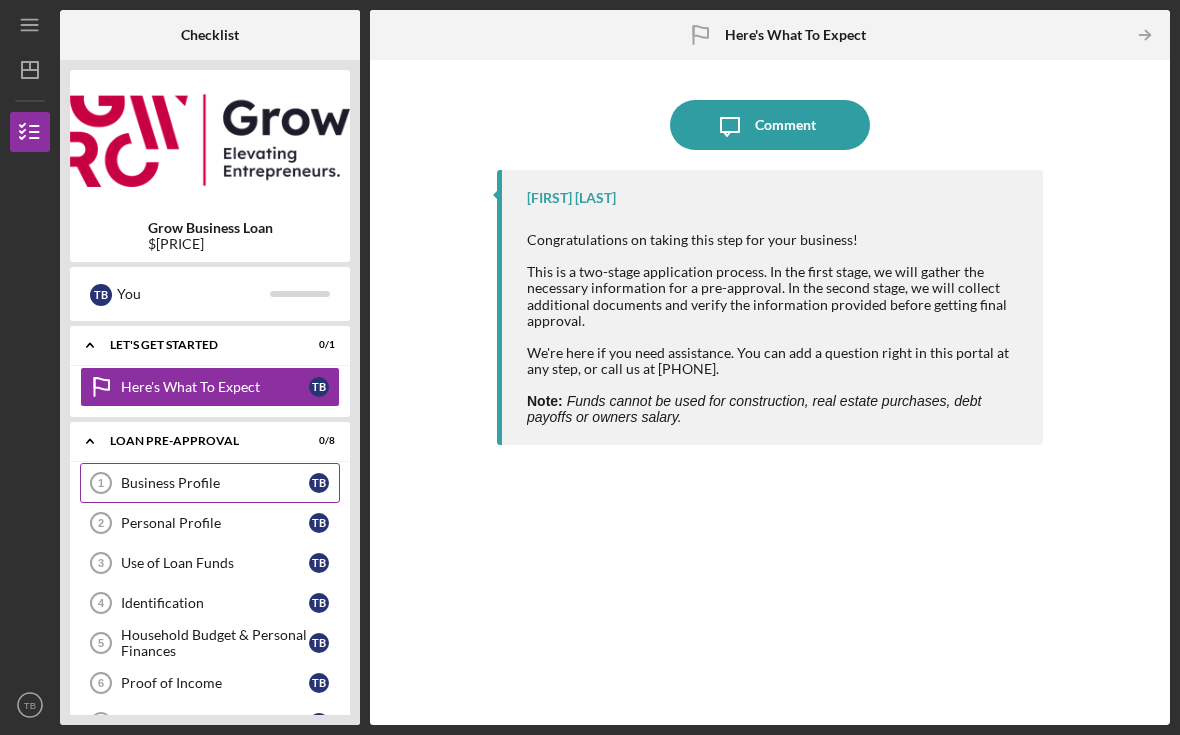 click on "Business Profile 1 Business Profile T B" at bounding box center [210, 483] 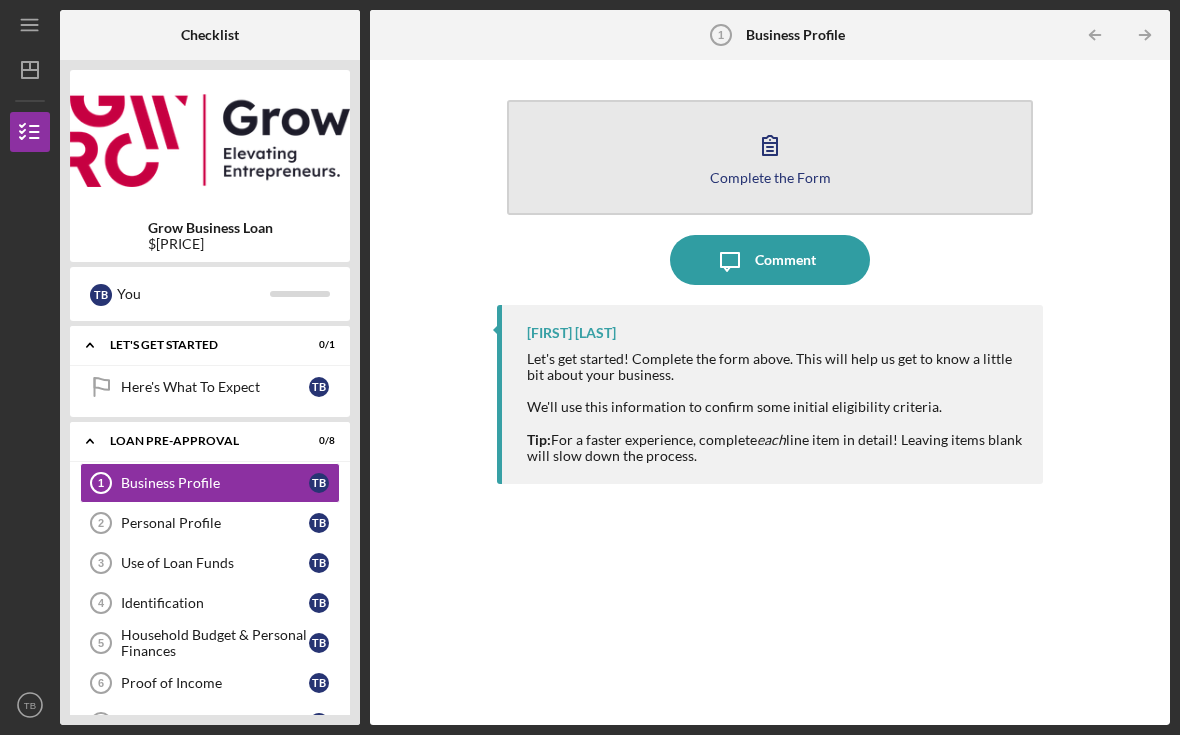 click 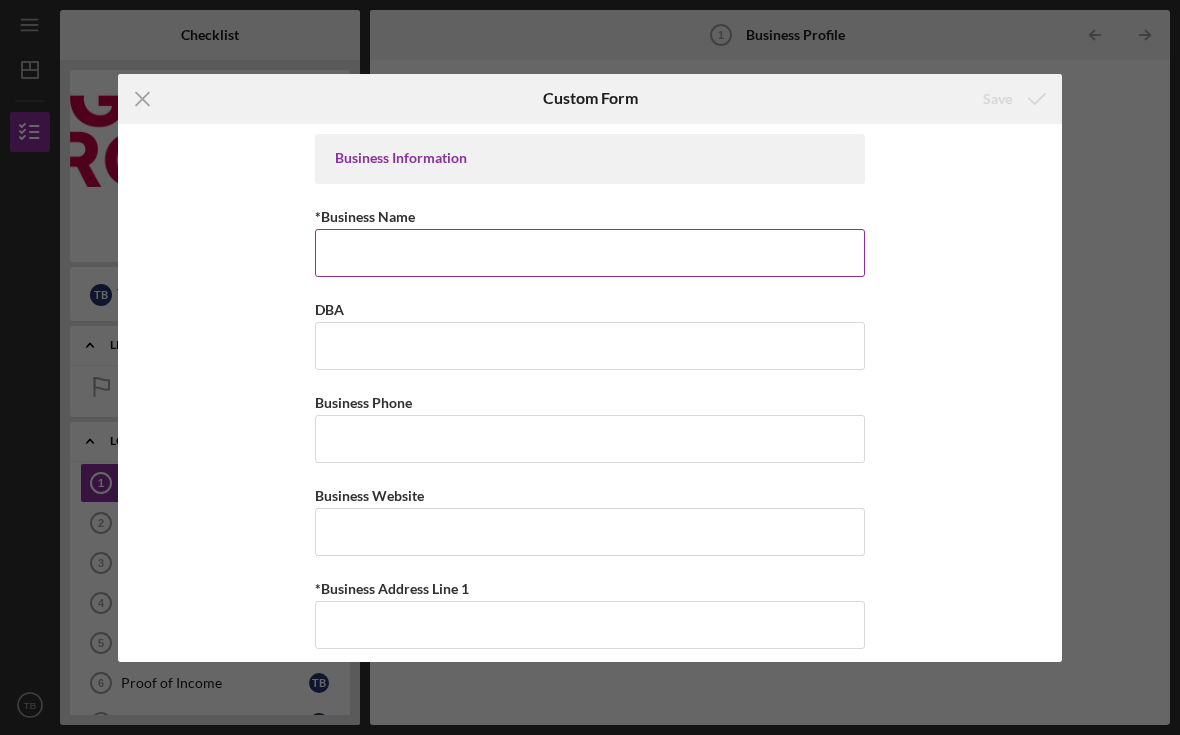 click on "*Business Name" at bounding box center (590, 253) 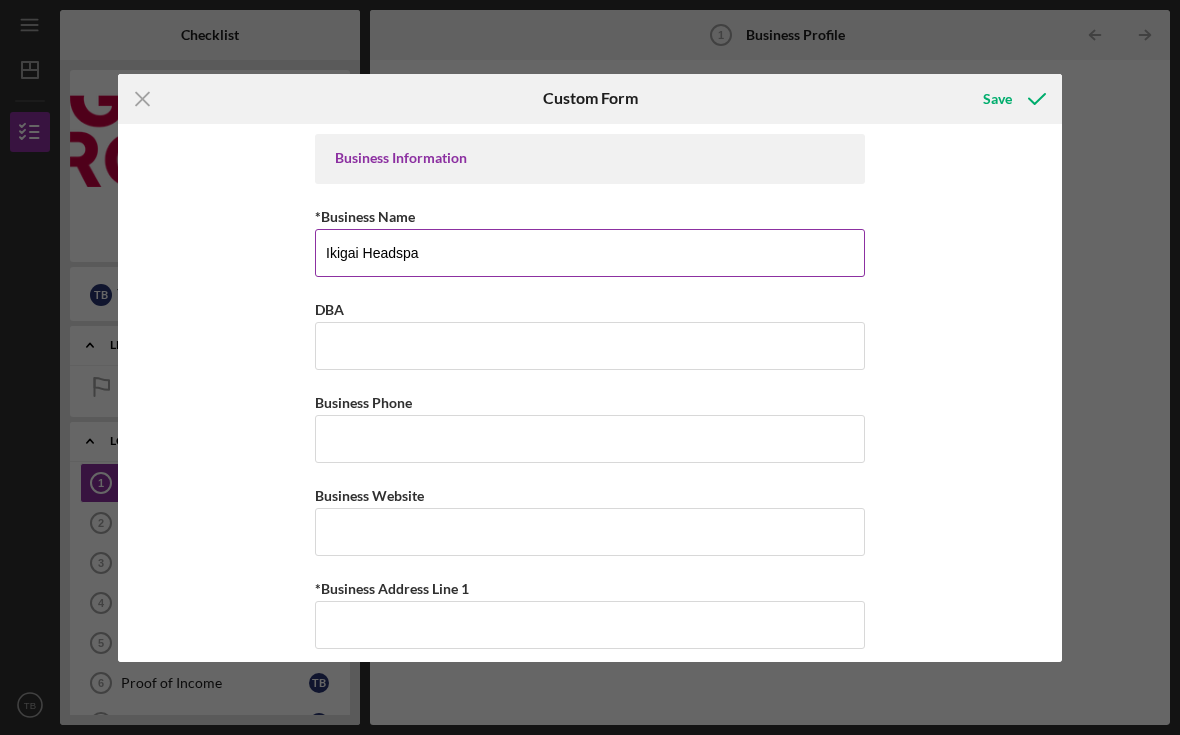 type on "Ikigai Headspa" 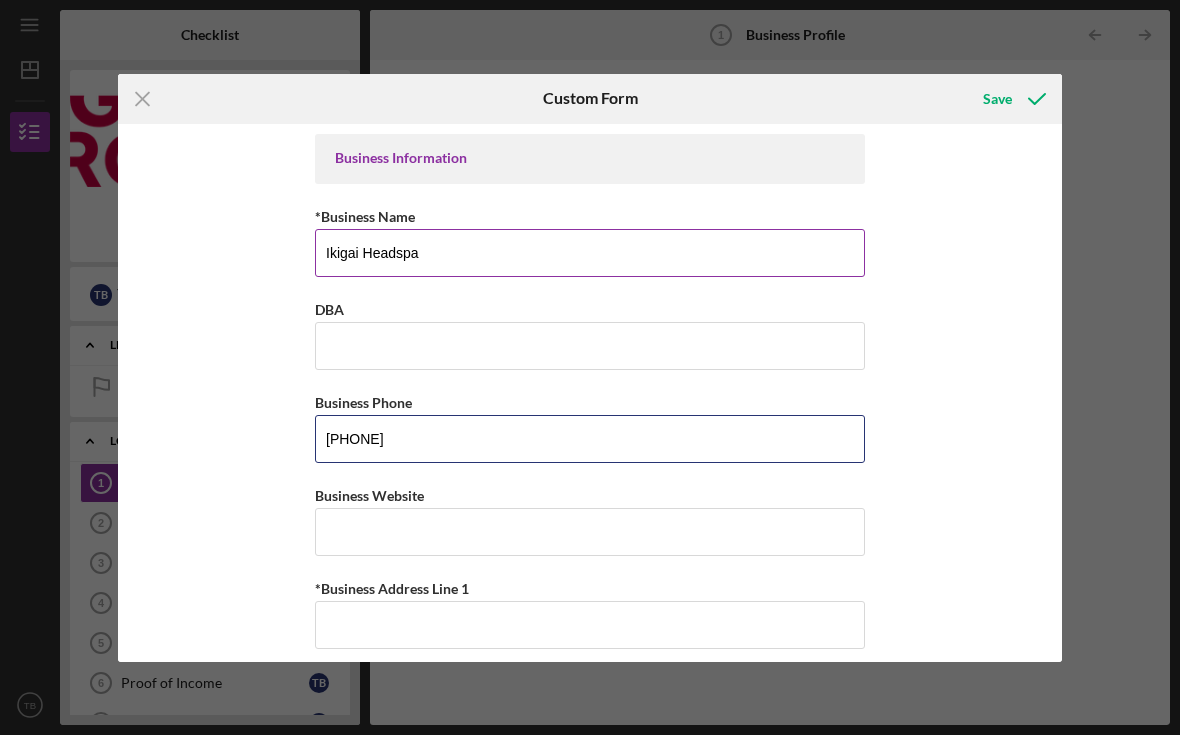 type on "(616) 279-6035" 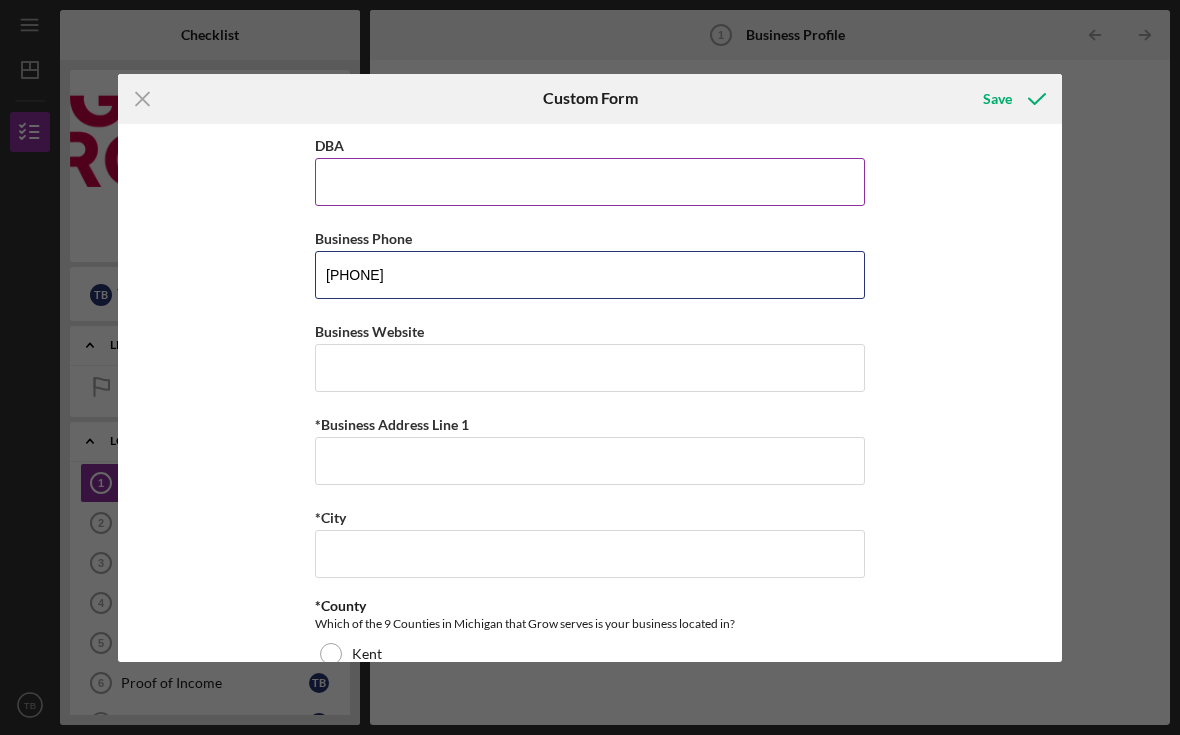 scroll, scrollTop: 185, scrollLeft: 0, axis: vertical 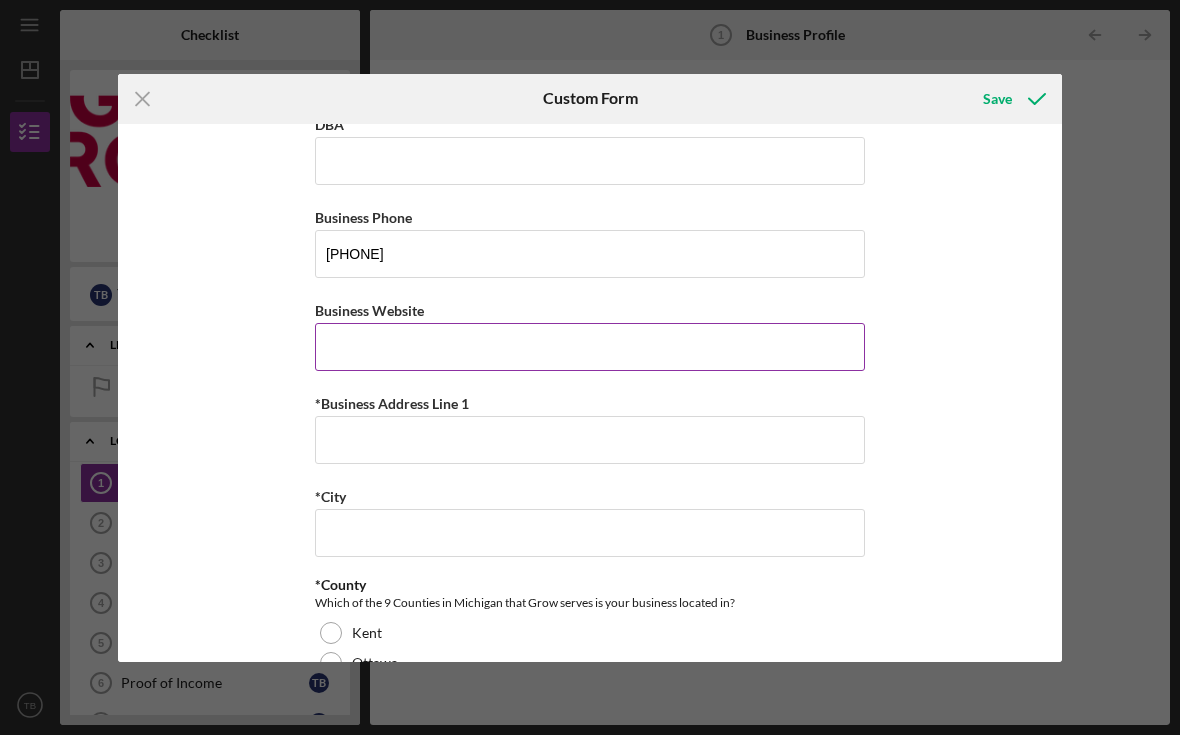 click on "Business Website" at bounding box center [590, 347] 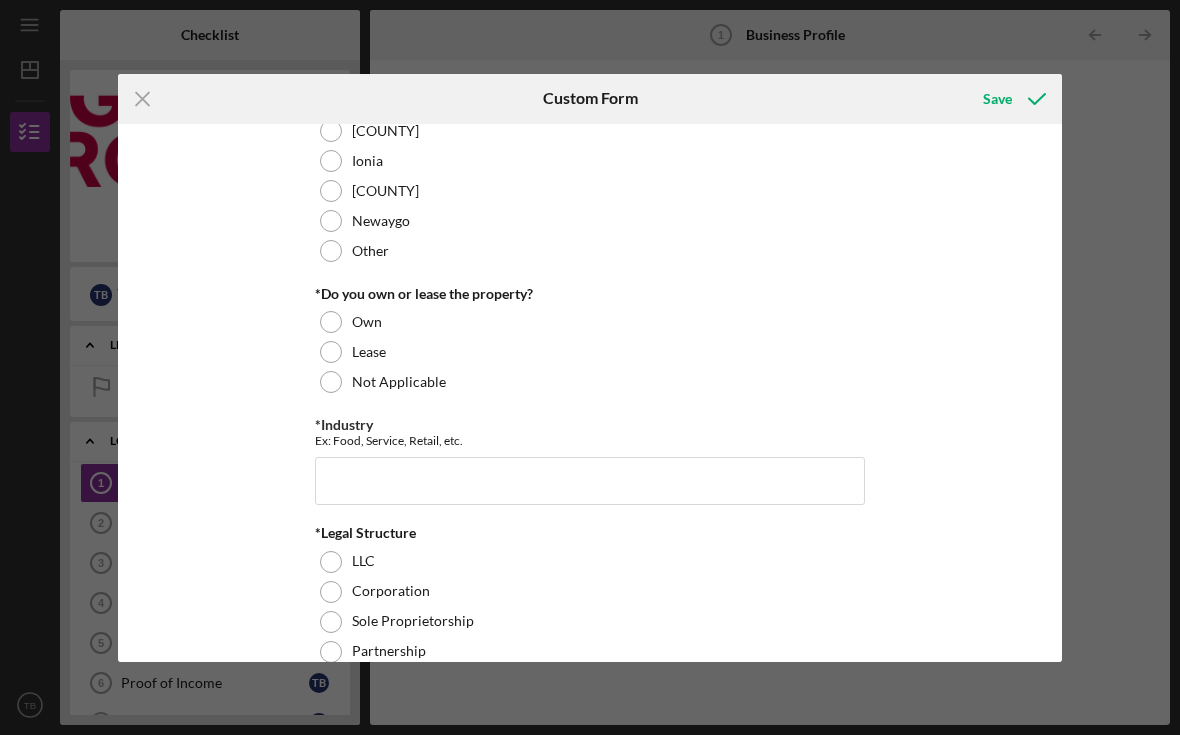 scroll, scrollTop: 906, scrollLeft: 0, axis: vertical 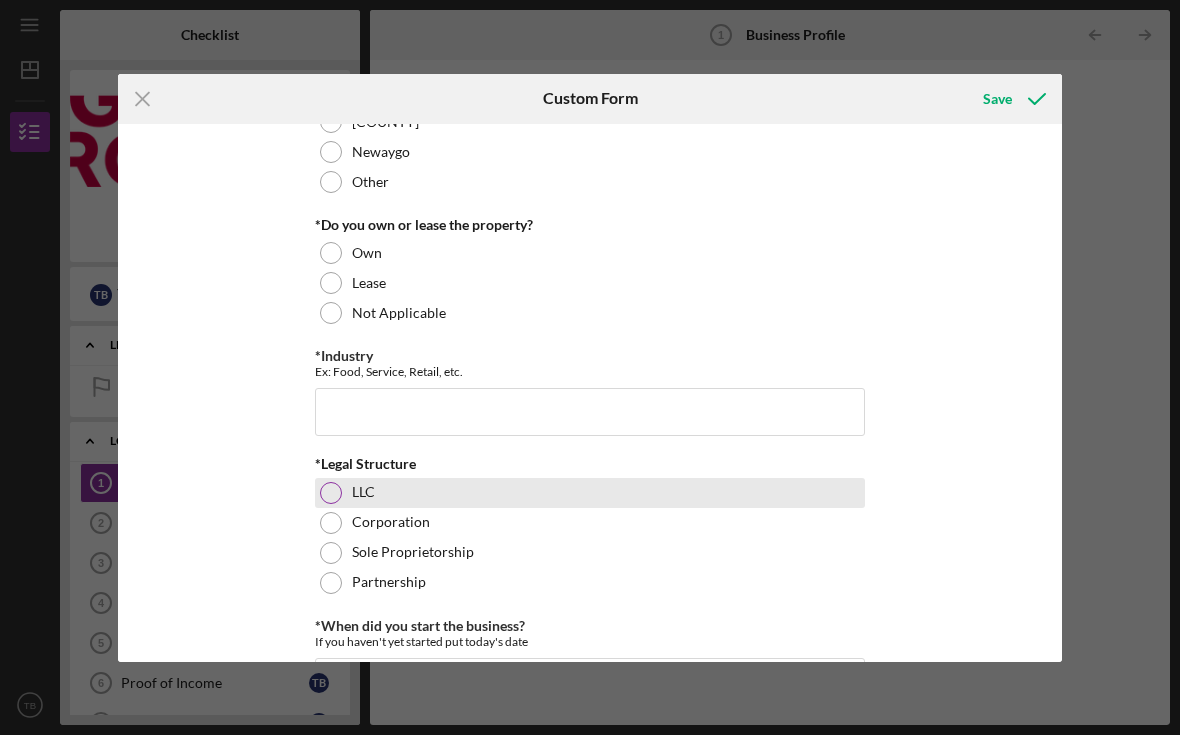 type on "mysite.vagaro.com/ikigaiheadspa" 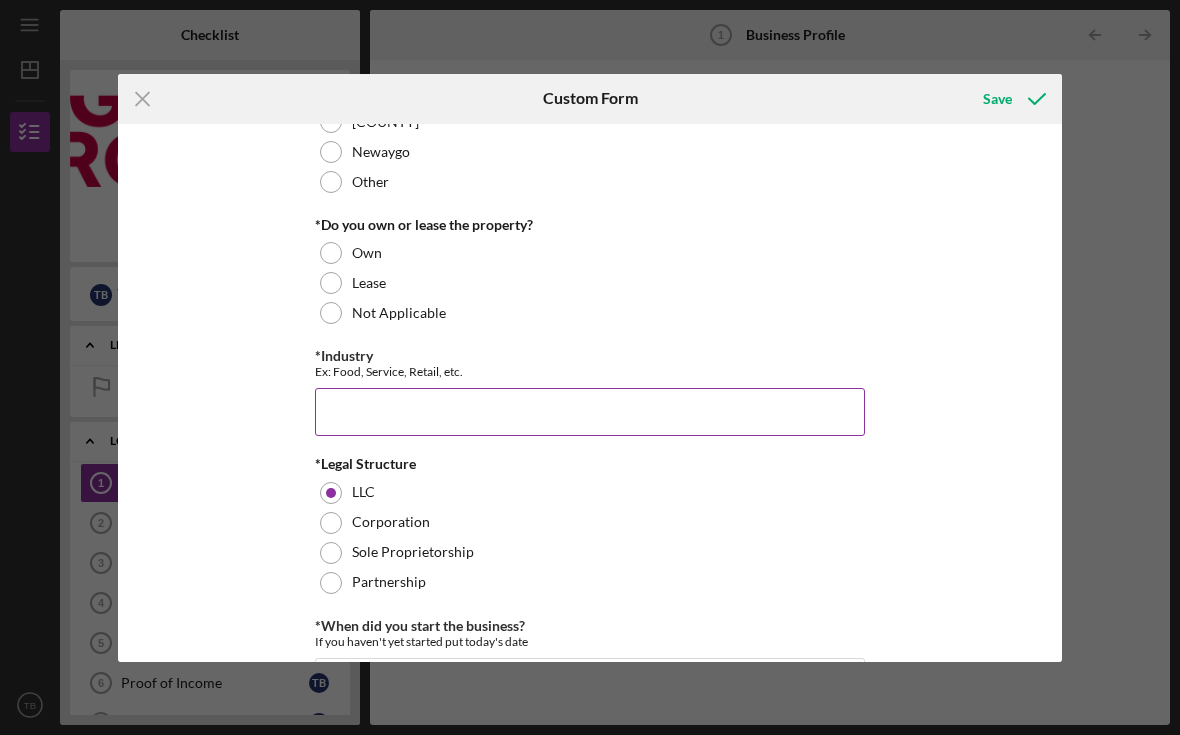 click on "*Industry" at bounding box center [590, 412] 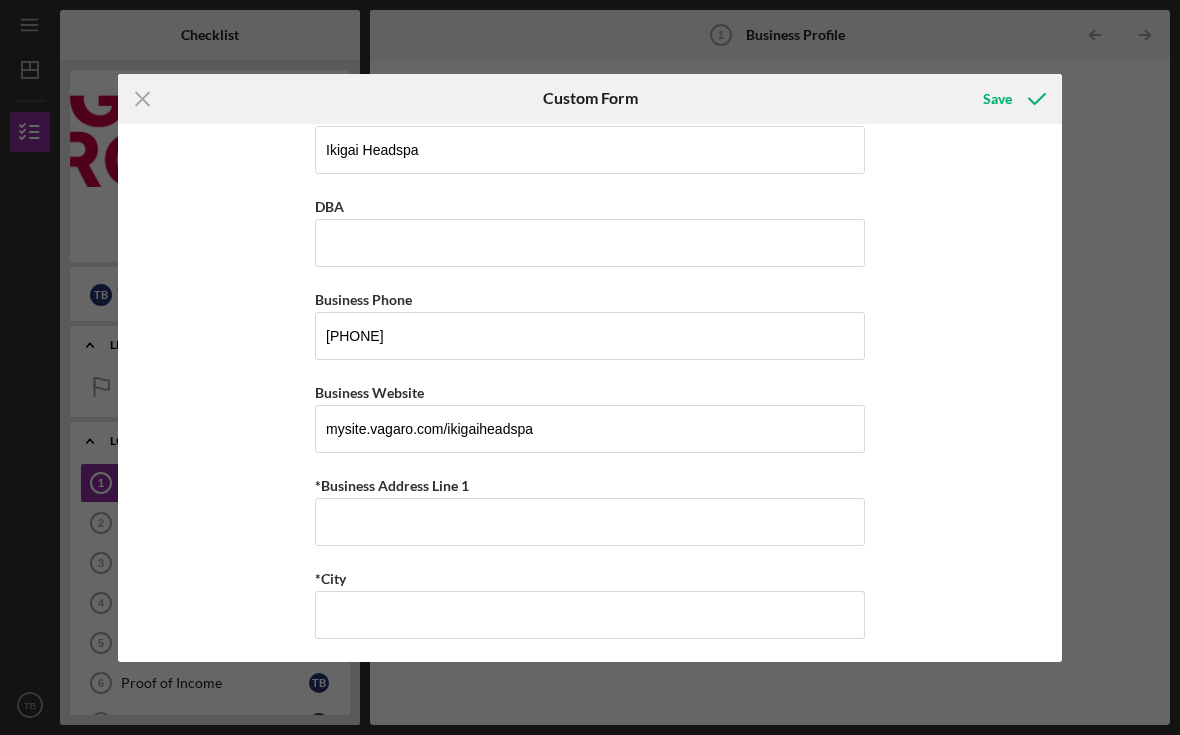 scroll, scrollTop: 375, scrollLeft: 0, axis: vertical 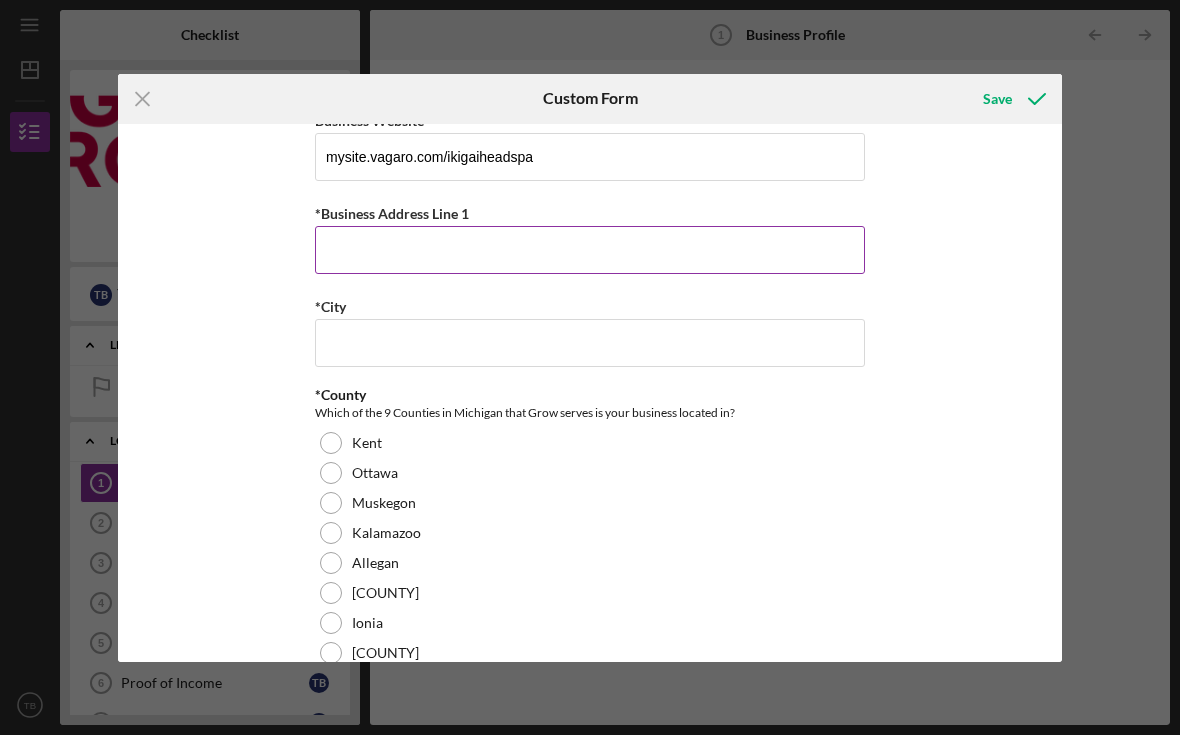 type on "Beauty Industry" 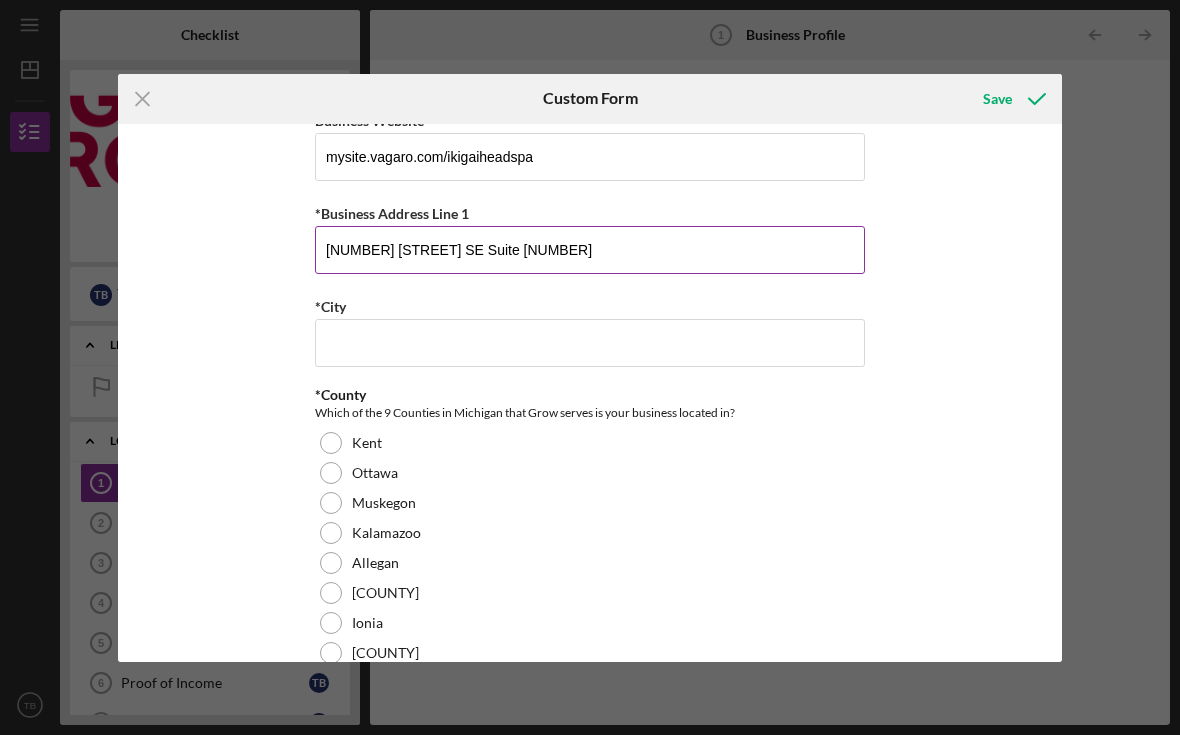 type on "2504 Ardmore St SE Suite 200" 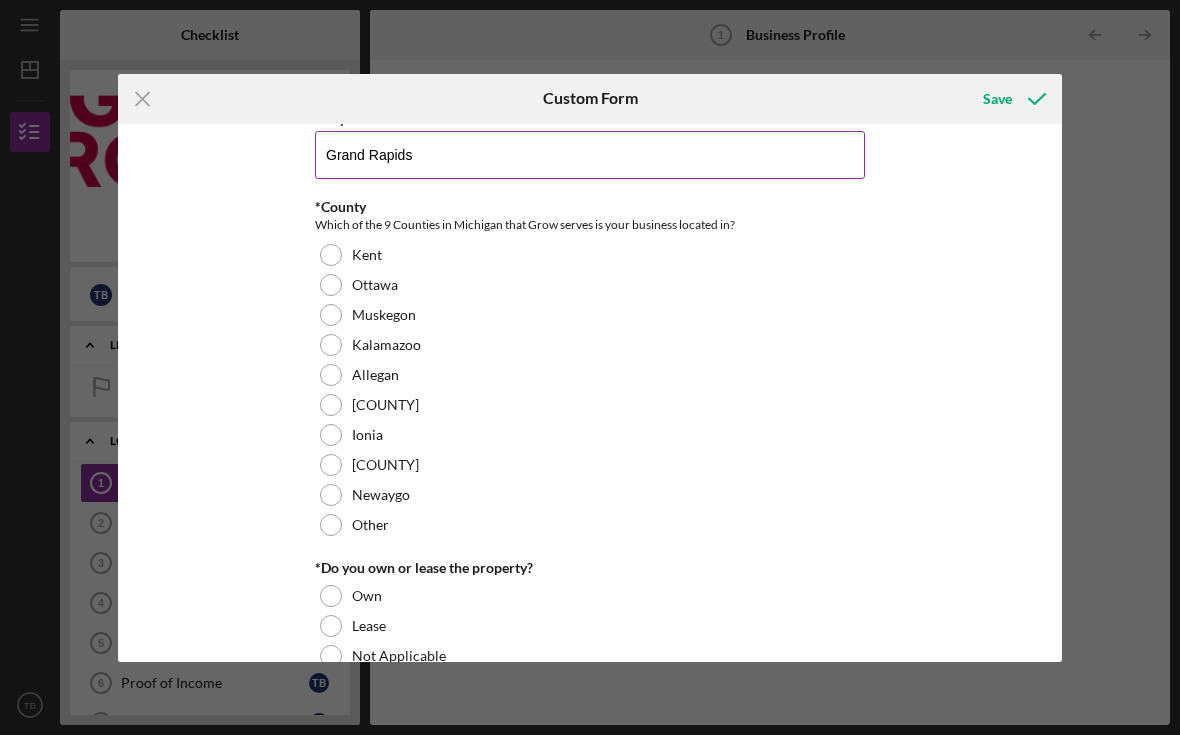 scroll, scrollTop: 588, scrollLeft: 0, axis: vertical 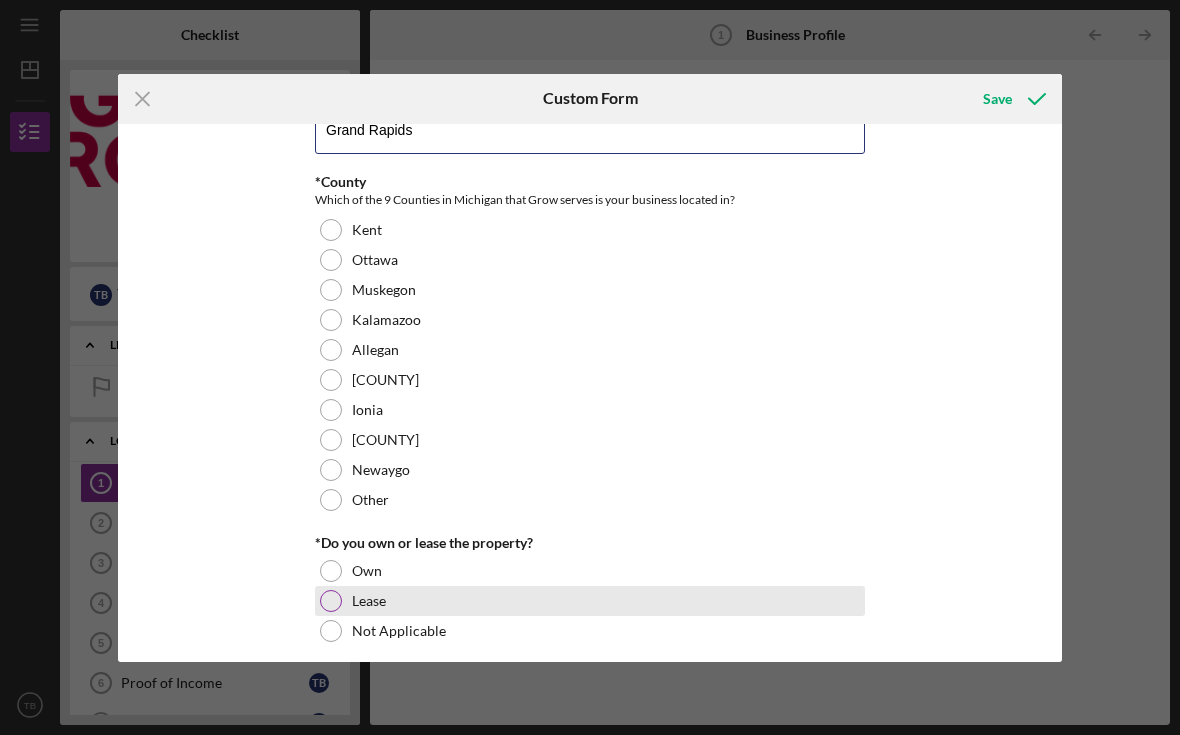 type on "Grand Rapids" 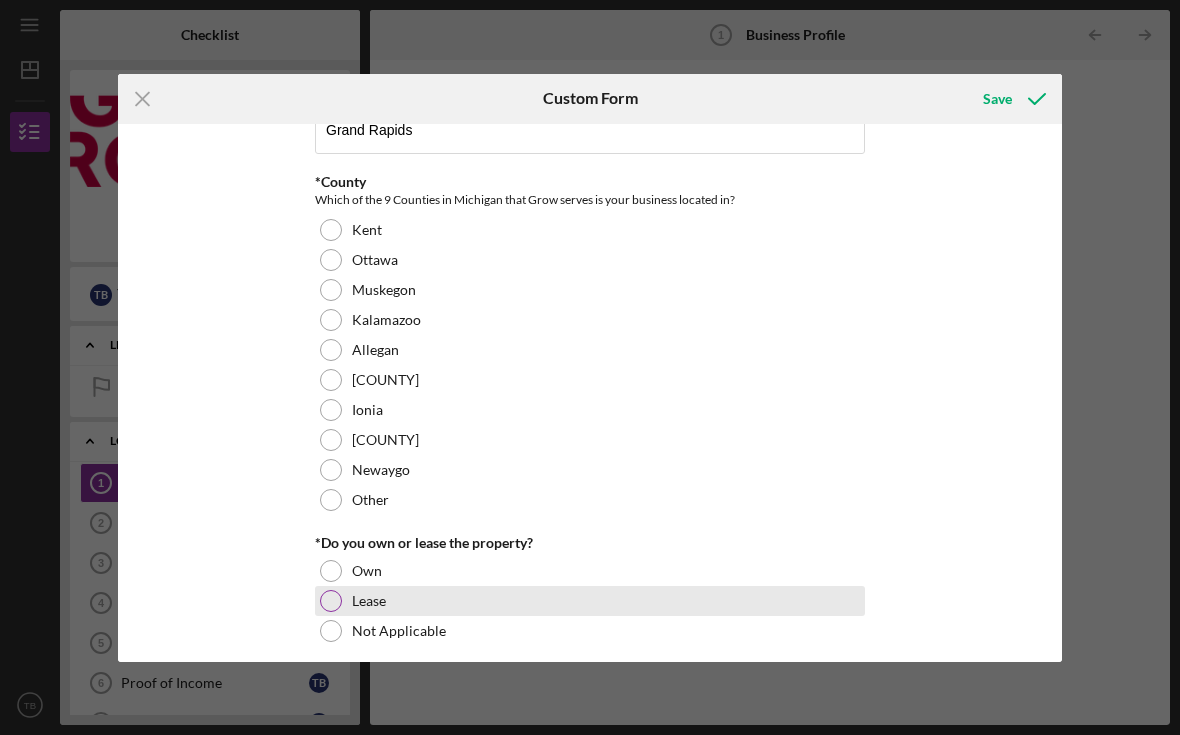 click on "Lease" at bounding box center [369, 601] 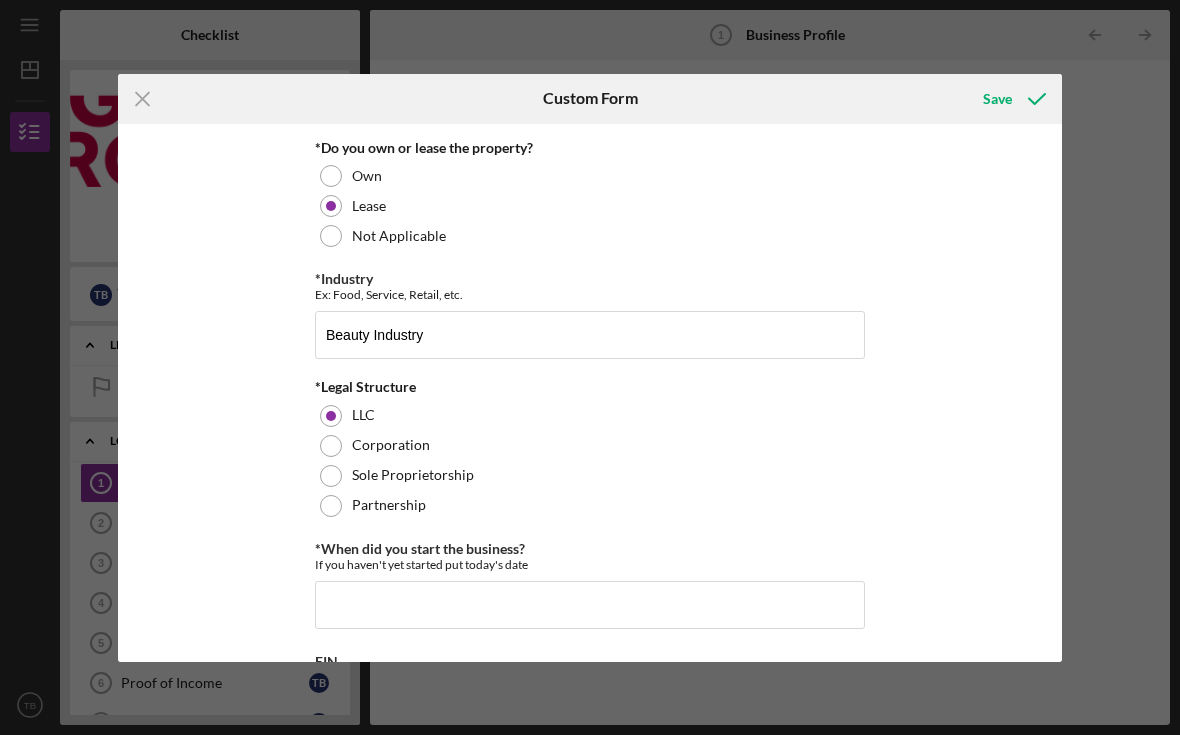 scroll, scrollTop: 1067, scrollLeft: 0, axis: vertical 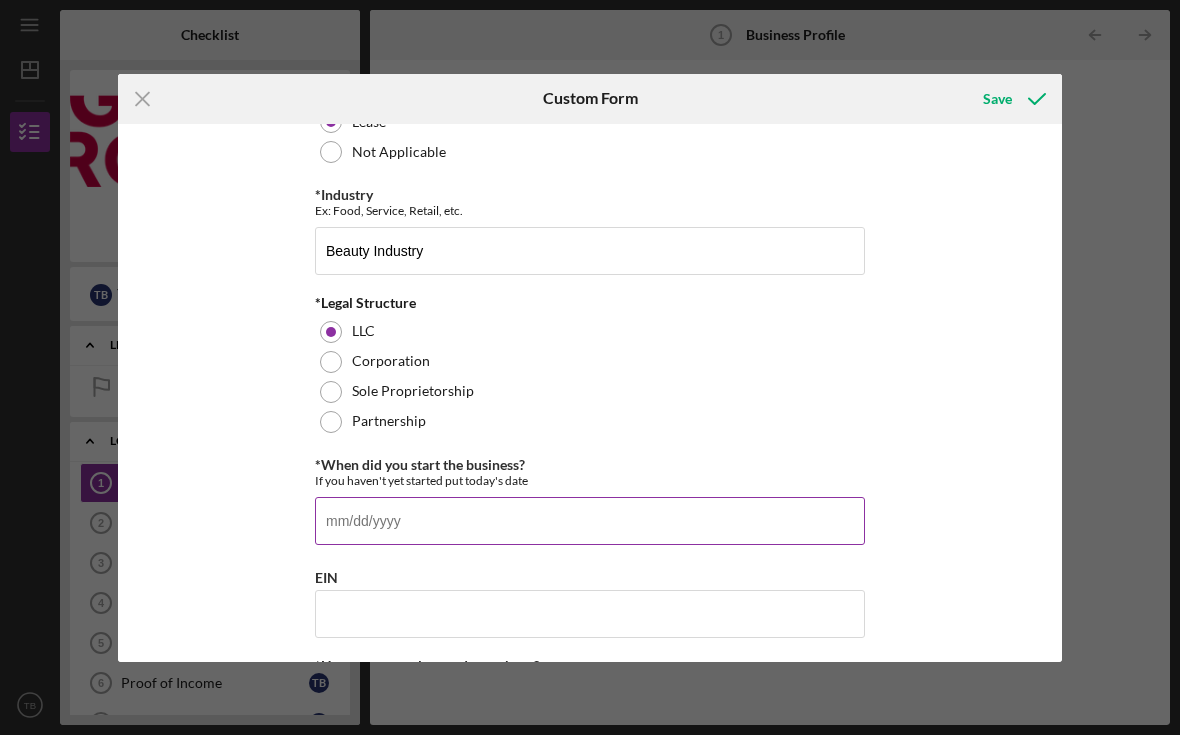 click on "*When did you start the business?" at bounding box center (590, 521) 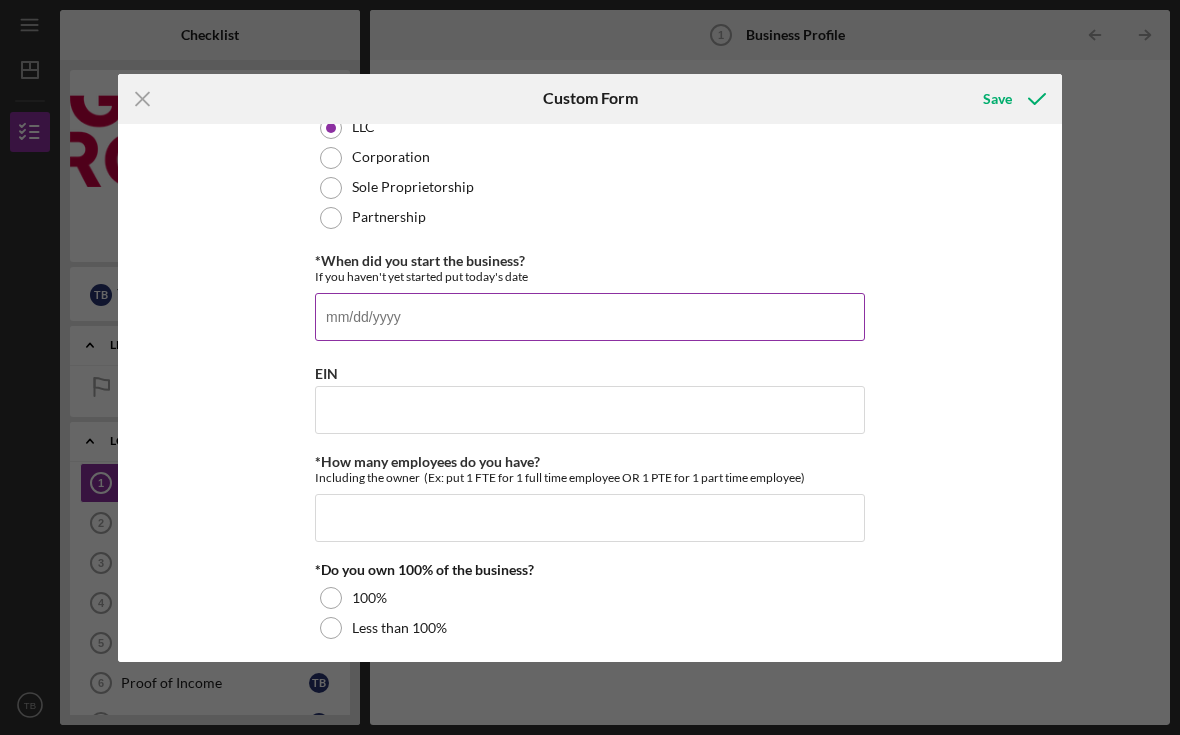 scroll, scrollTop: 1297, scrollLeft: 0, axis: vertical 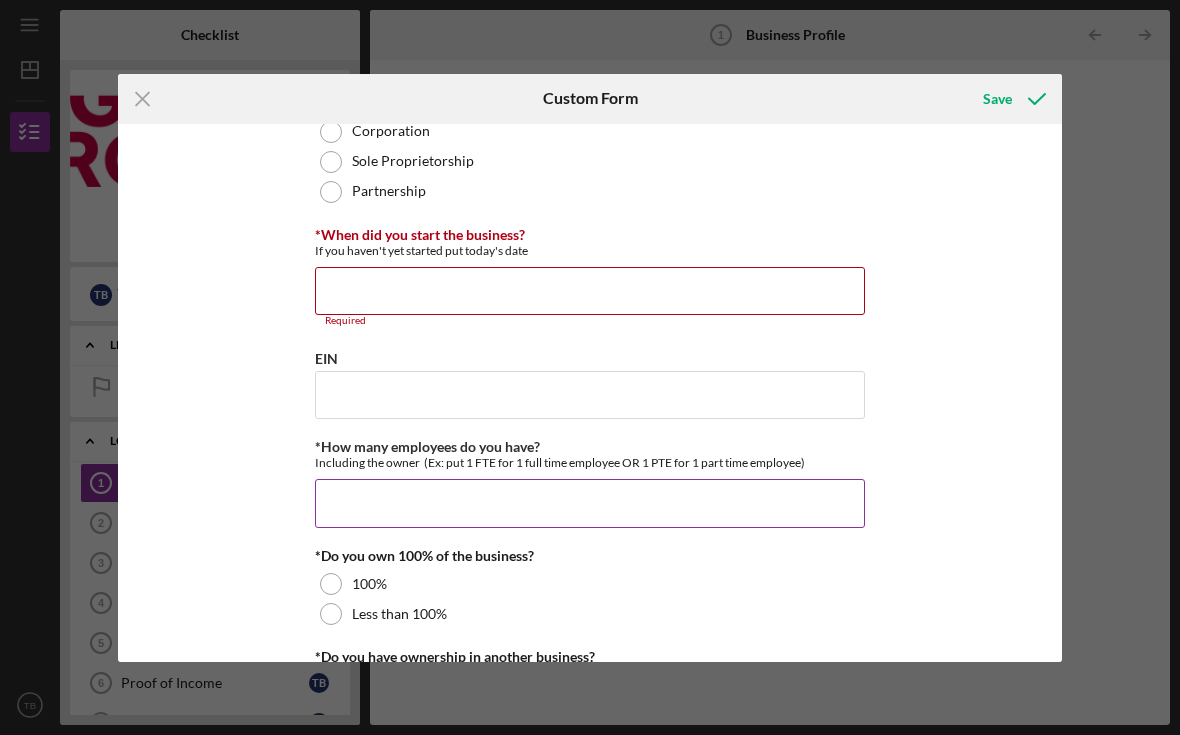 click on "*How many employees do you have?" at bounding box center [590, 503] 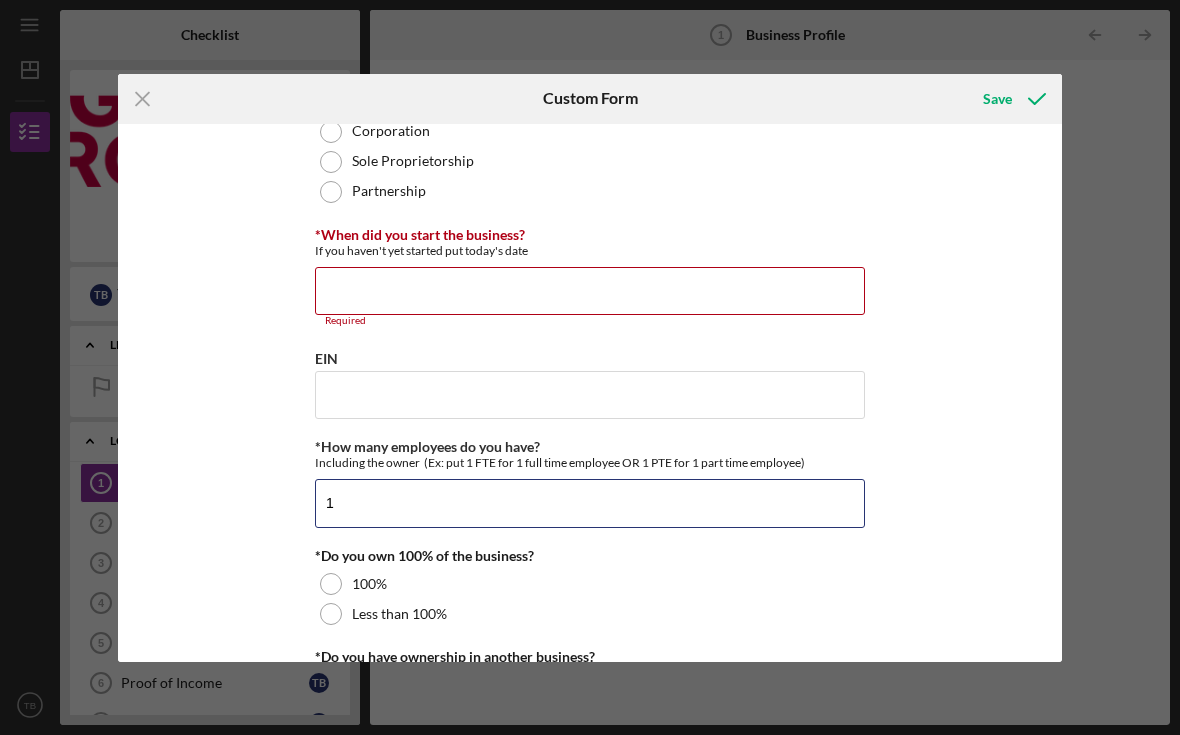 type on "1" 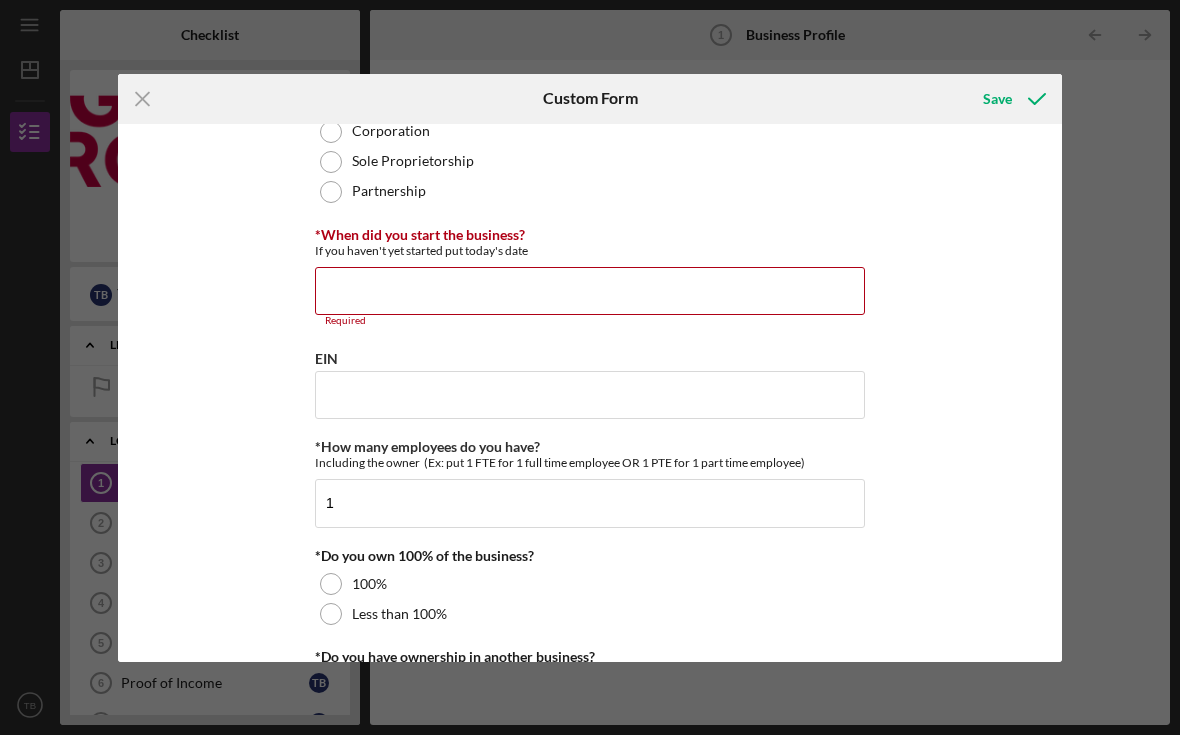 click on "Business Information *Business Name Ikigai Headspa DBA Business Phone (616) 279-6035 Business Website mysite.vagaro.com/ikigaiheadspa *Business Address Line 1 2504 Ardmore St SE Suite 200 *City Grand Rapids *County Which of the 9 Counties in Michigan that Grow serves is your business located in? Kent Ottawa Muskegon Kalamazoo Allegan Barry Ionia Montcalm Newaygo Other *Do you own or lease the property? Own Lease Not Applicable *Industry Ex: Food, Service, Retail, etc.  Beauty Industry *Legal Structure LLC Corporation Sole Proprietorship Partnership *When did you start the business? If you haven't yet started put today's date Required EIN *How many employees do you have?  Including the owner  (Ex: put 1 FTE for 1 full time employee OR 1 PTE for 1 part time employee) 1 *Do you own 100% of the business?  100% Less than 100% *Do you have ownership in another business? Yes No *How did you hear about Grow?  Friend  Bank or Credit Union Small Business Support Organization Grow Staff Member Event Online SBA Other" at bounding box center [590, 393] 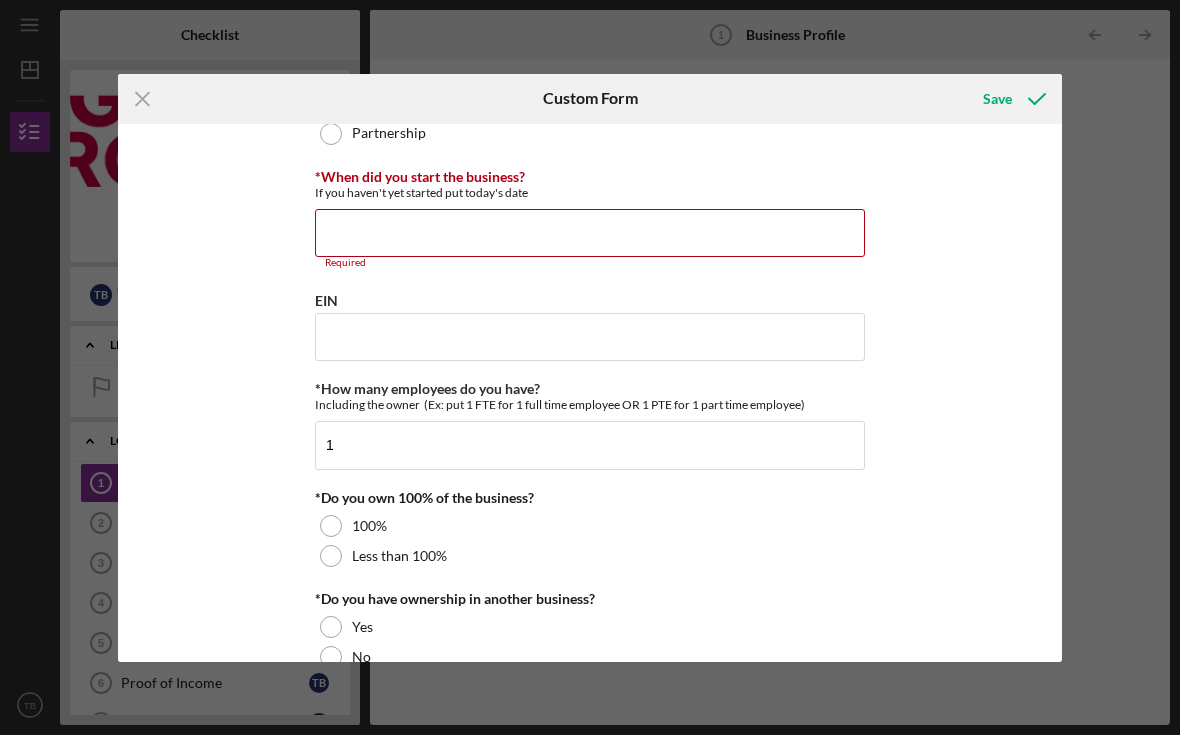 scroll, scrollTop: 1364, scrollLeft: 0, axis: vertical 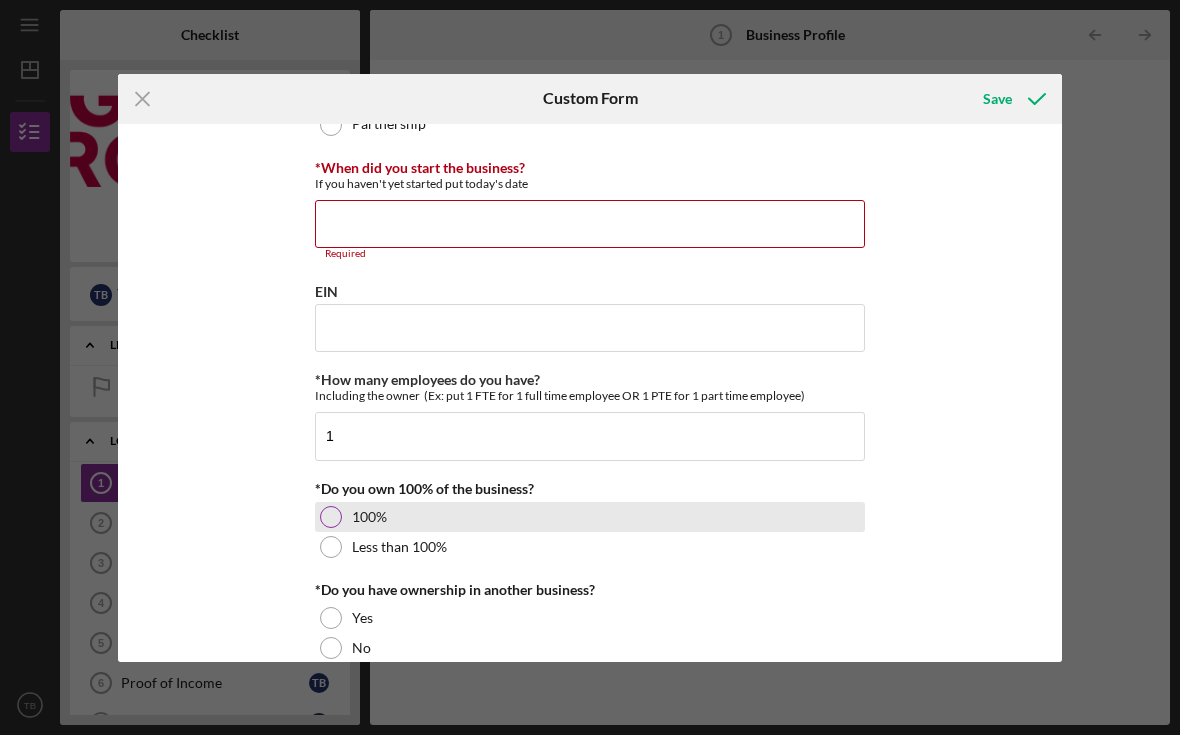 click on "100%" at bounding box center (369, 517) 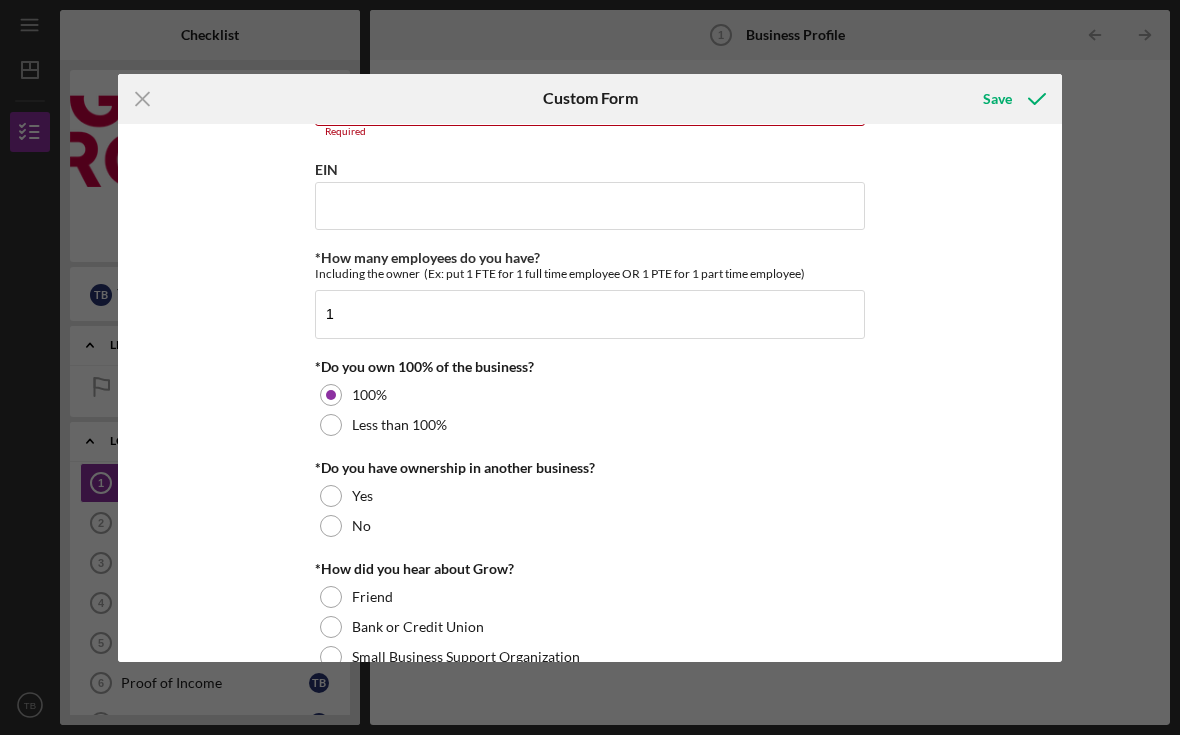 scroll, scrollTop: 1506, scrollLeft: 0, axis: vertical 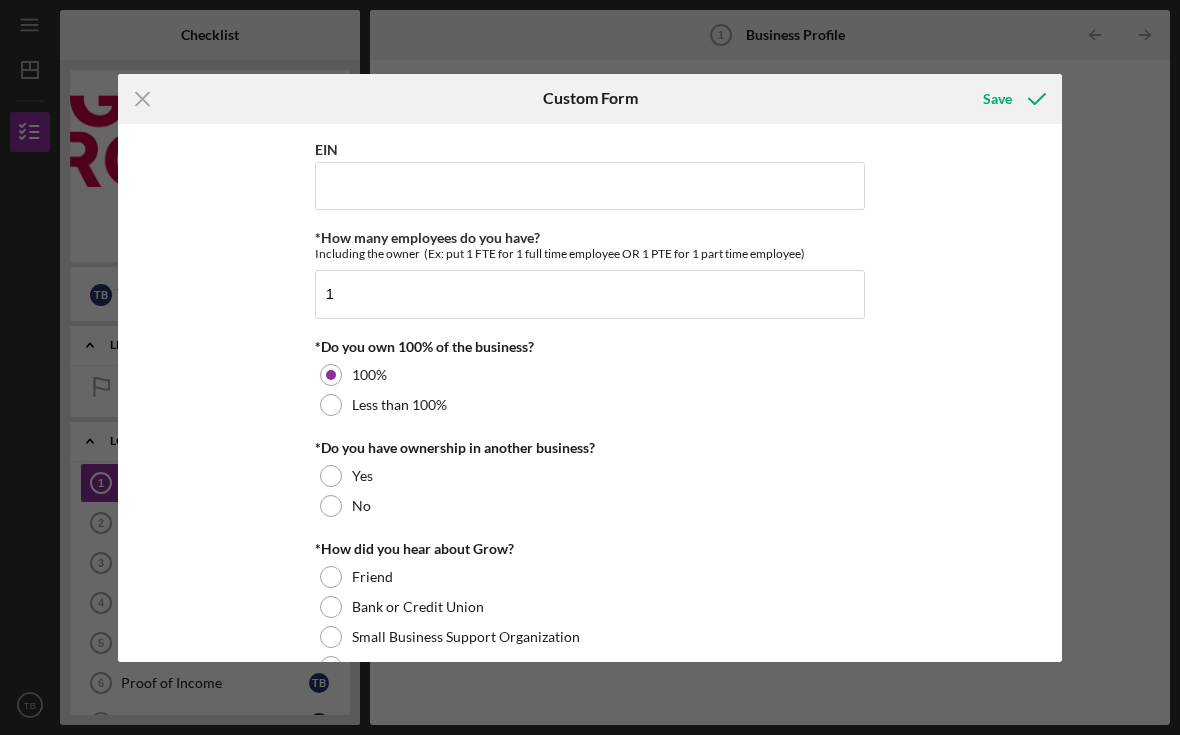 click on "Business Information *Business Name Ikigai Headspa DBA Business Phone (616) 279-6035 Business Website mysite.vagaro.com/ikigaiheadspa *Business Address Line 1 2504 Ardmore St SE Suite 200 *City Grand Rapids *County Which of the 9 Counties in Michigan that Grow serves is your business located in? Kent Ottawa Muskegon Kalamazoo Allegan Barry Ionia Montcalm Newaygo Other *Do you own or lease the property? Own Lease Not Applicable *Industry Ex: Food, Service, Retail, etc.  Beauty Industry *Legal Structure LLC Corporation Sole Proprietorship Partnership *When did you start the business? If you haven't yet started put today's date Required EIN *How many employees do you have?  Including the owner  (Ex: put 1 FTE for 1 full time employee OR 1 PTE for 1 part time employee) 1 *Do you own 100% of the business?  100% Less than 100% *Do you have ownership in another business? Yes No *How did you hear about Grow?  Friend  Bank or Credit Union Small Business Support Organization Grow Staff Member Event Online SBA Other" at bounding box center [590, -214] 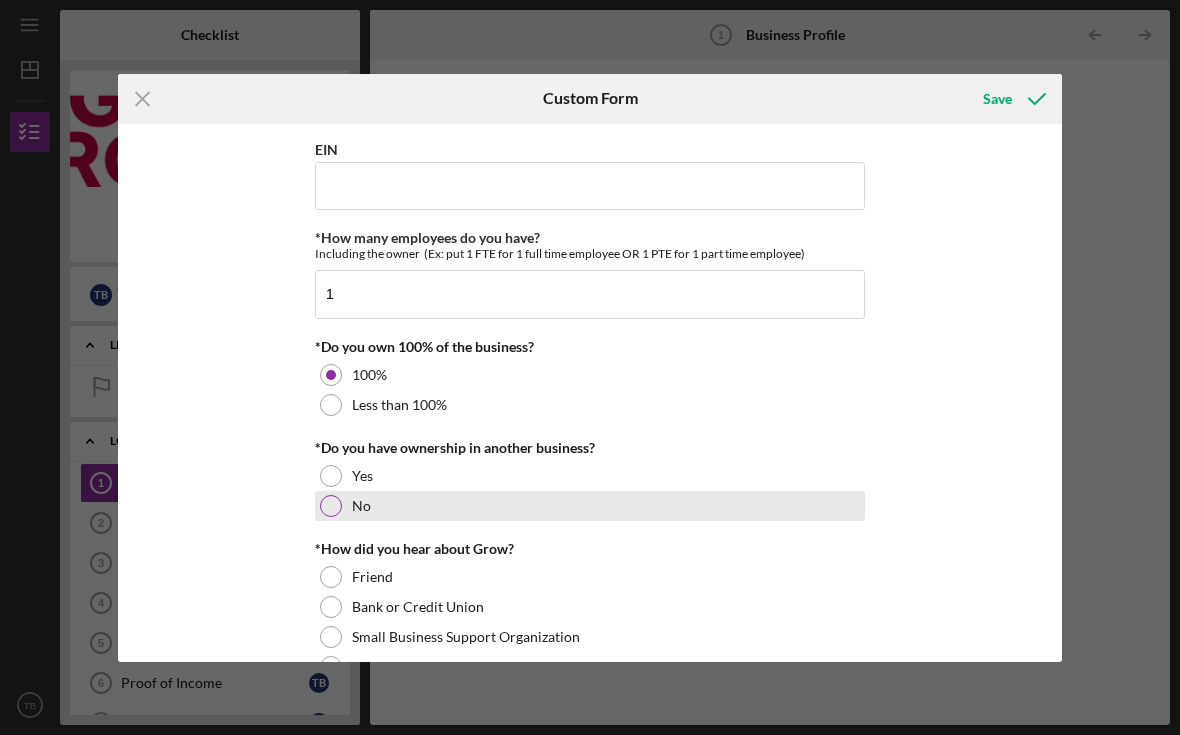 click on "No" at bounding box center (361, 506) 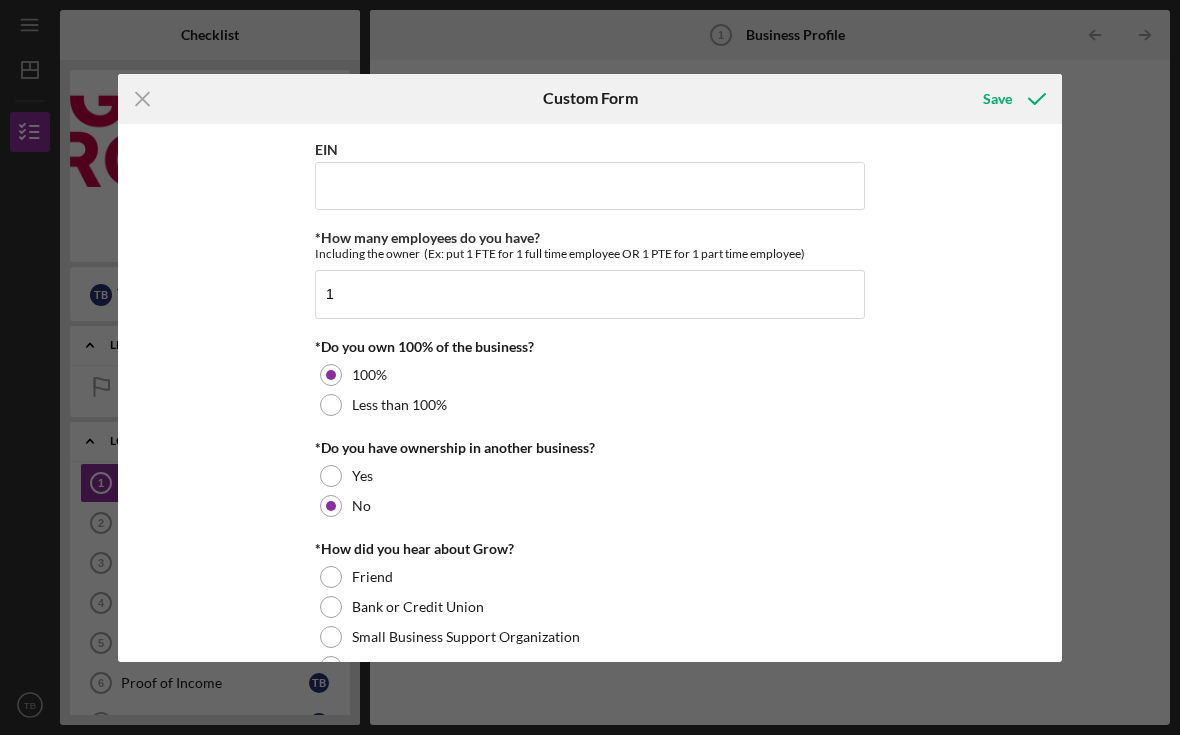 scroll, scrollTop: 1559, scrollLeft: 0, axis: vertical 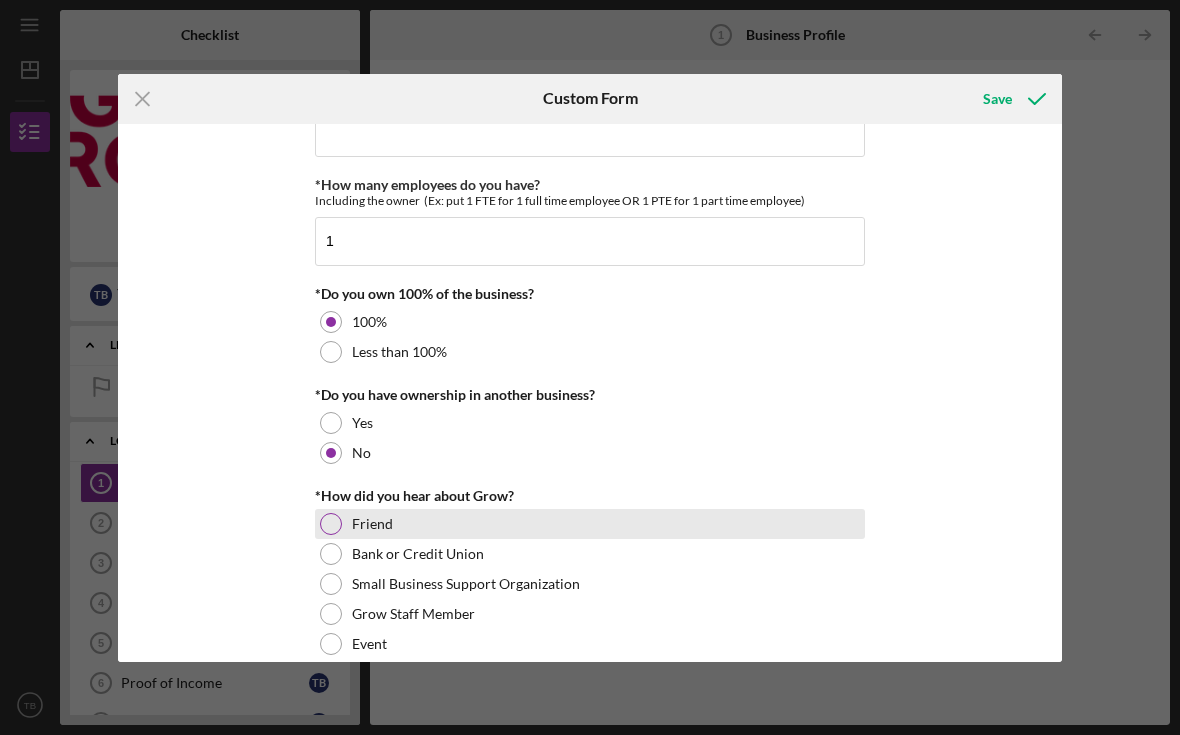 click on "Friend" at bounding box center [372, 524] 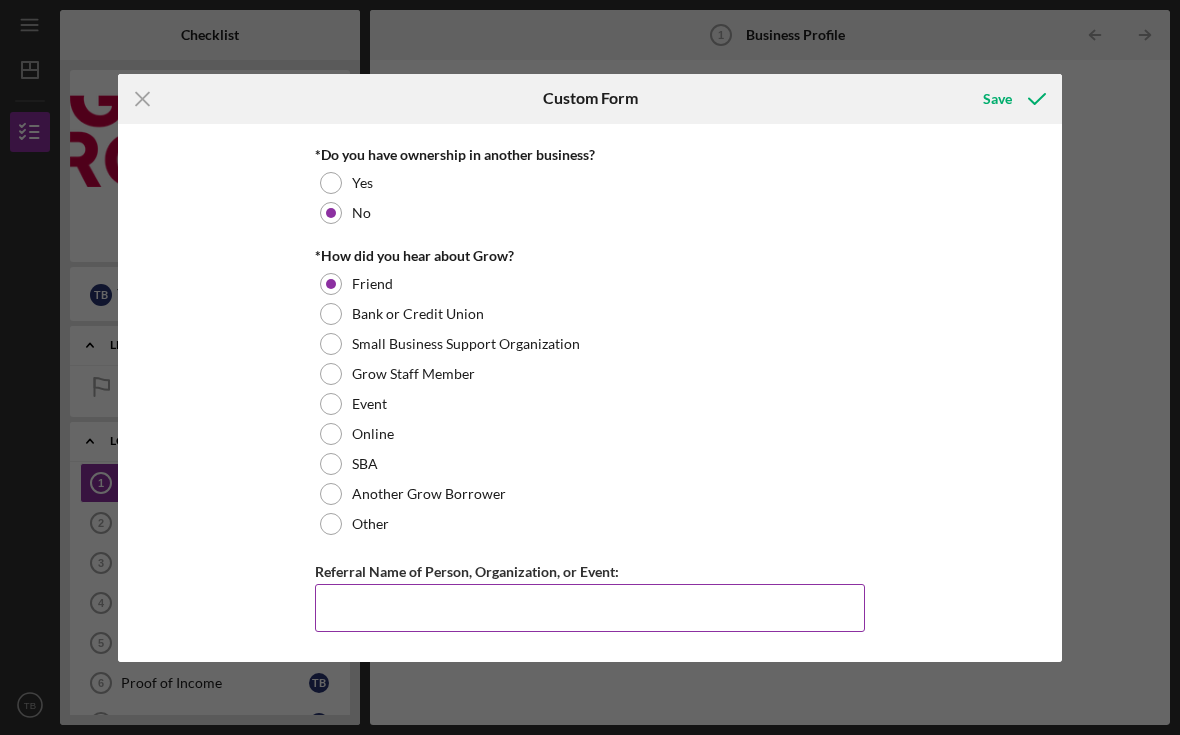 scroll, scrollTop: 1819, scrollLeft: 0, axis: vertical 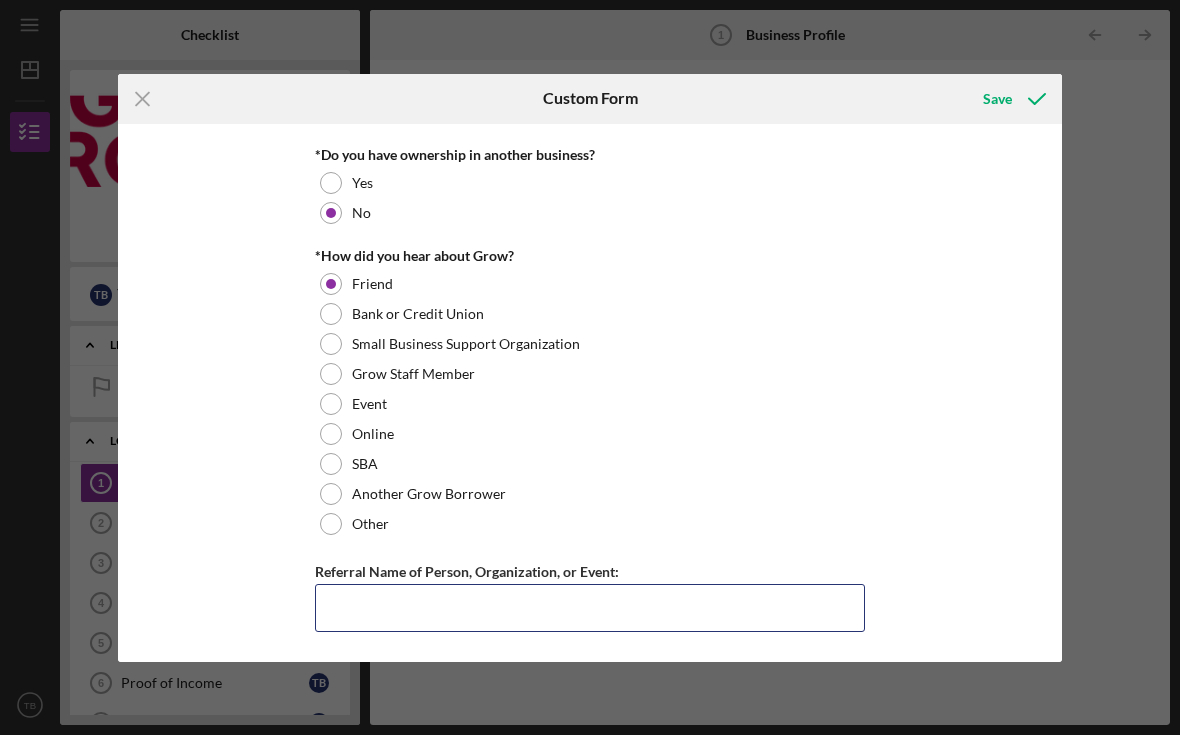 click on "Icon/Menu Close Custom Form Save Business Information *Business Name Ikigai Headspa DBA Business Phone (616) 279-6035 Business Website mysite.vagaro.com/ikigaiheadspa *Business Address Line 1 2504 Ardmore St SE Suite 200 *City Grand Rapids *County Which of the 9 Counties in Michigan that Grow serves is your business located in? Kent Ottawa Muskegon Kalamazoo Allegan Barry Ionia Montcalm Newaygo Other *Do you own or lease the property? Own Lease Not Applicable *Industry Ex: Food, Service, Retail, etc.  Beauty Industry *Legal Structure LLC Corporation Sole Proprietorship Partnership *When did you start the business? If you haven't yet started put today's date Required EIN *How many employees do you have?  Including the owner  (Ex: put 1 FTE for 1 full time employee OR 1 PTE for 1 part time employee) 1 *Do you own 100% of the business?  100% Less than 100% *Do you have ownership in another business? Yes No *How did you hear about Grow?  Friend  Bank or Credit Union Small Business Support Organization Event SBA" at bounding box center [590, 367] 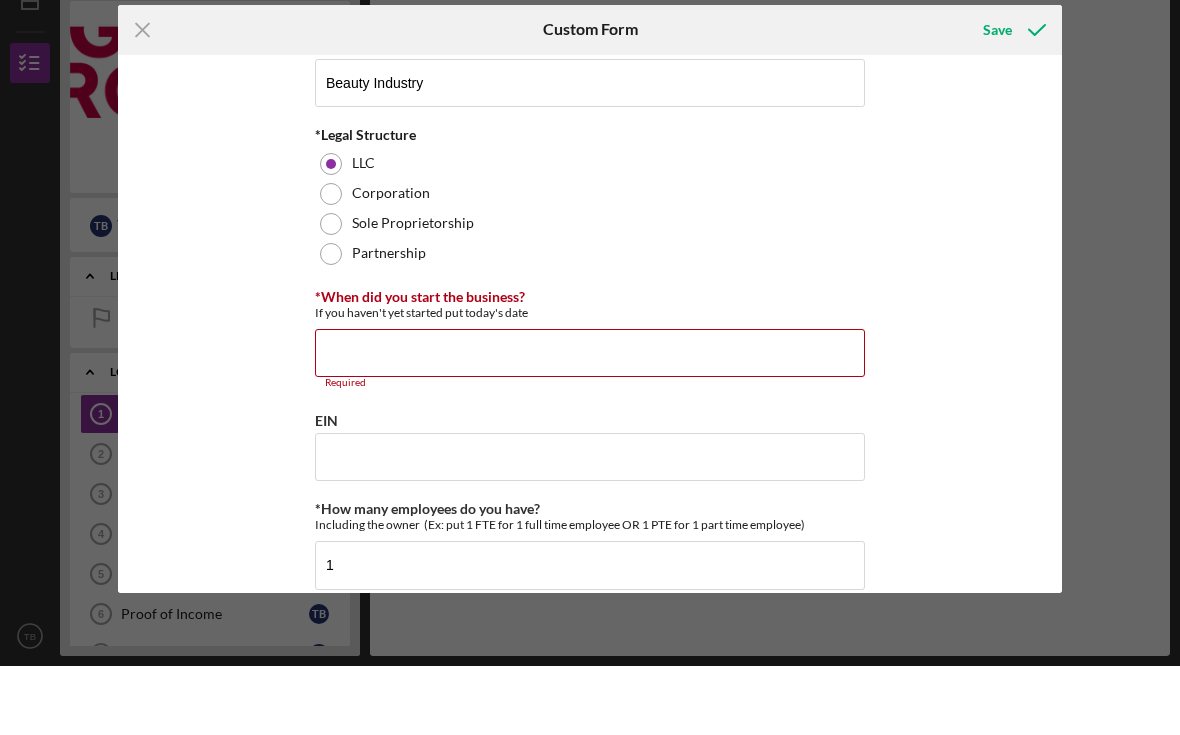 scroll, scrollTop: 1114, scrollLeft: 0, axis: vertical 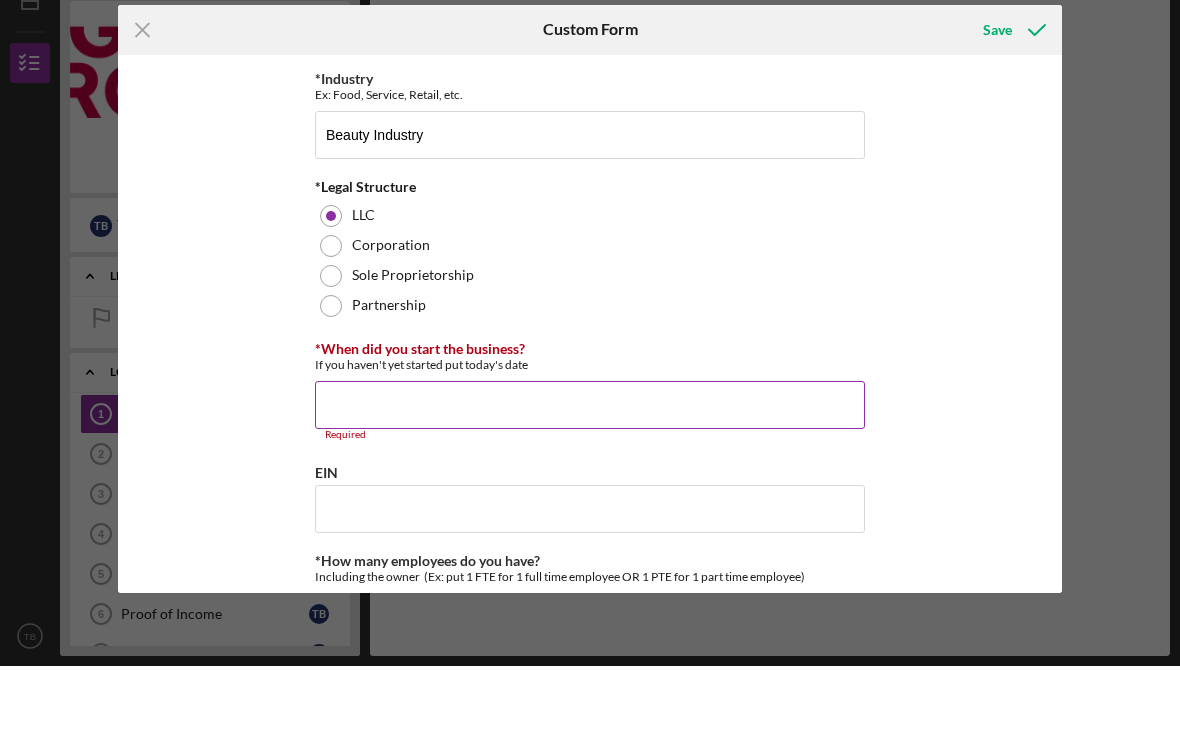 type on "Jeremy Williamson" 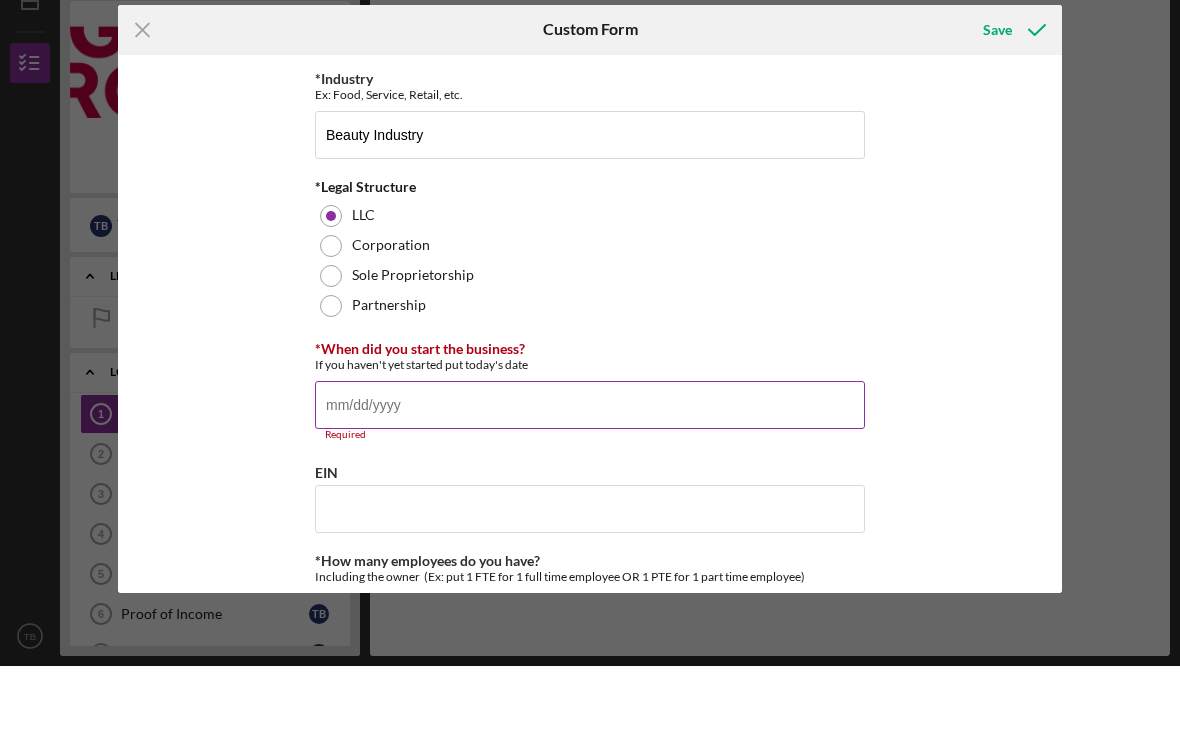 click on "*When did you start the business?" at bounding box center [590, 474] 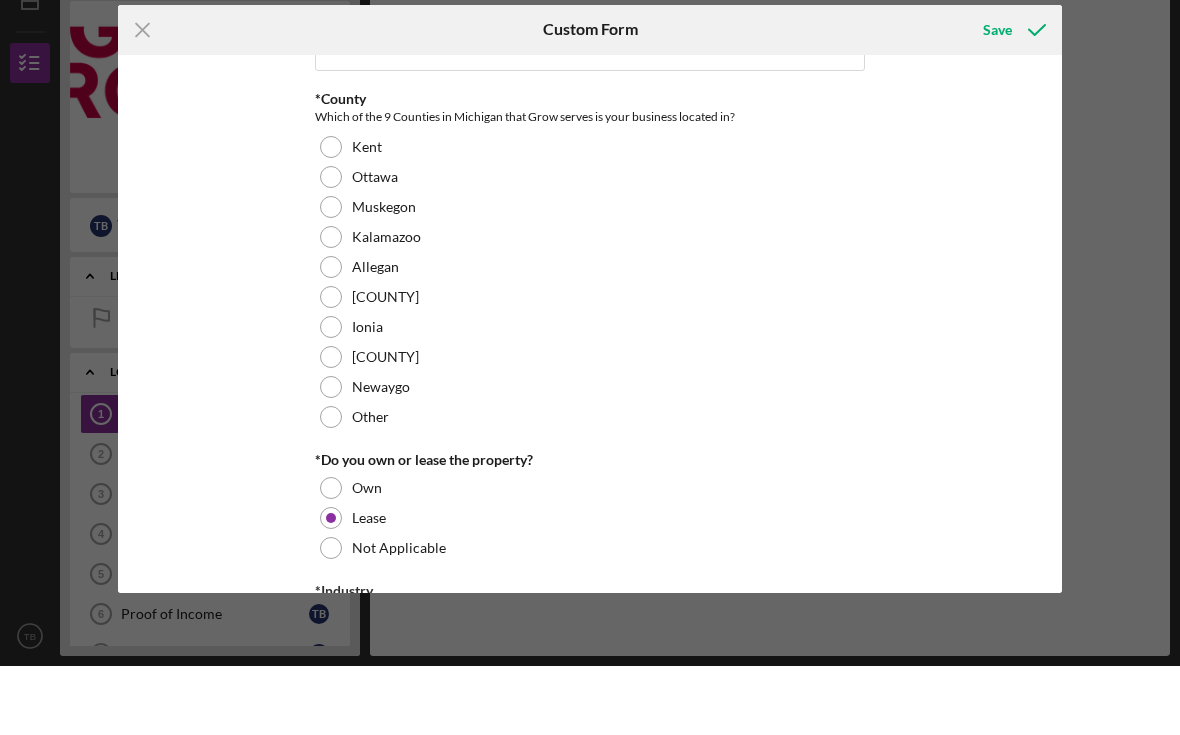 scroll, scrollTop: 559, scrollLeft: 0, axis: vertical 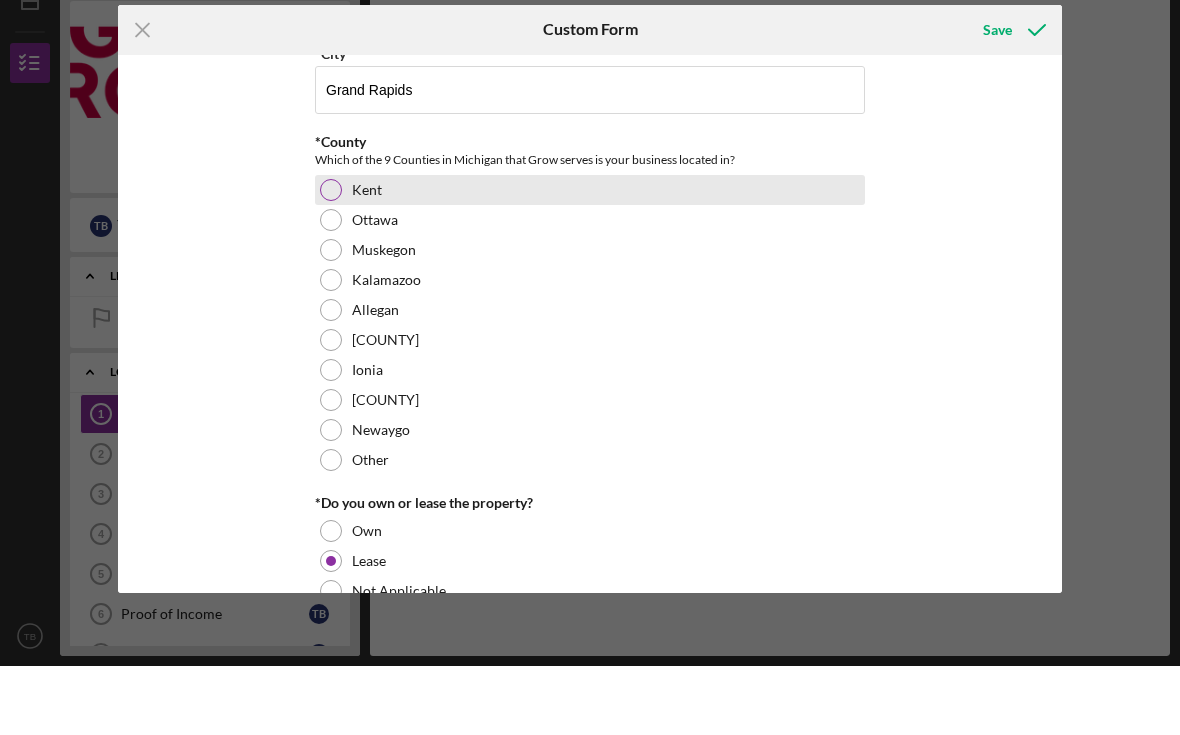 click on "Kent" at bounding box center [590, 259] 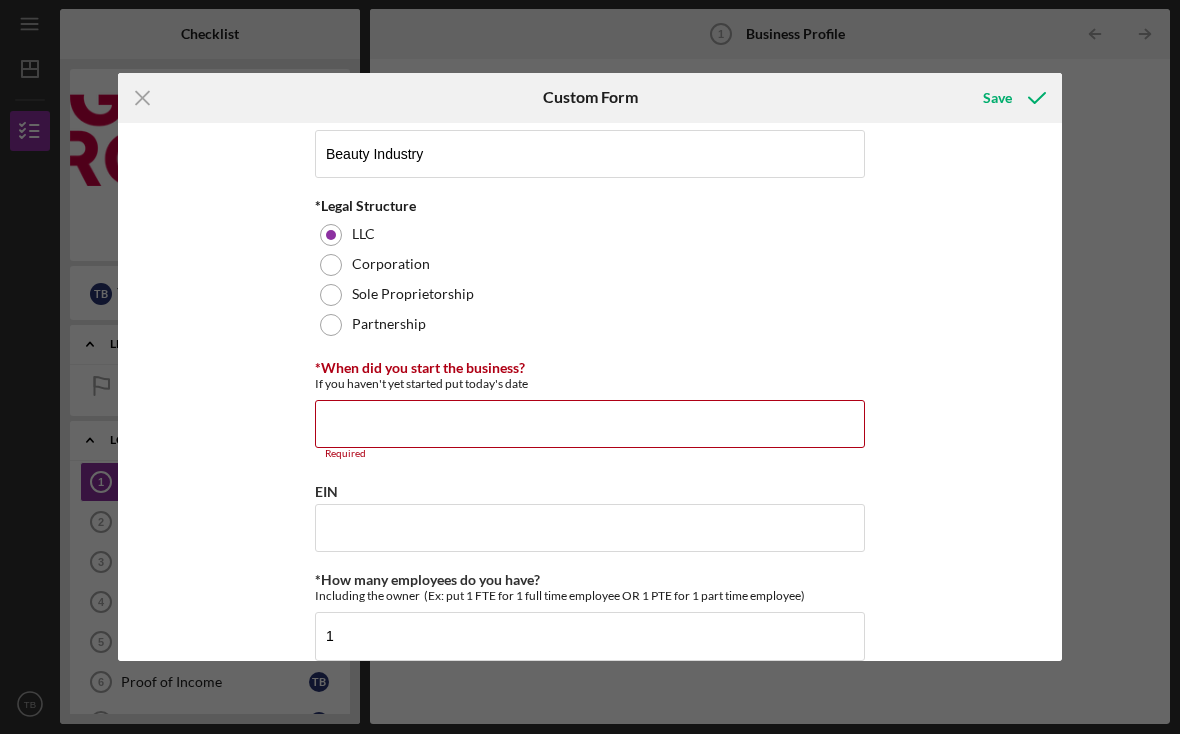 scroll, scrollTop: 1171, scrollLeft: 0, axis: vertical 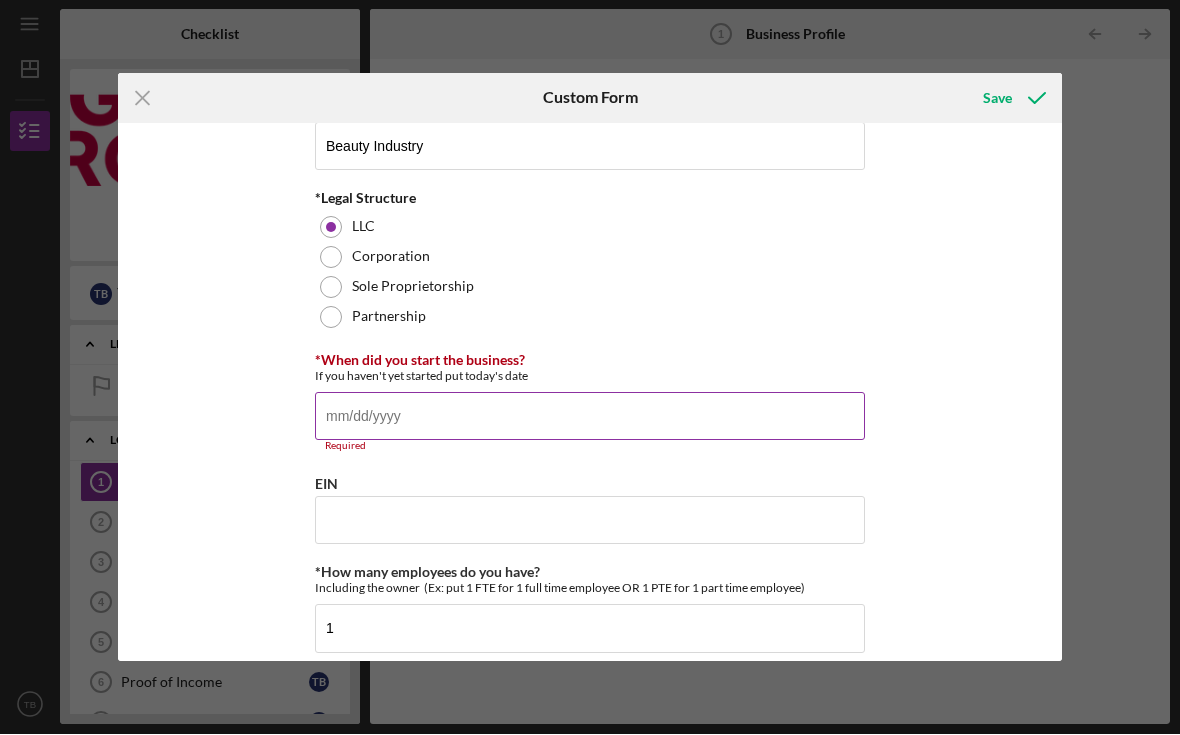 click on "*When did you start the business?" at bounding box center [590, 417] 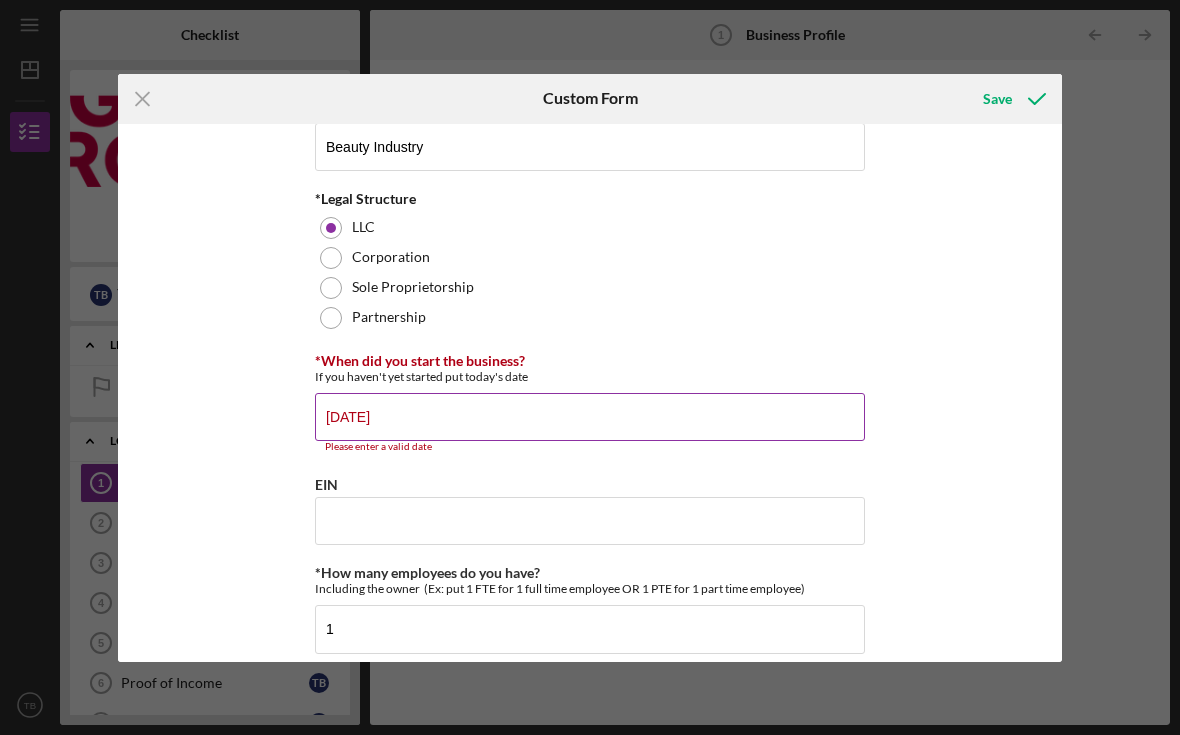 type on "06/08/2025" 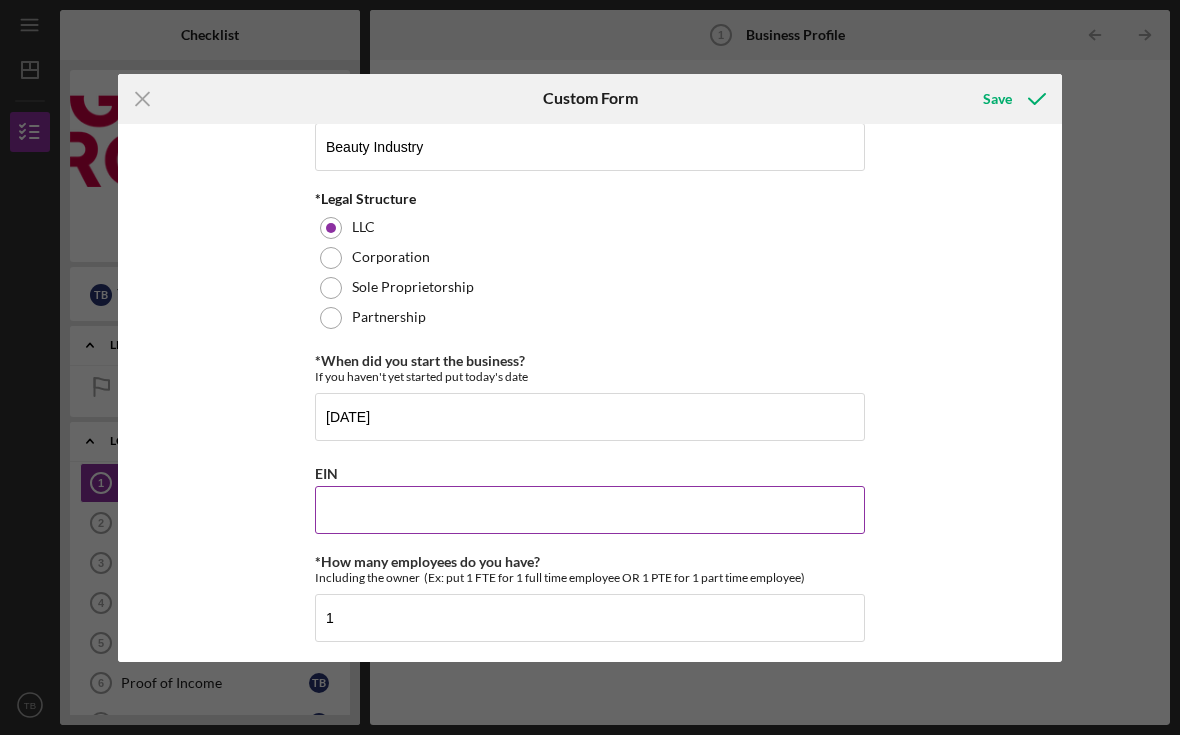 click on "EIN" at bounding box center [590, 510] 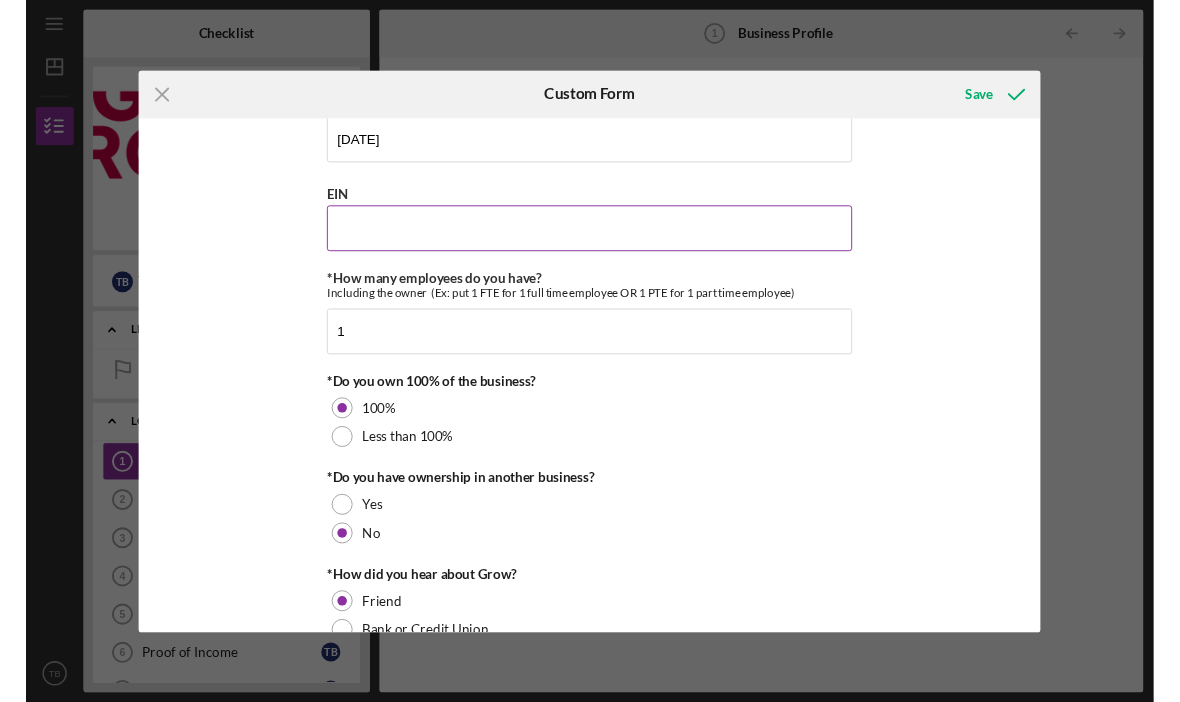 scroll, scrollTop: 1442, scrollLeft: 0, axis: vertical 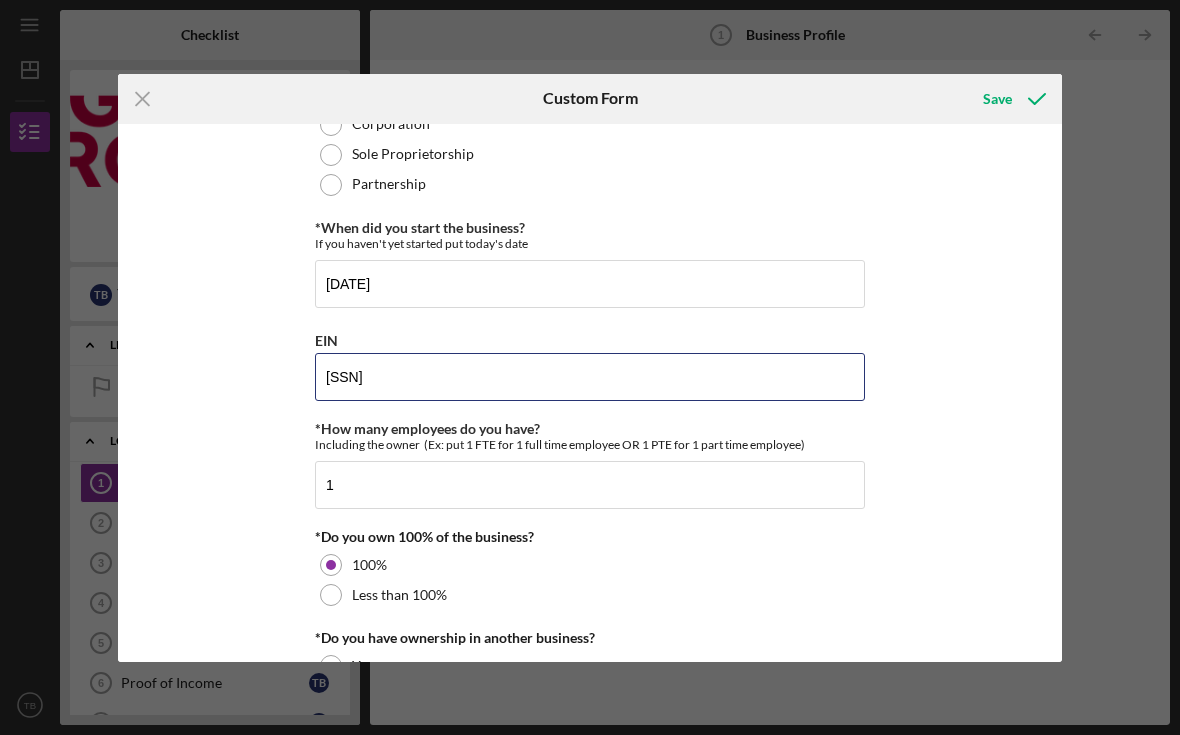 type on "33-1936428" 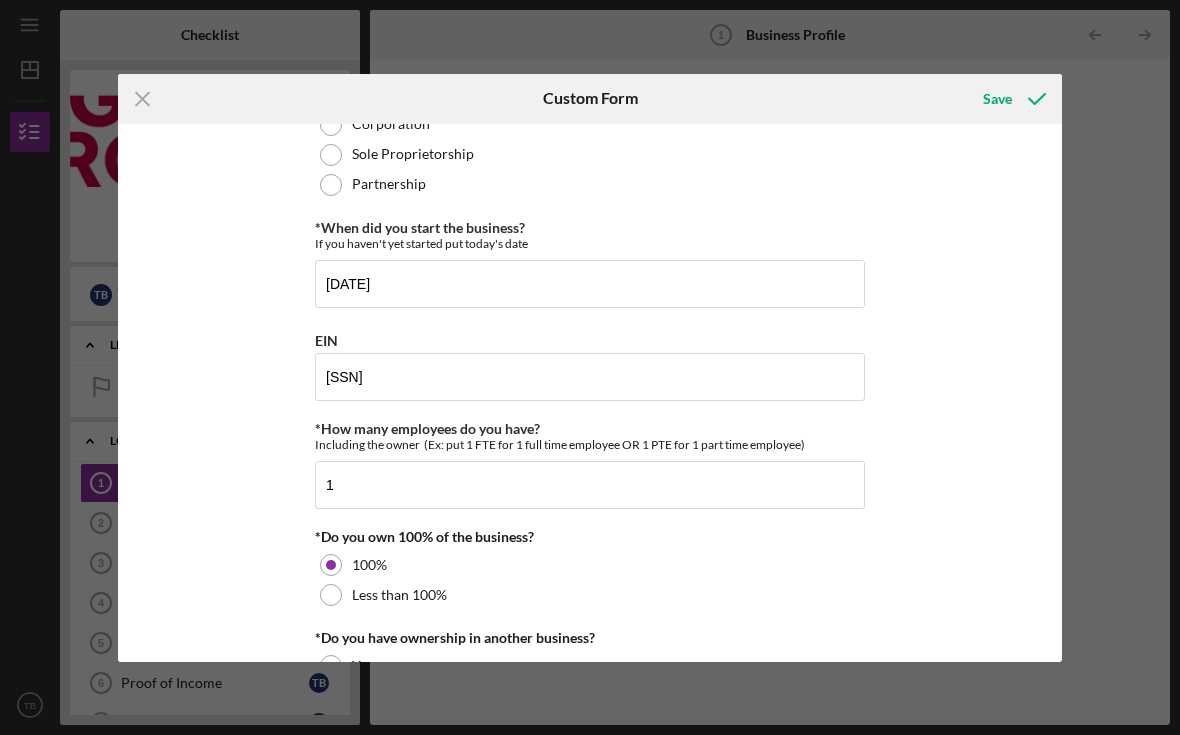 click on "Business Information *Business Name Ikigai Headspa DBA Business Phone (616) 279-6035 Business Website mysite.vagaro.com/ikigaiheadspa *Business Address Line 1 2504 Ardmore St SE Suite 200 *City Grand Rapids *County Which of the 9 Counties in Michigan that Grow serves is your business located in? Kent Ottawa Muskegon Kalamazoo Allegan Barry Ionia Montcalm Newaygo Other *Do you own or lease the property? Own Lease Not Applicable *Industry Ex: Food, Service, Retail, etc.  Beauty Industry *Legal Structure LLC Corporation Sole Proprietorship Partnership *When did you start the business? If you haven't yet started put today's date 06/08/2025 EIN 33-1936428 *How many employees do you have?  Including the owner  (Ex: put 1 FTE for 1 full time employee OR 1 PTE for 1 part time employee) 1 *Do you own 100% of the business?  100% Less than 100% *Do you have ownership in another business? Yes No *How did you hear about Grow?  Friend  Bank or Credit Union Small Business Support Organization Grow Staff Member Event Online" at bounding box center [590, 393] 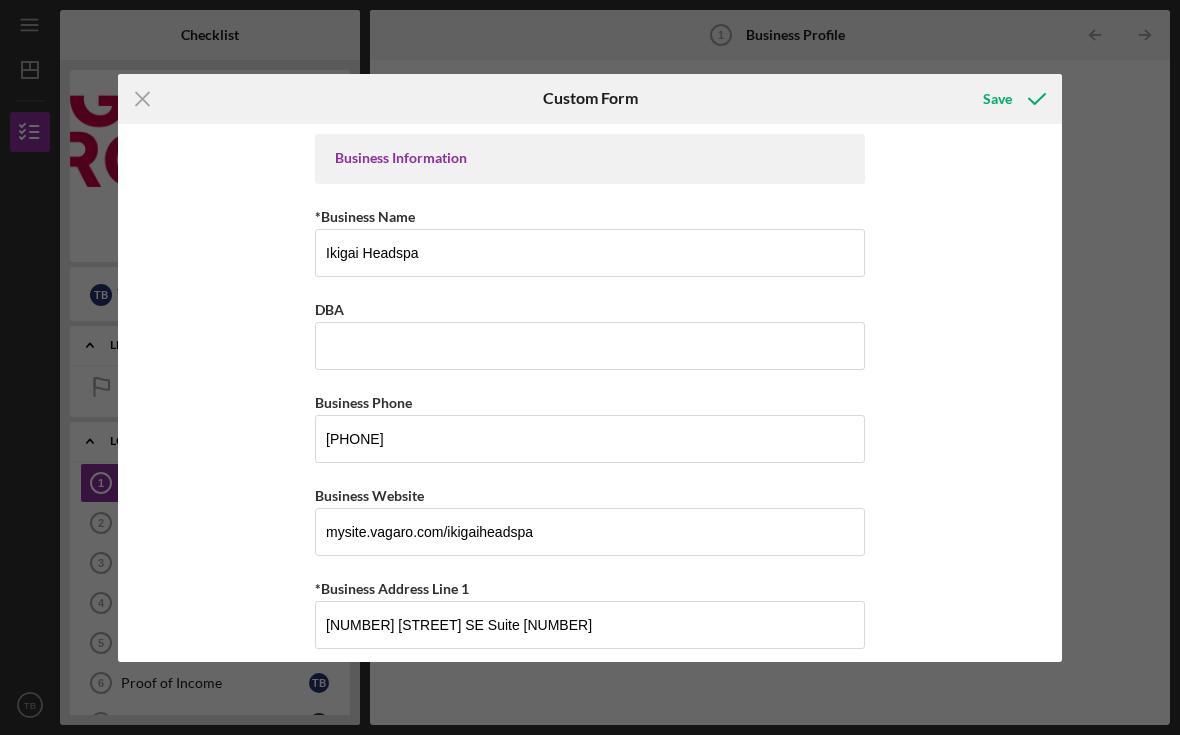 scroll, scrollTop: 0, scrollLeft: 0, axis: both 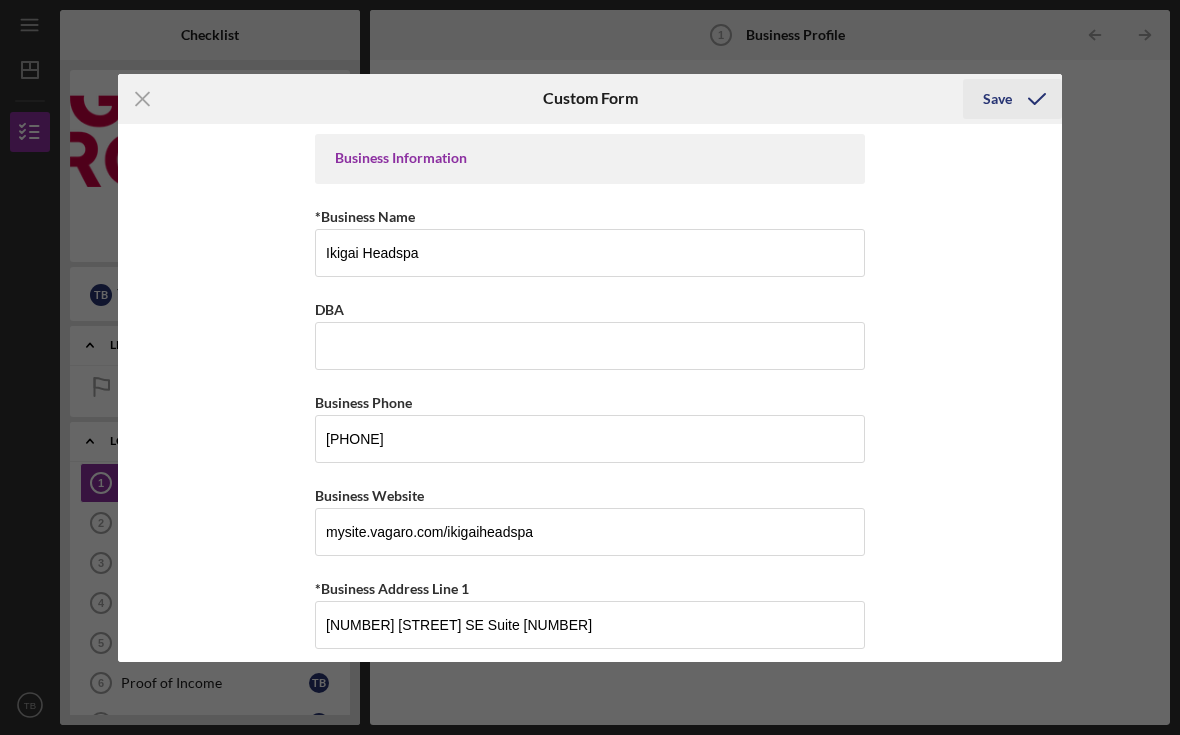 click 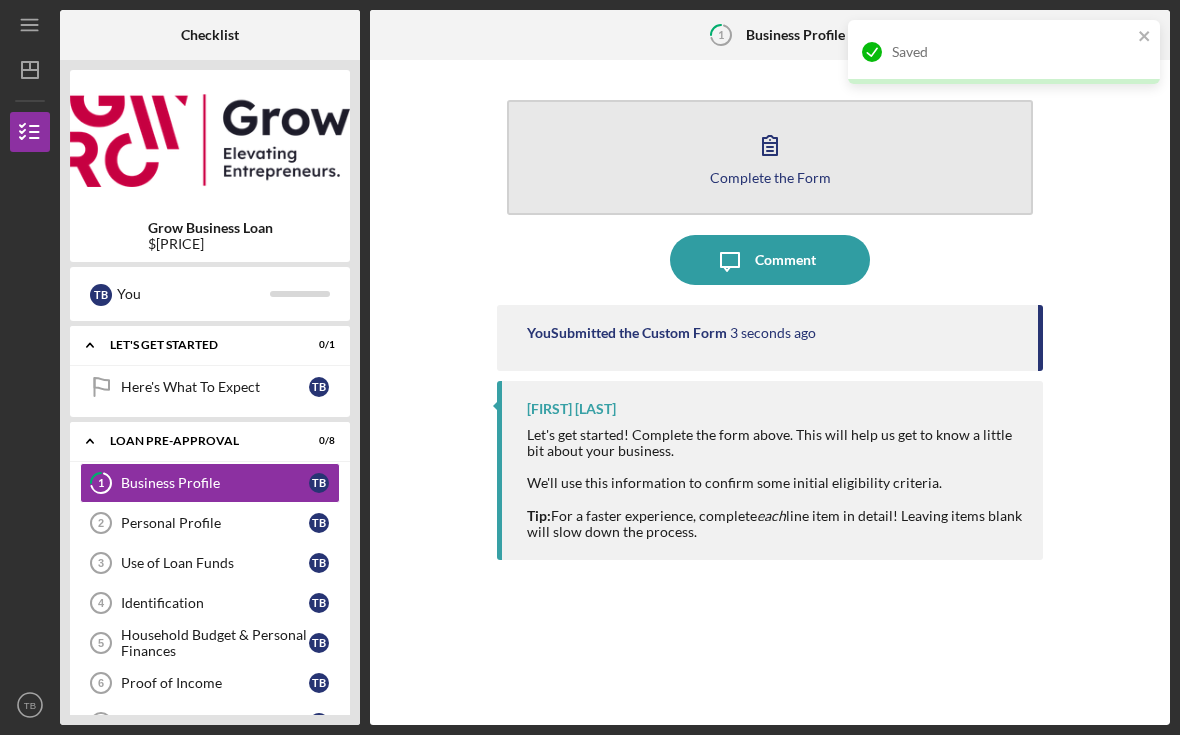 click on "Complete the Form" at bounding box center [770, 177] 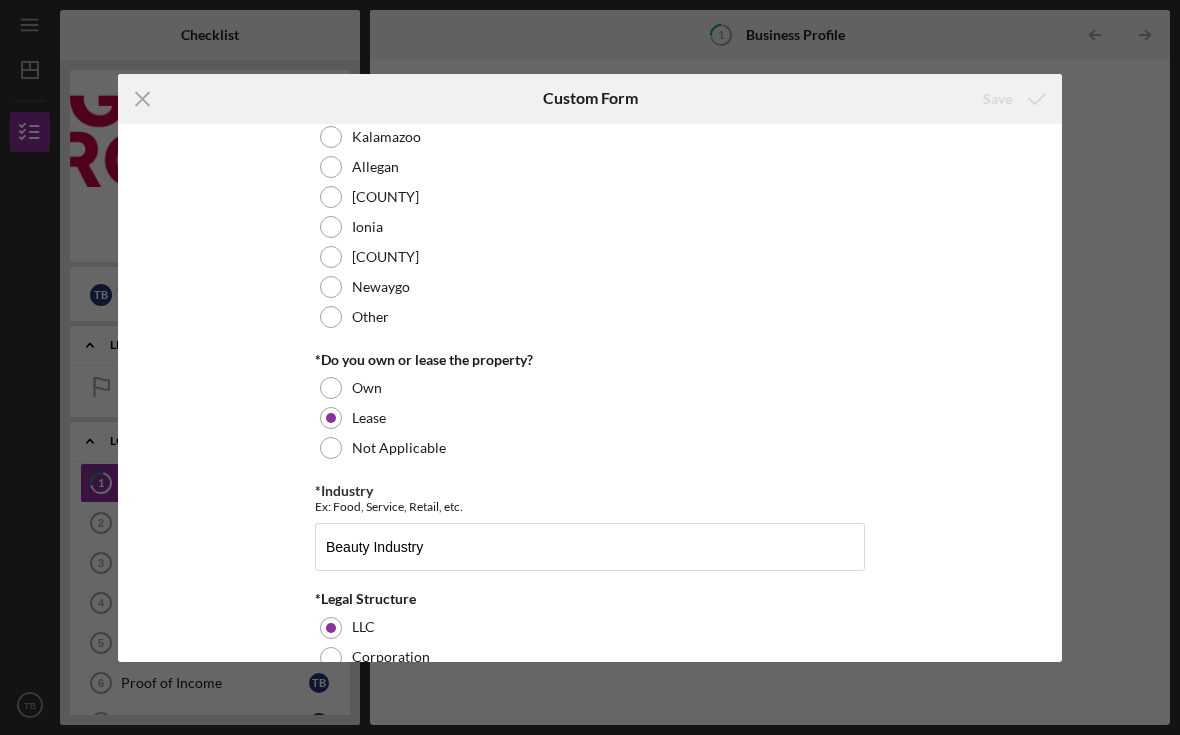scroll, scrollTop: 770, scrollLeft: 0, axis: vertical 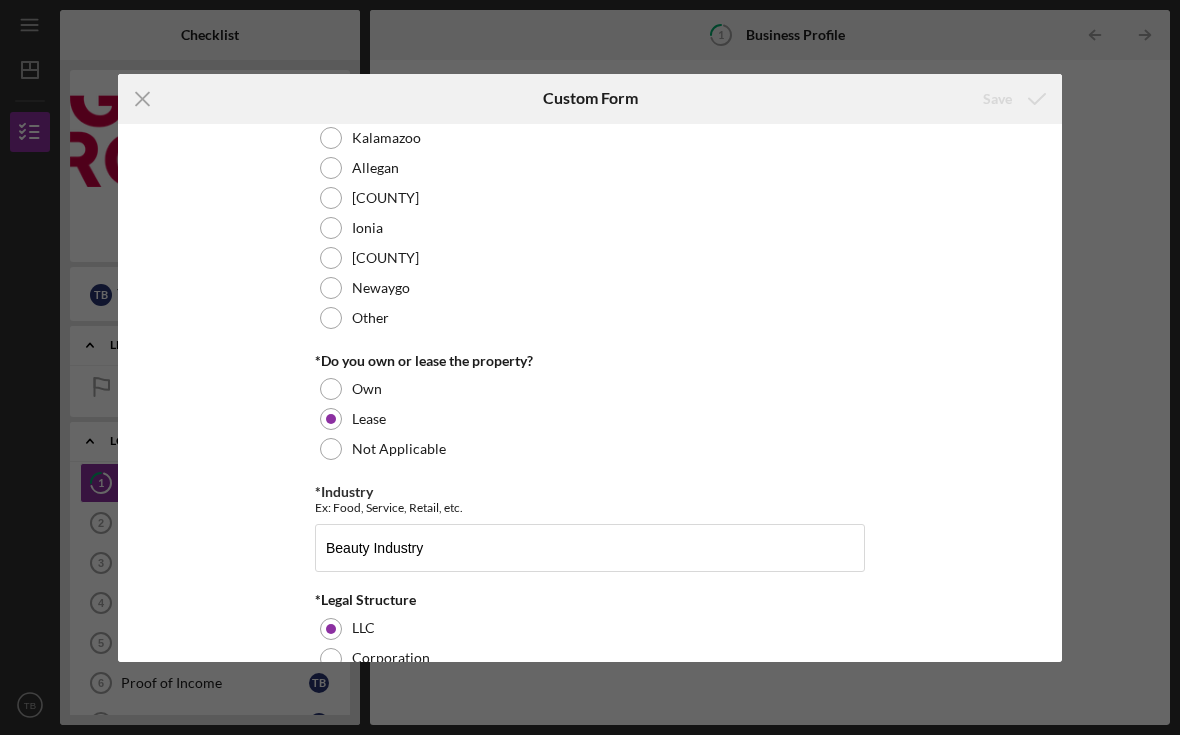click on "Icon/Menu Close Custom Form Save Business Information *Business Name Ikigai Headspa DBA Business Phone (616) 279-6035 Business Website mysite.vagaro.com/ikigaiheadspa *Business Address Line 1 2504 Ardmore St SE Suite 200 *City Grand Rapids *County Which of the 9 Counties in Michigan that Grow serves is your business located in? Kent Ottawa Muskegon Kalamazoo Allegan Barry Ionia Montcalm Newaygo Other *Do you own or lease the property? Own Lease Not Applicable *Industry Ex: Food, Service, Retail, etc.  Beauty Industry *Legal Structure LLC Corporation Sole Proprietorship Partnership *When did you start the business? If you haven't yet started put today's date 06/08/2025 EIN 33-1936428 *How many employees do you have?  Including the owner  (Ex: put 1 FTE for 1 full time employee OR 1 PTE for 1 part time employee) 1 *Do you own 100% of the business?  100% Less than 100% *Do you have ownership in another business? Yes No *How did you hear about Grow?  Friend  Bank or Credit Union Grow Staff Member Event Online SBA" at bounding box center [590, 367] 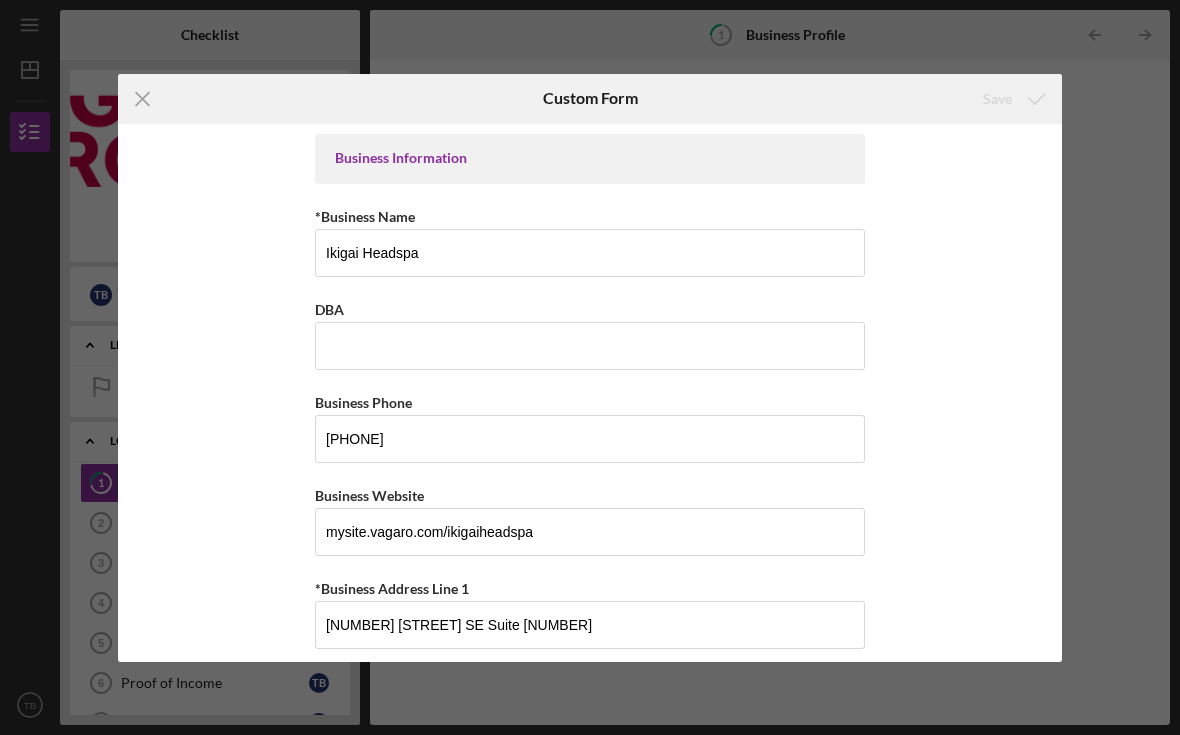 scroll, scrollTop: 0, scrollLeft: 0, axis: both 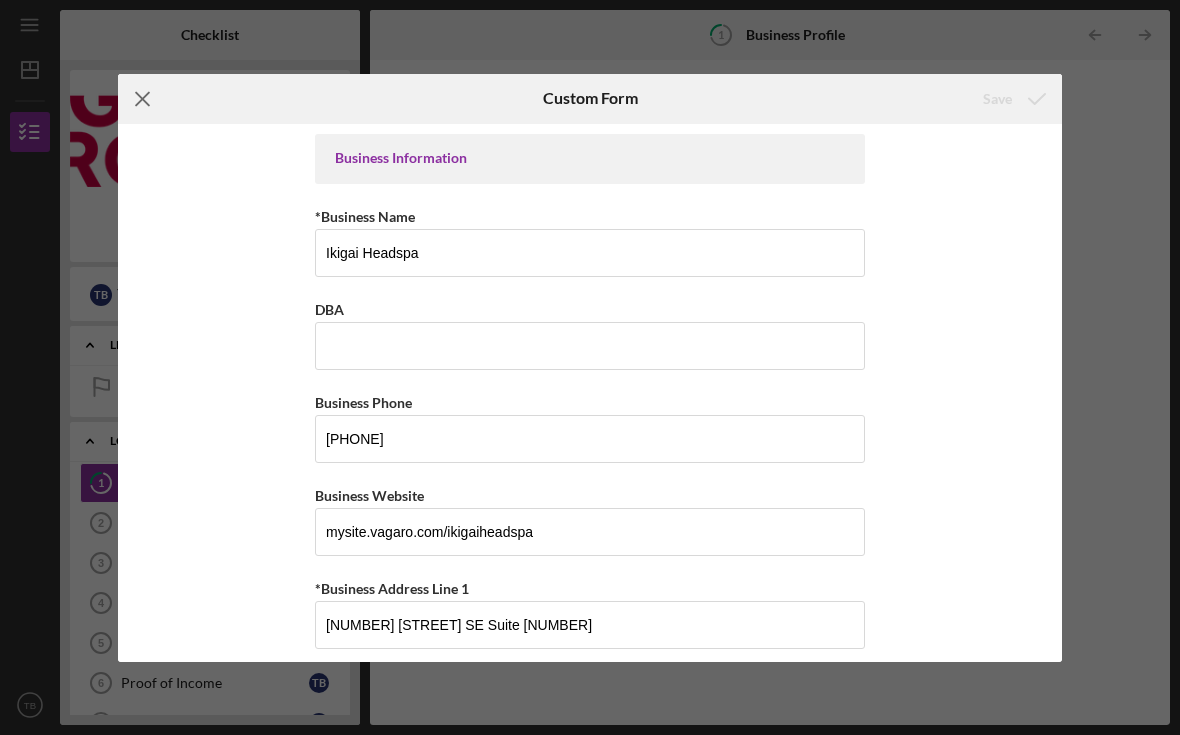 click on "Icon/Menu Close" 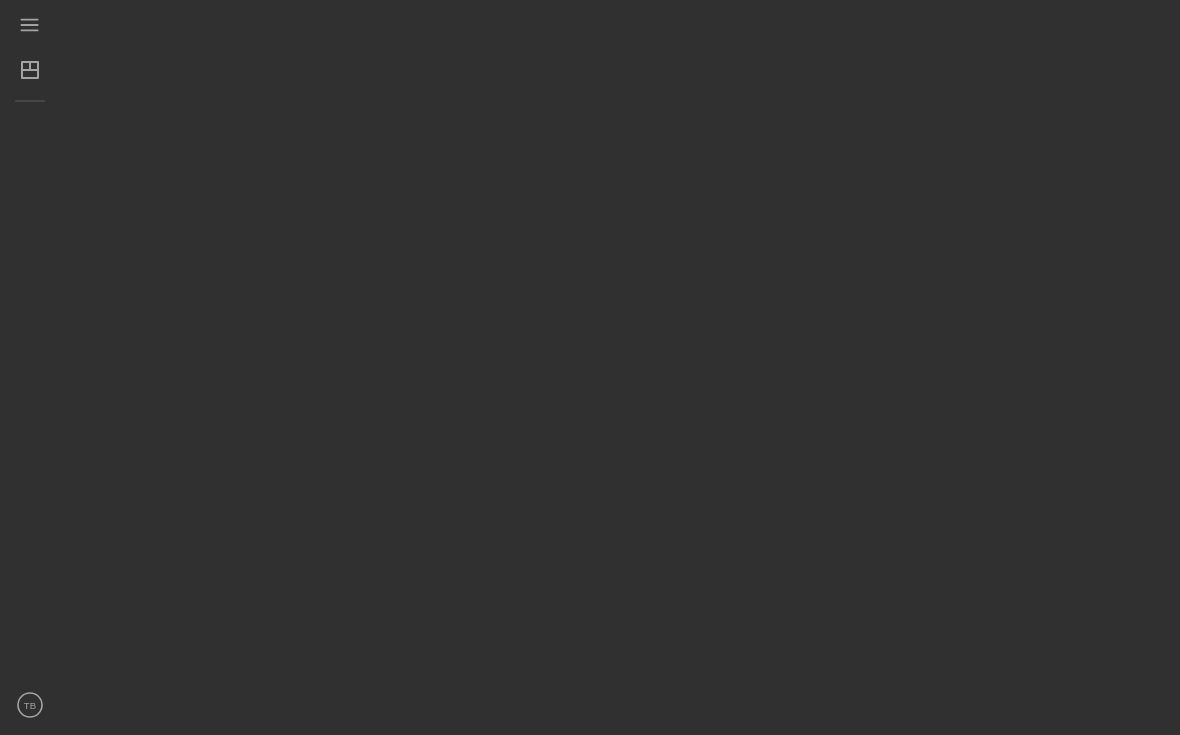 scroll, scrollTop: 36, scrollLeft: 0, axis: vertical 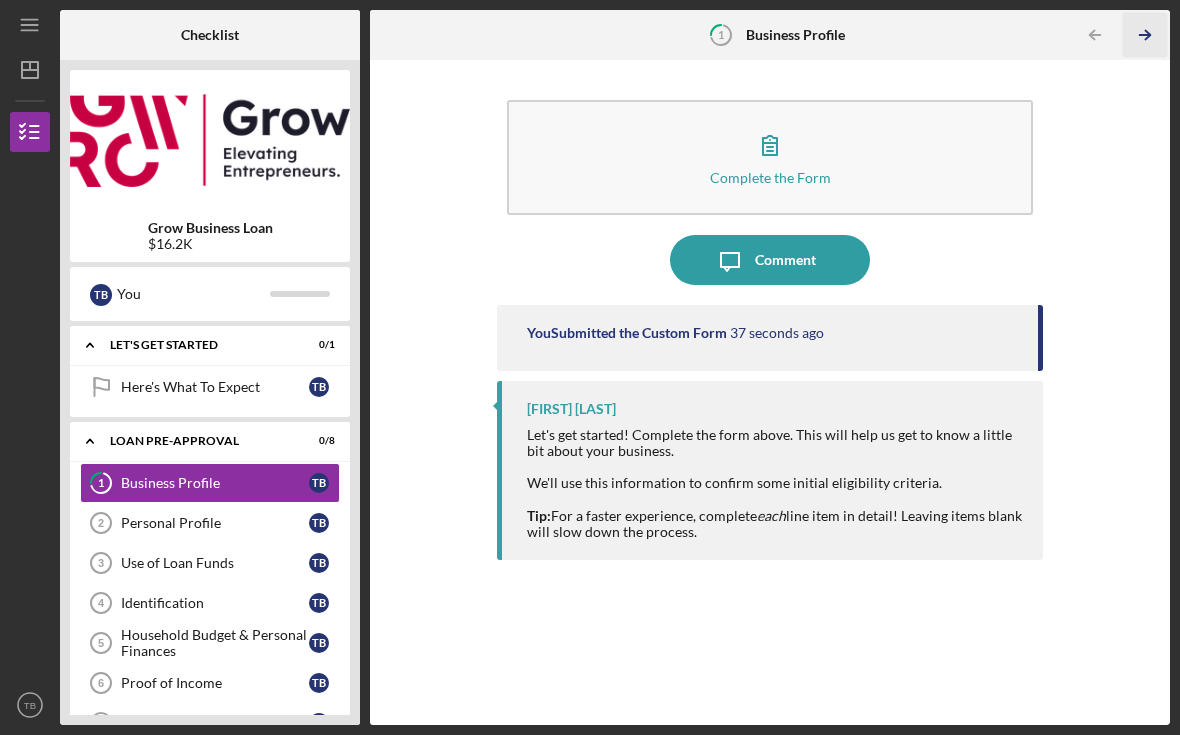 click on "Icon/Table Pagination Arrow" 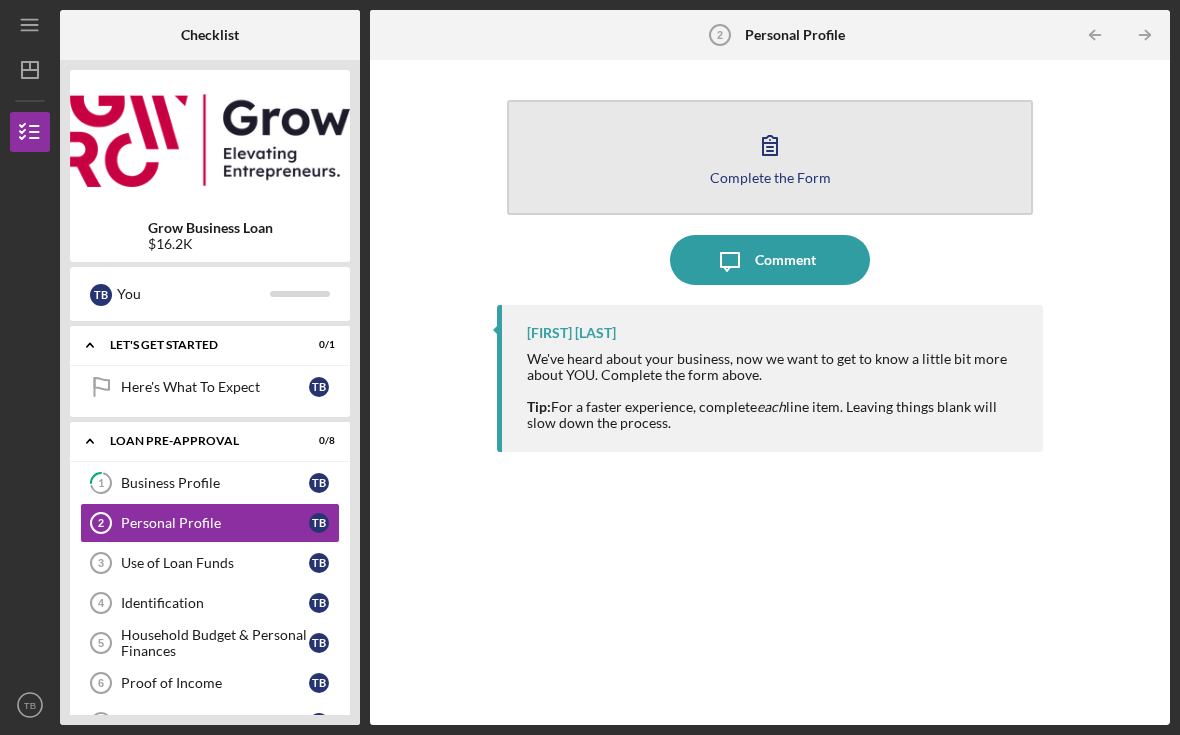 click on "Complete the Form" at bounding box center (770, 177) 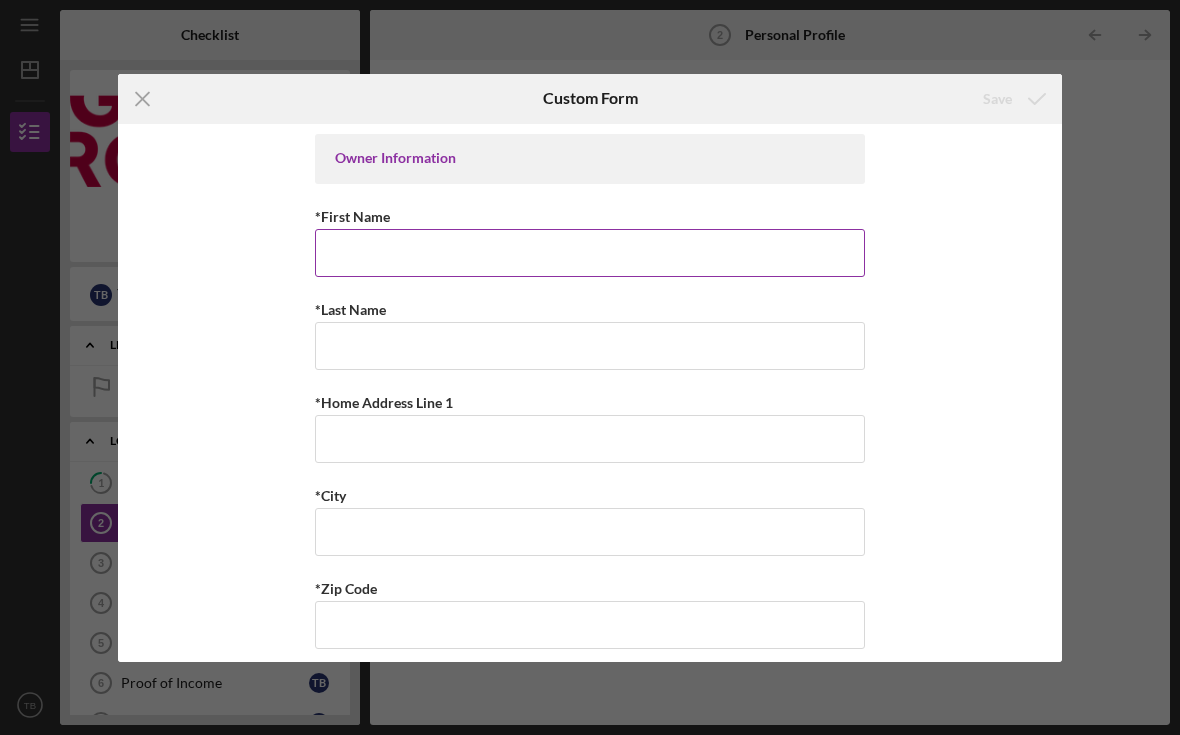 scroll, scrollTop: 35, scrollLeft: 0, axis: vertical 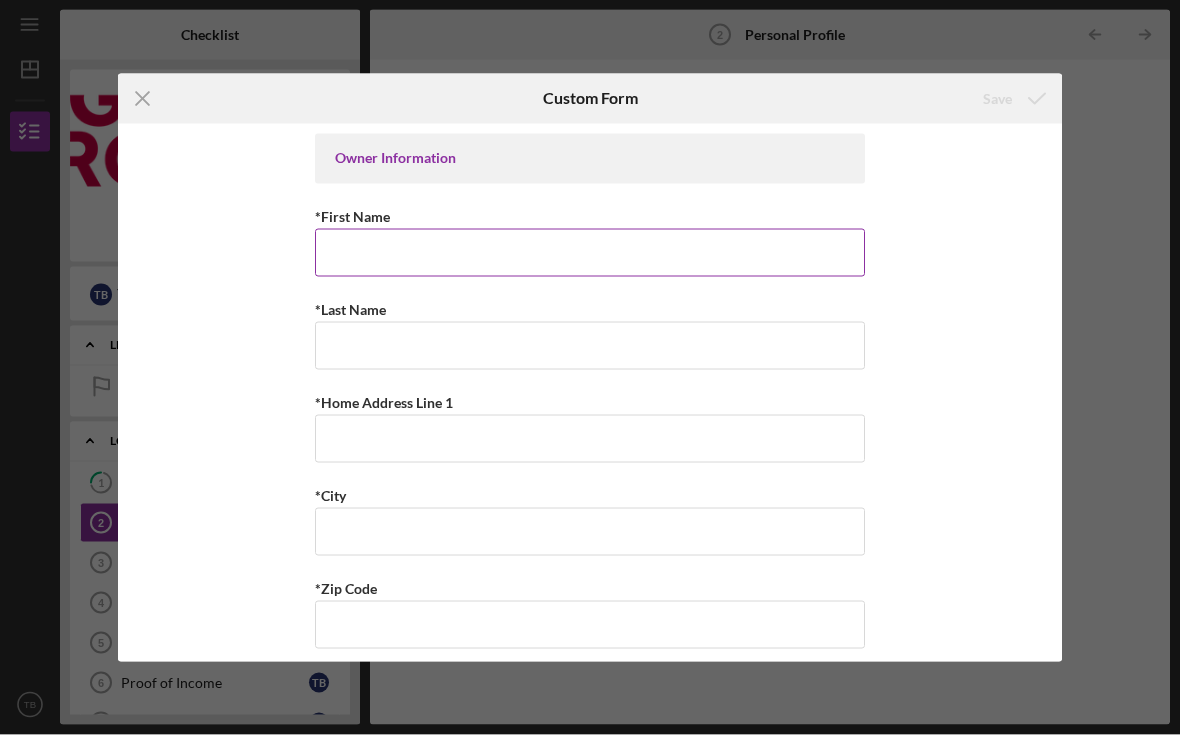 click on "*First Name" at bounding box center [590, 253] 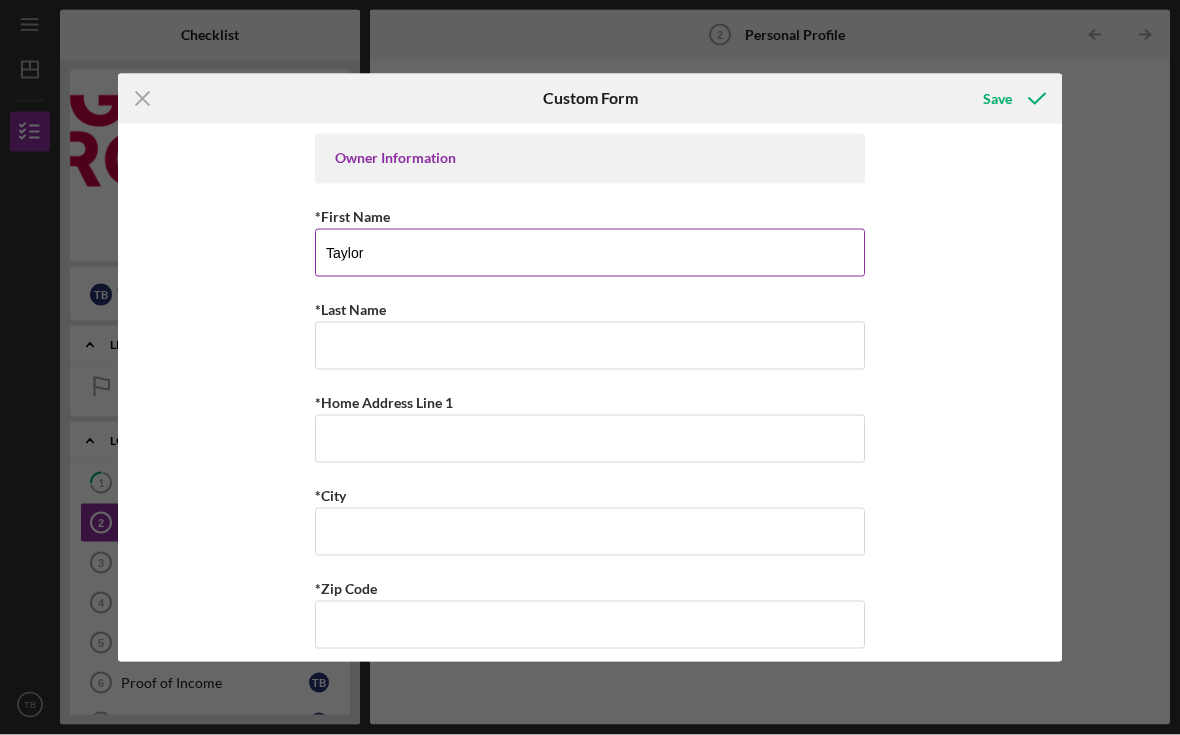 type on "Taylor" 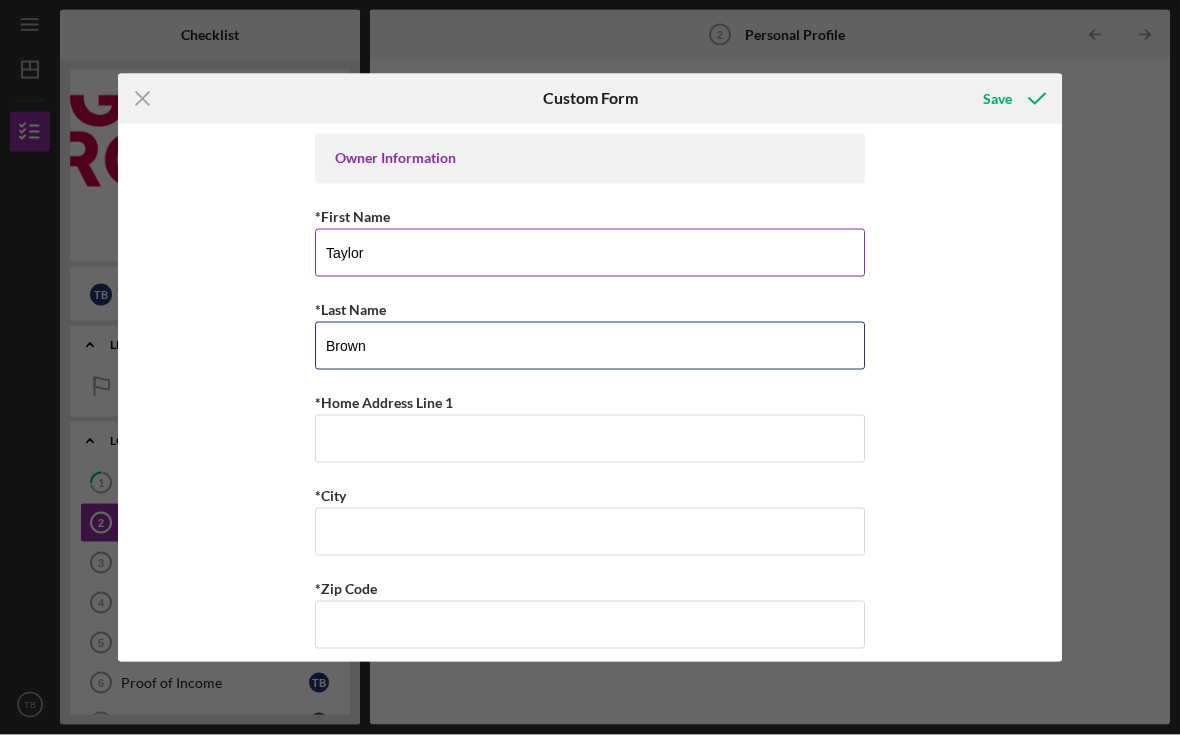 type on "Brown" 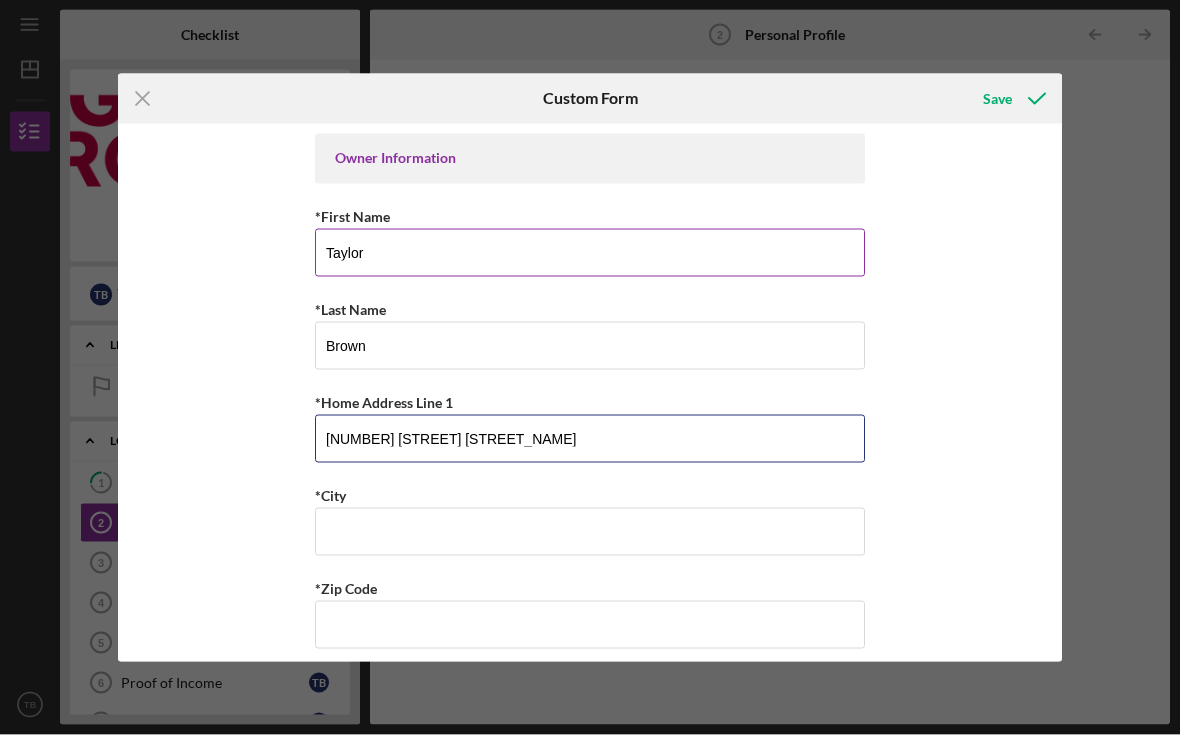 type on "[NUMBER] [STREET] [STREET_NAME]" 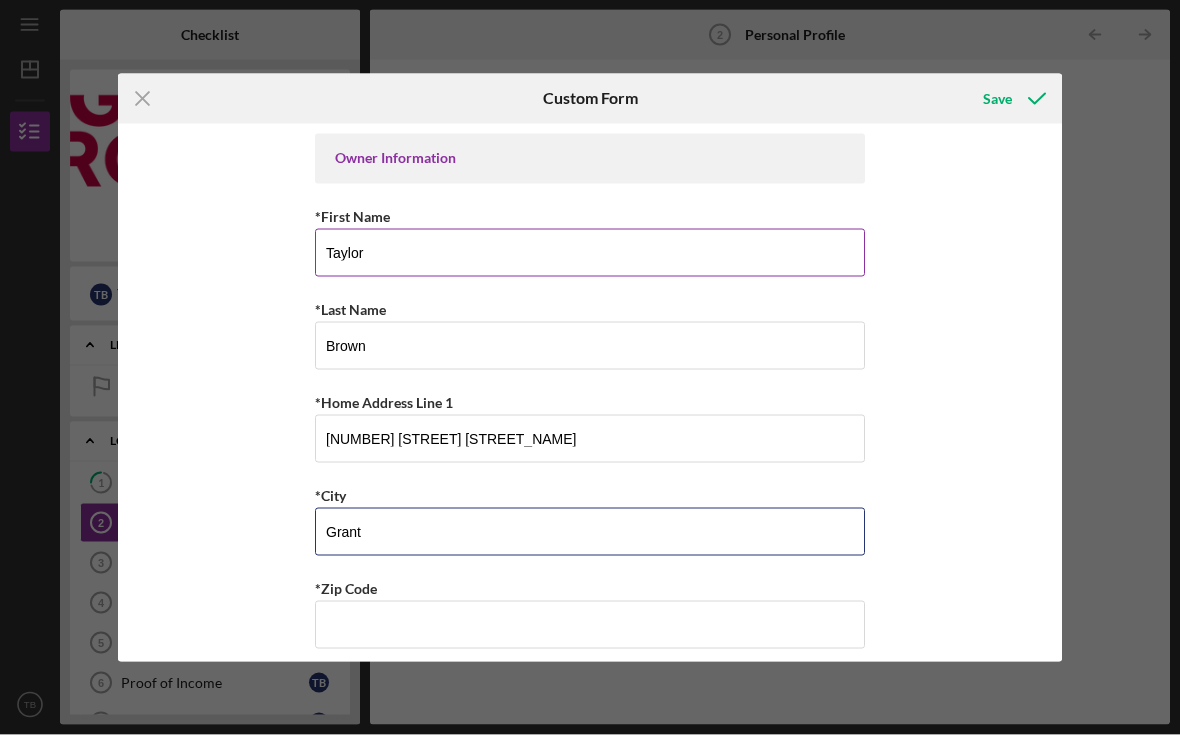 type on "Grant" 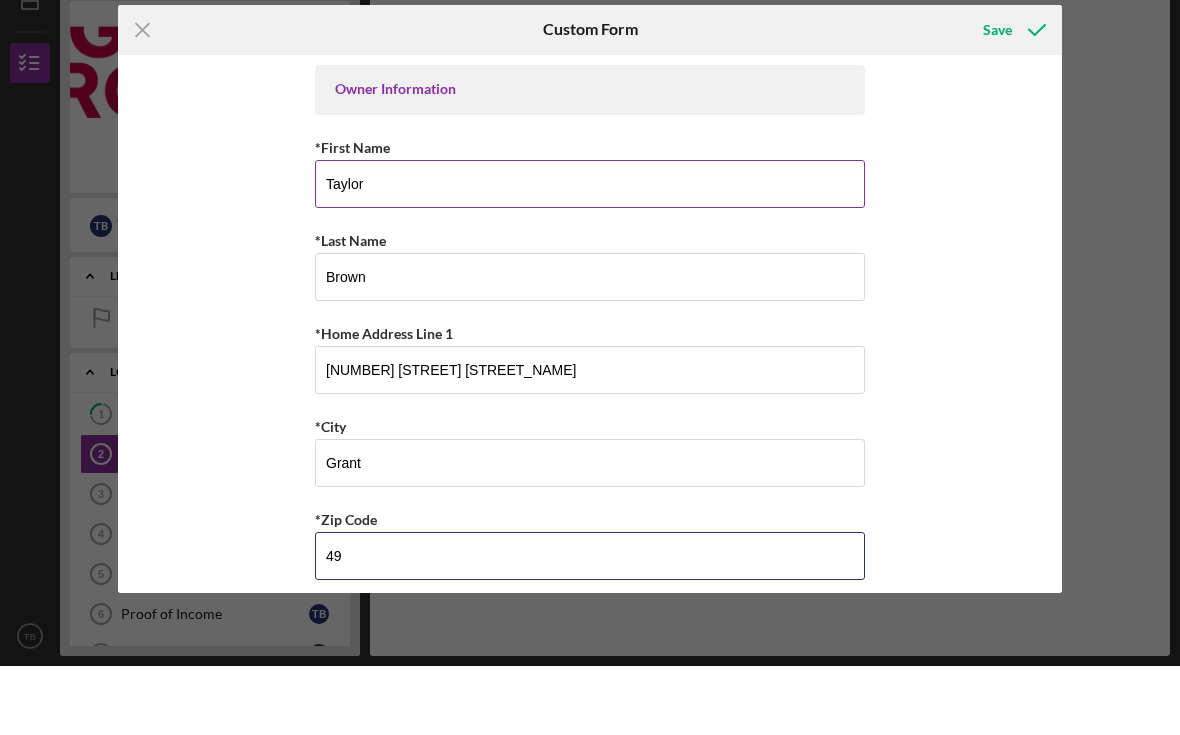 scroll, scrollTop: 36, scrollLeft: 0, axis: vertical 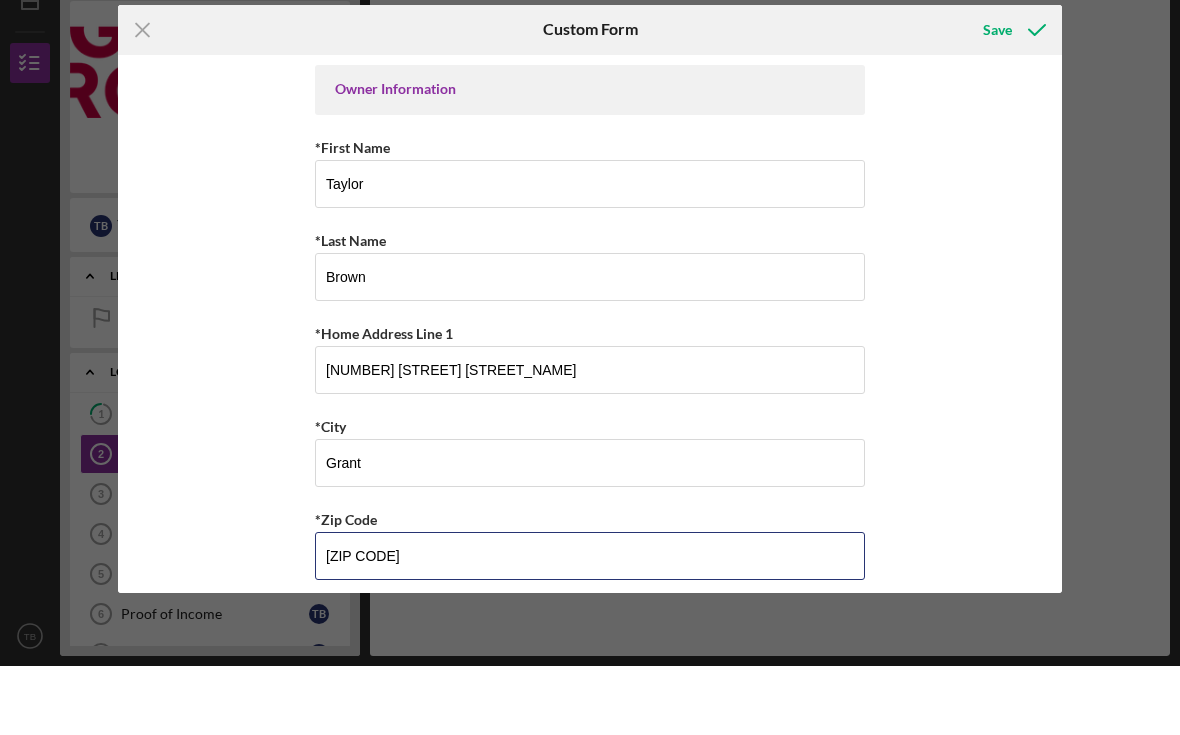 type on "[ZIP CODE]" 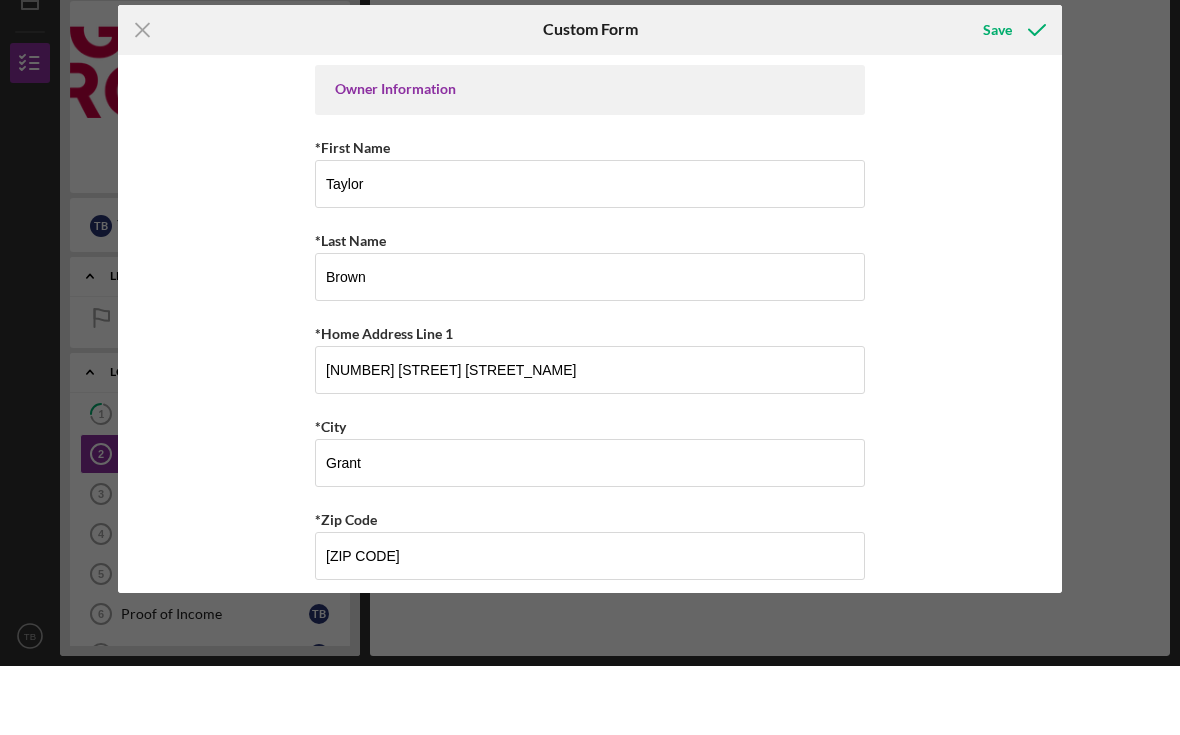 click on "Owner Information *First Name [FIRST] *Last Name [LAST] *Home Address Line 1 [NUMBER] [STREET] *City [CITY] *Zip Code [ZIP CODE] *Cell Phone [PHONE] *Email [EMAIL] *Gender Female Male Transgender Female Transgender Male Non-binary Prefer to self-describe *Race American Indian or Alaska Native Asian Black or African American Native Hawaiian or other Pacific Islander White Two or More Races Chose not to respond Other *Ethnicity Hispanic or Latino Non-Hispanic or Latino Chose not to respond *Citizenship Status This information is confidential and helps us better match you with a loan product that fits your business; it is not reported to any federal agency. U.S. Citizen or U.S. National Lawful Permanent Resident (Green Card Holder)  Other Option" at bounding box center (590, 393) 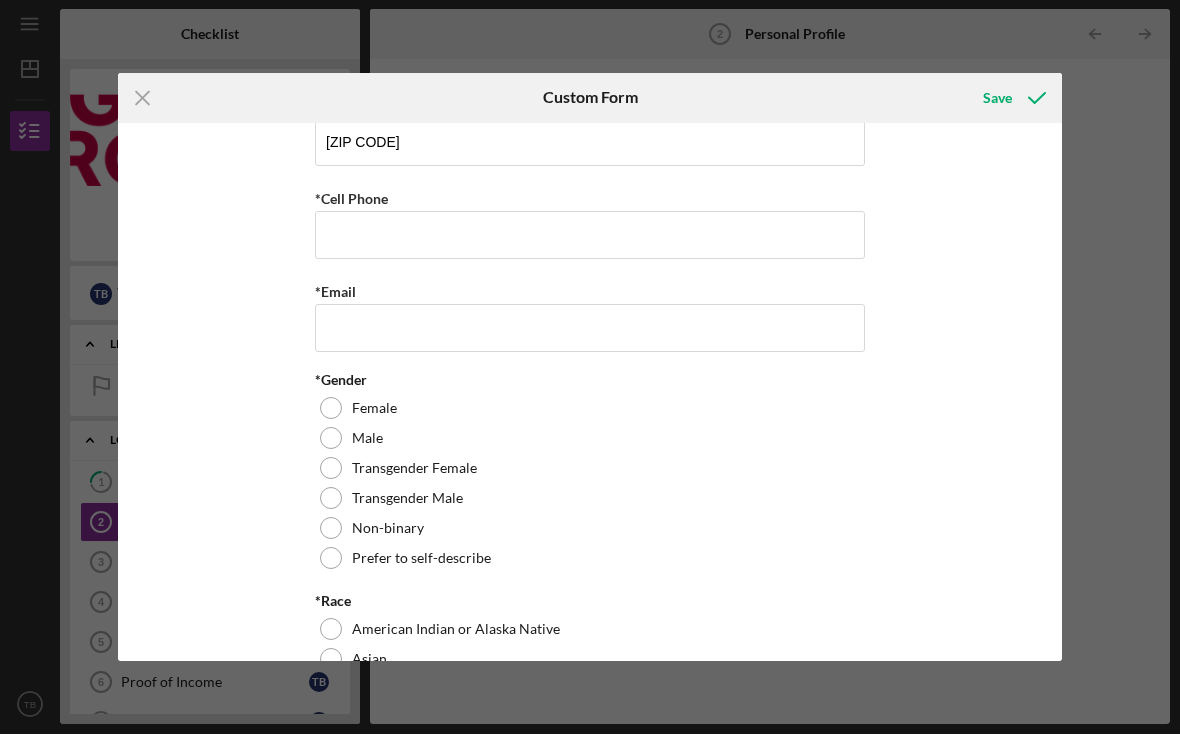 scroll, scrollTop: 527, scrollLeft: 0, axis: vertical 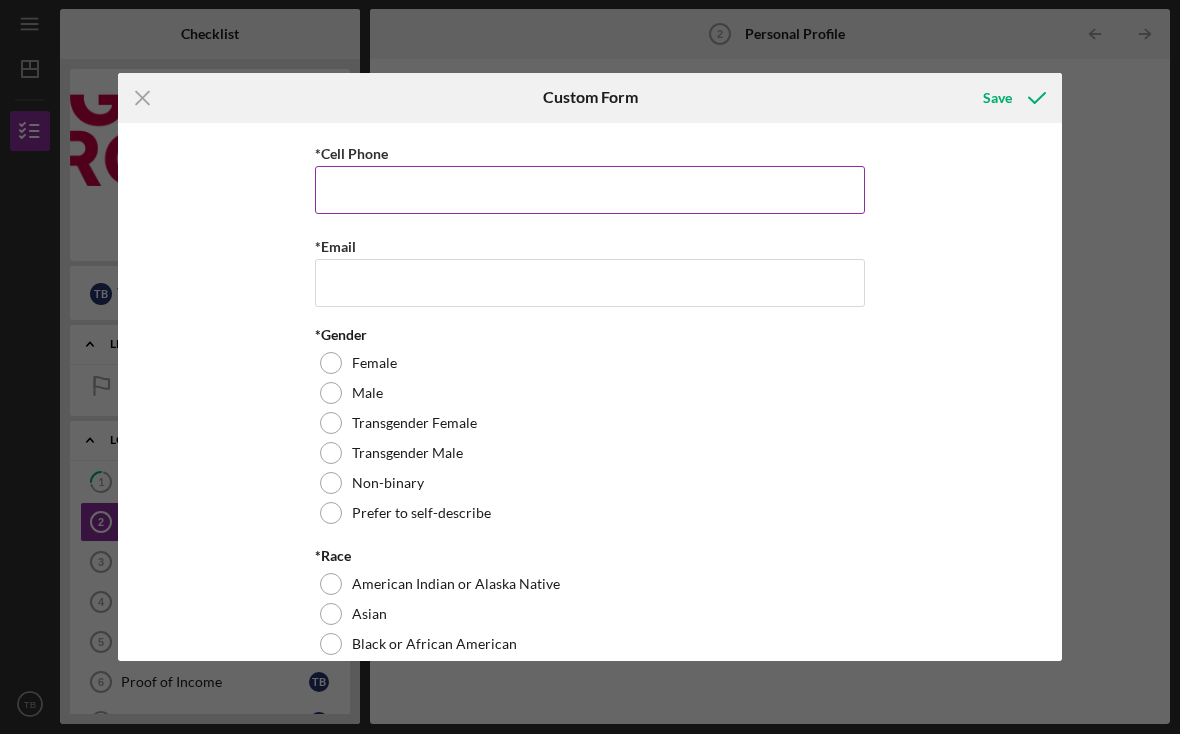click on "*Cell Phone" at bounding box center (590, 191) 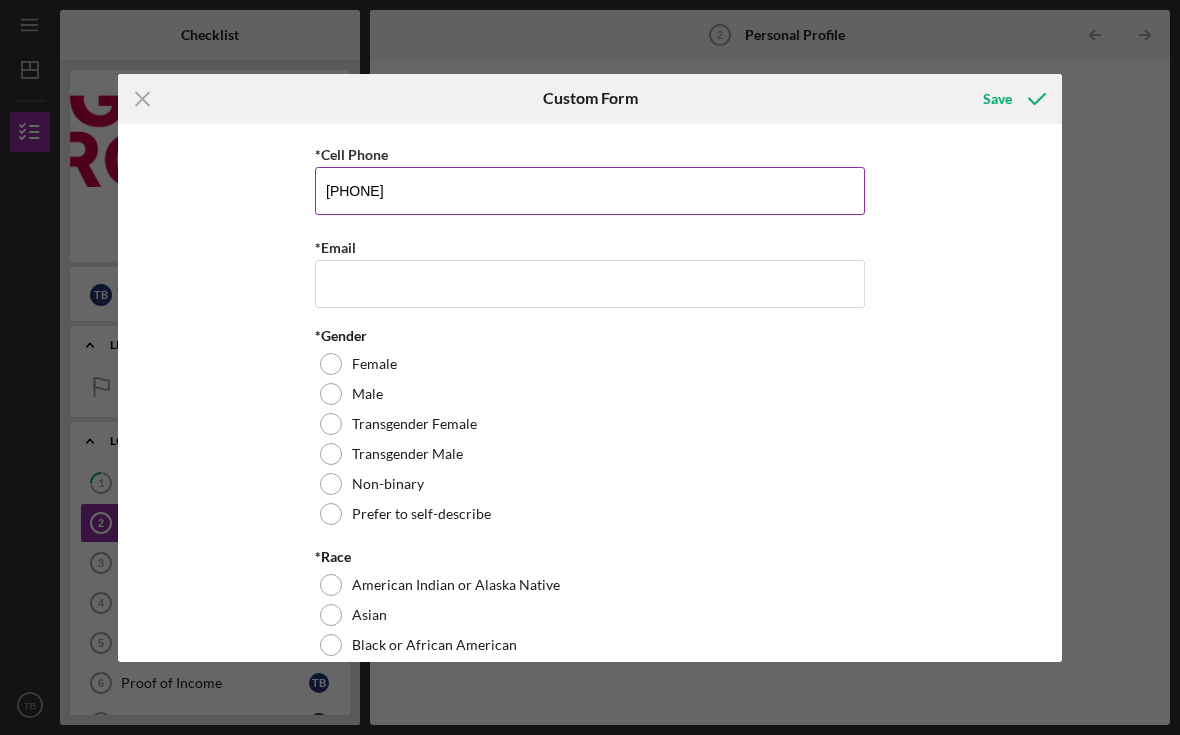 type on "([PHONE]) ###-####" 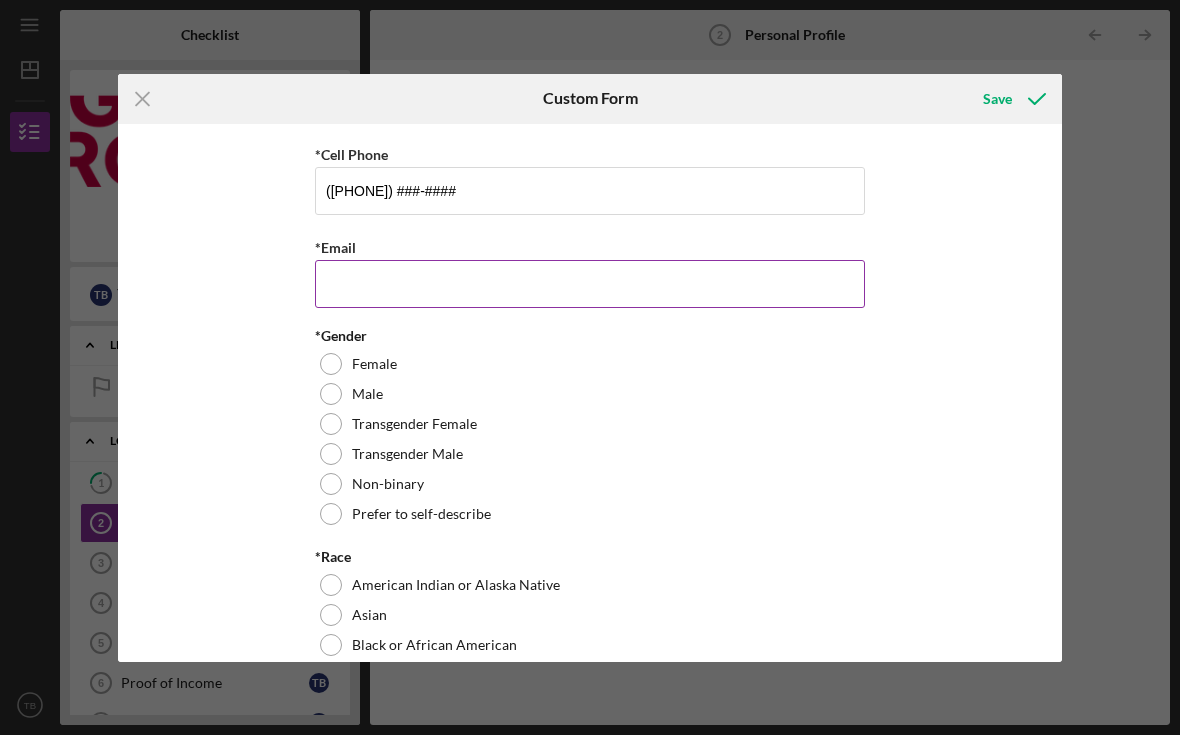 click on "*Email" at bounding box center (590, 284) 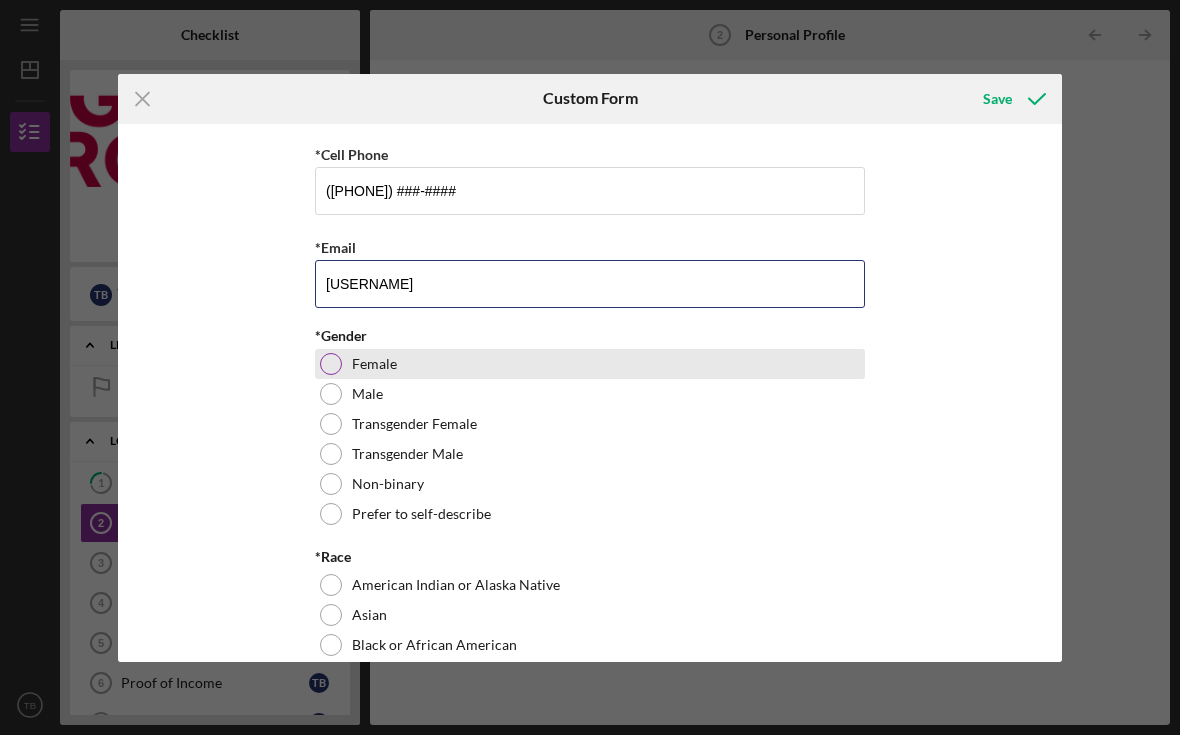 type on "[USERNAME]" 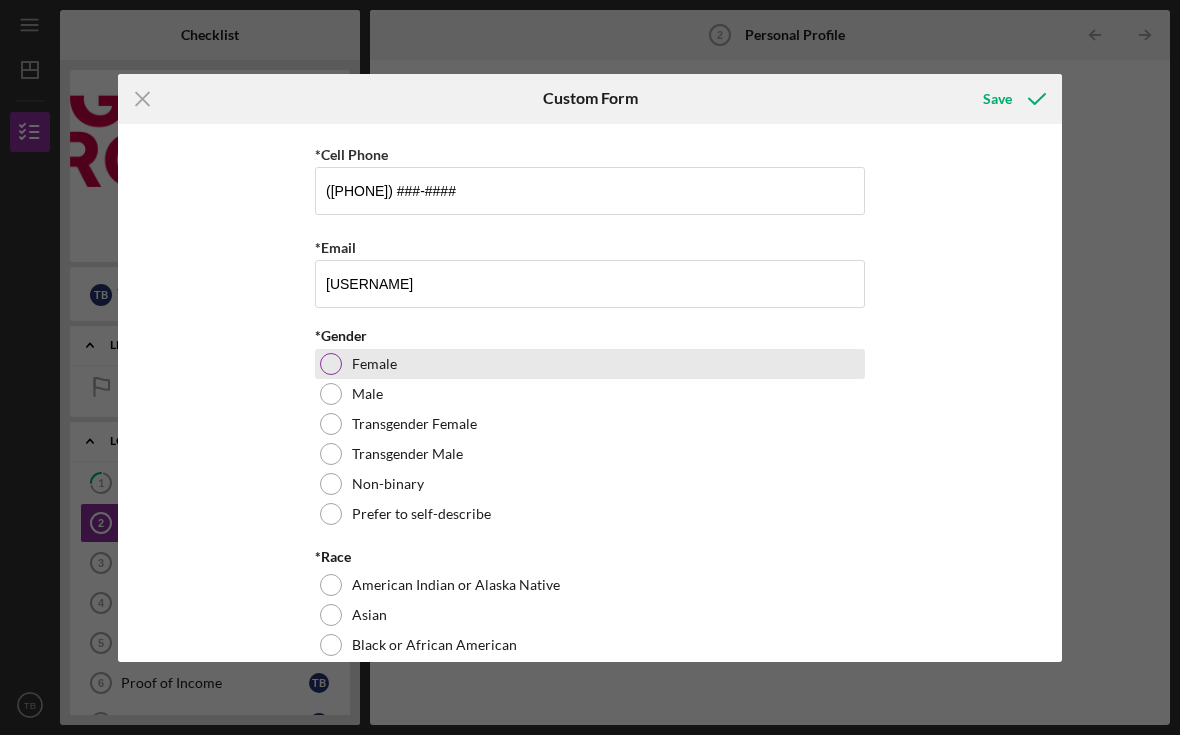 click at bounding box center (331, 364) 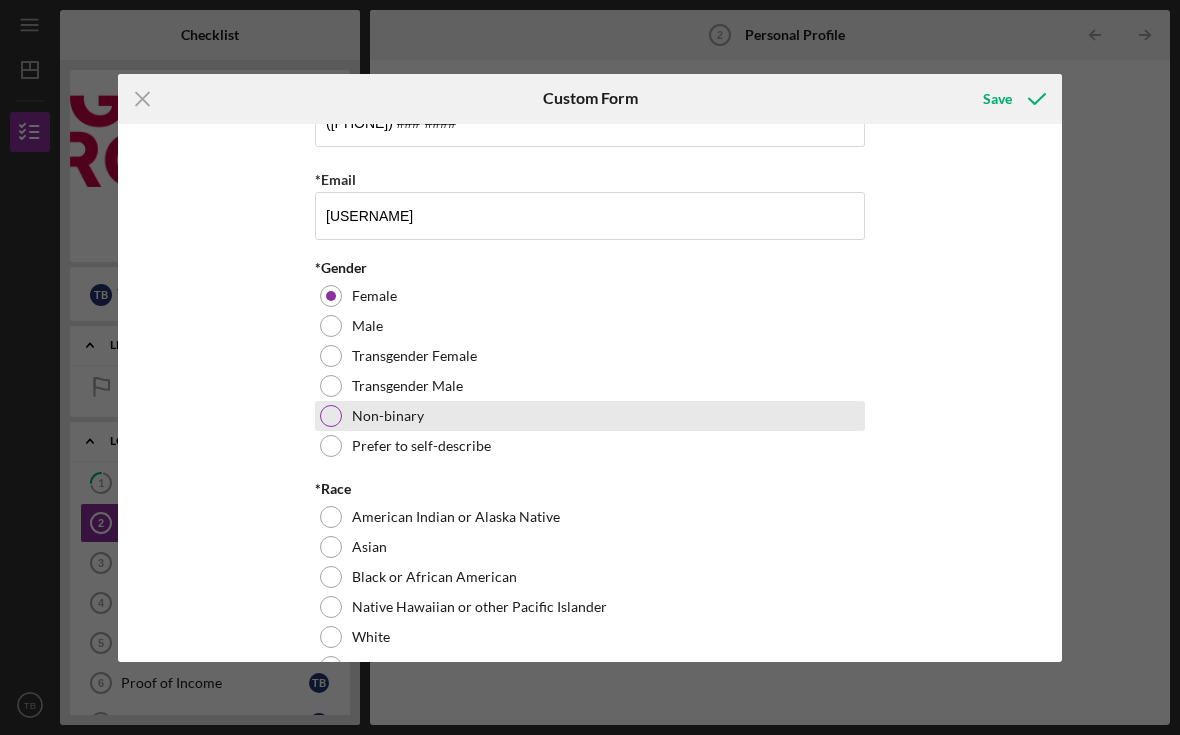 scroll, scrollTop: 670, scrollLeft: 0, axis: vertical 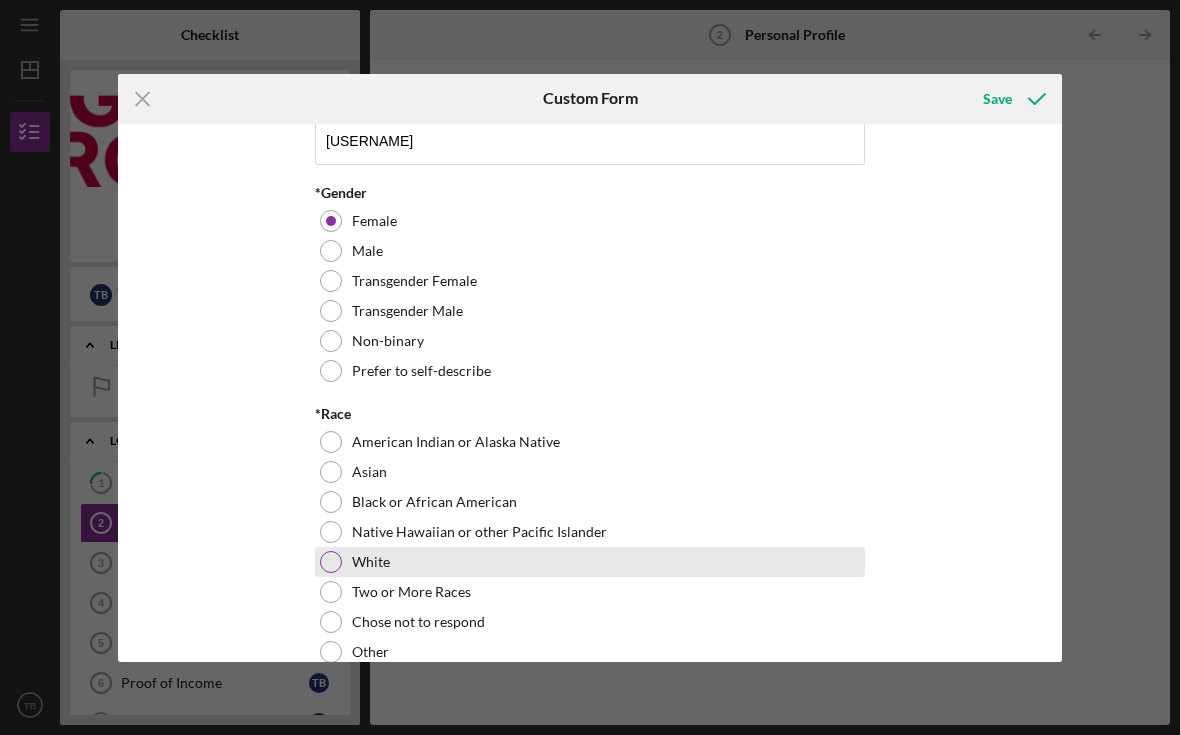 click on "White" at bounding box center [590, 562] 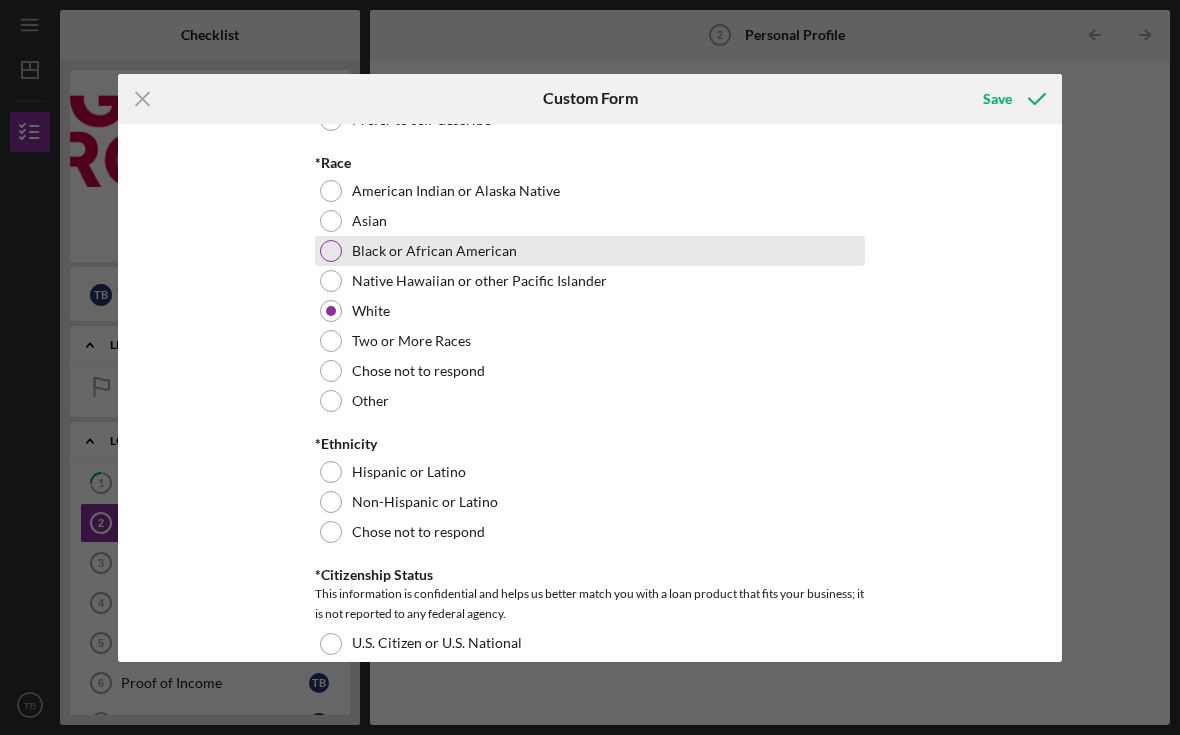 scroll, scrollTop: 1017, scrollLeft: 0, axis: vertical 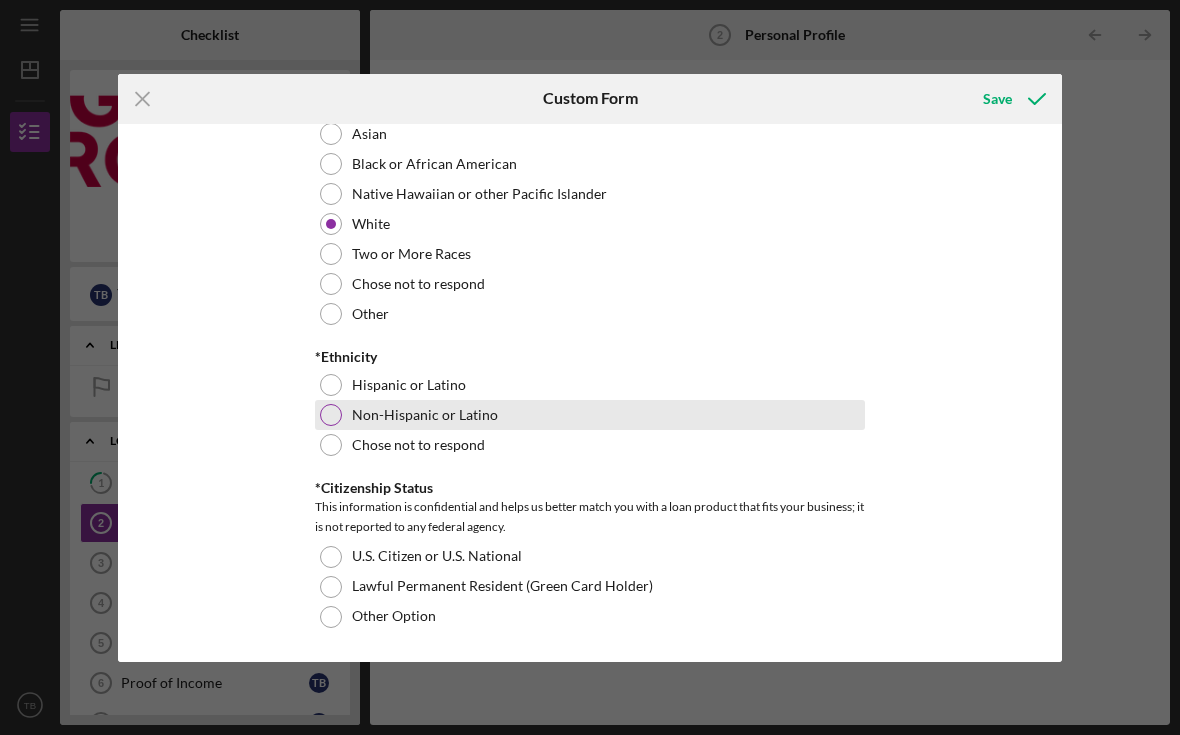 click on "Non-Hispanic or Latino" at bounding box center (425, 415) 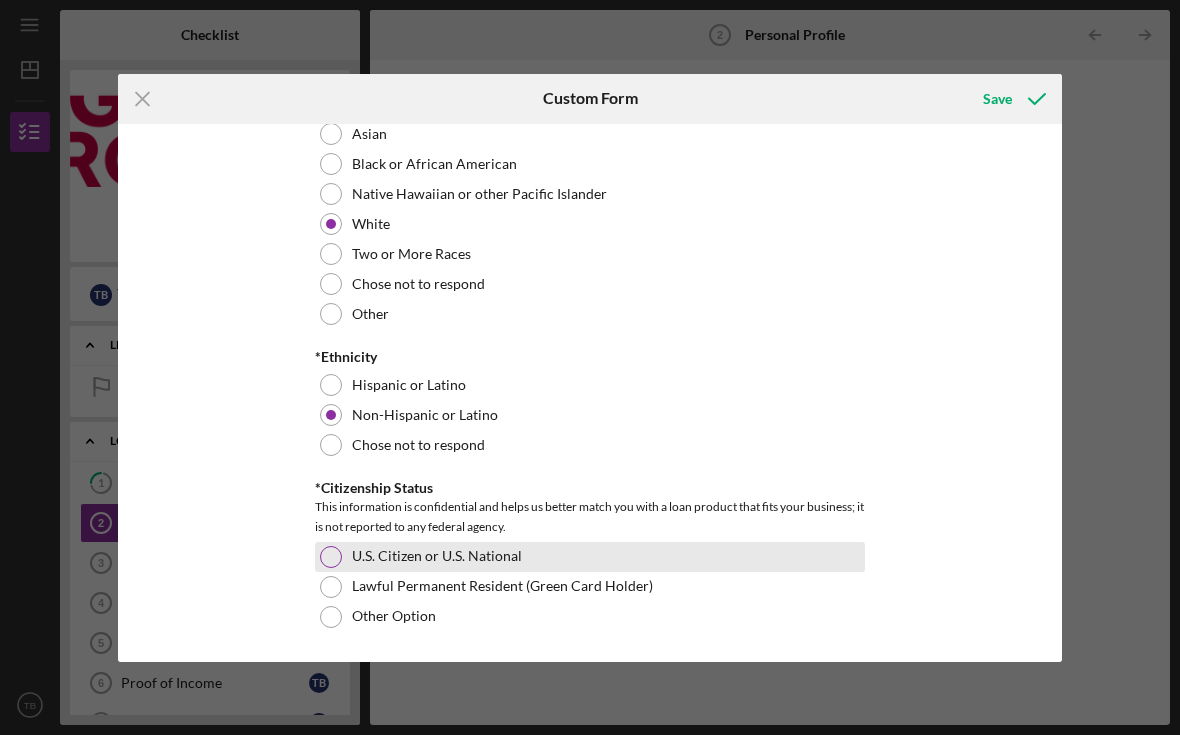 scroll, scrollTop: 1021, scrollLeft: 0, axis: vertical 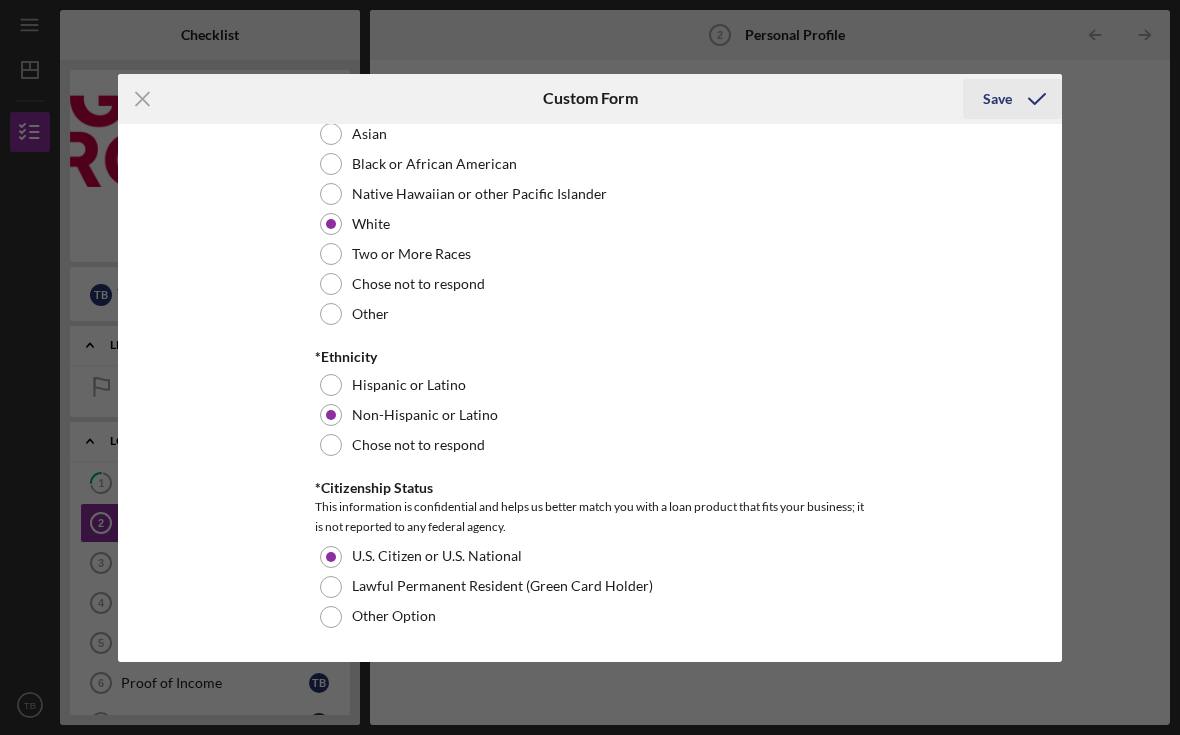 click on "Save" at bounding box center [997, 99] 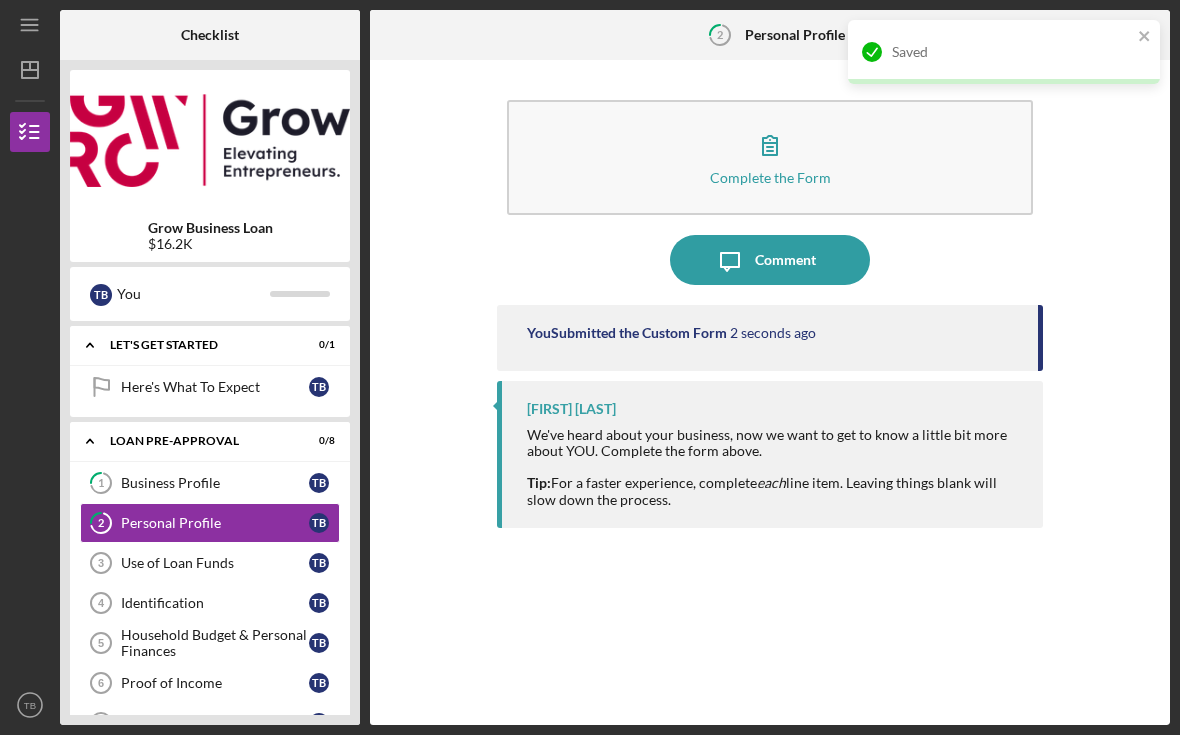 click on "Complete the Form Form Icon/Message Comment You Submitted the Custom Form 2 seconds ago [FIRST] [LAST] We've heard about your business, now we want to get to know a little bit more about YOU. Complete the form above. Tip: For a faster experience, complete each line item. Leaving things blank will slow down the process." at bounding box center [770, 392] 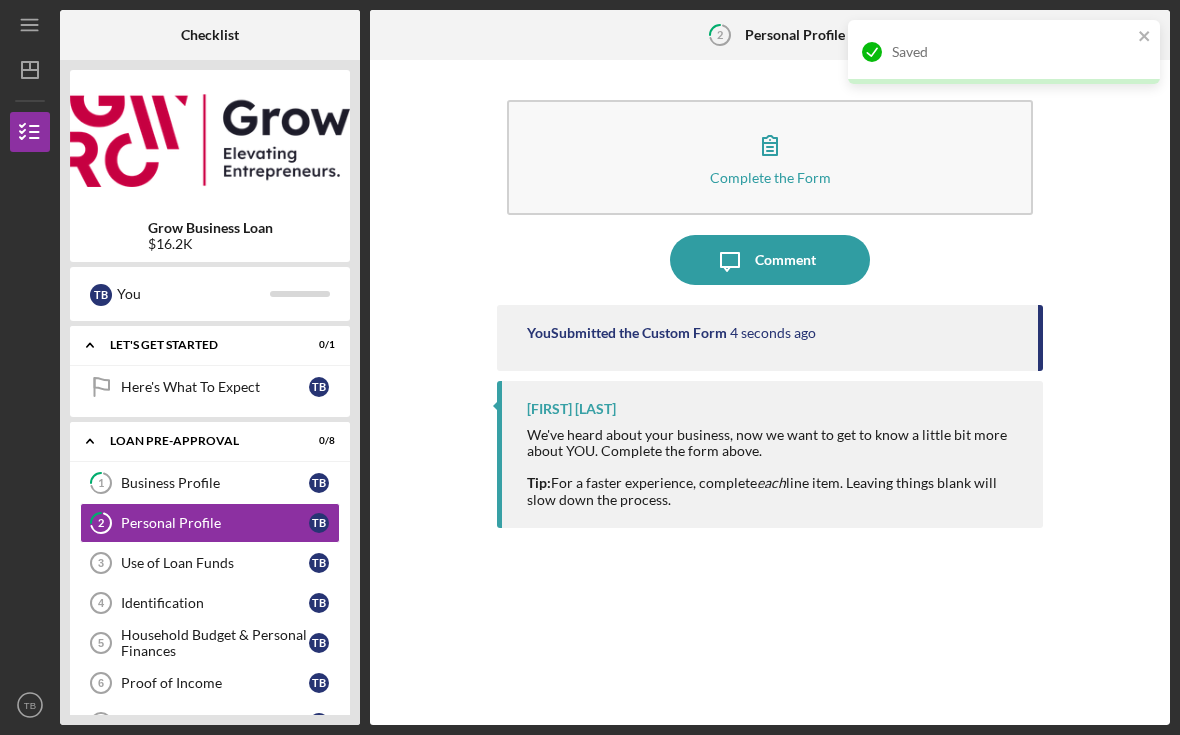 click on "Icon/Table Pagination Arrow" 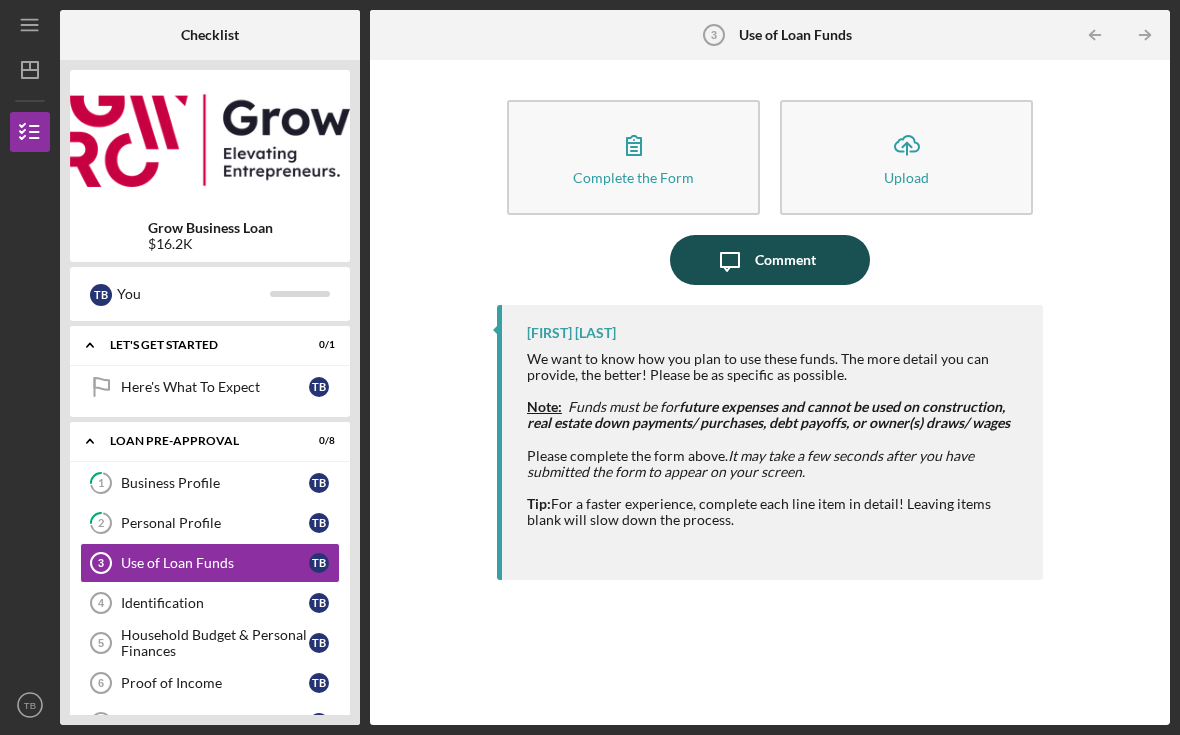 click on "Comment" at bounding box center (785, 260) 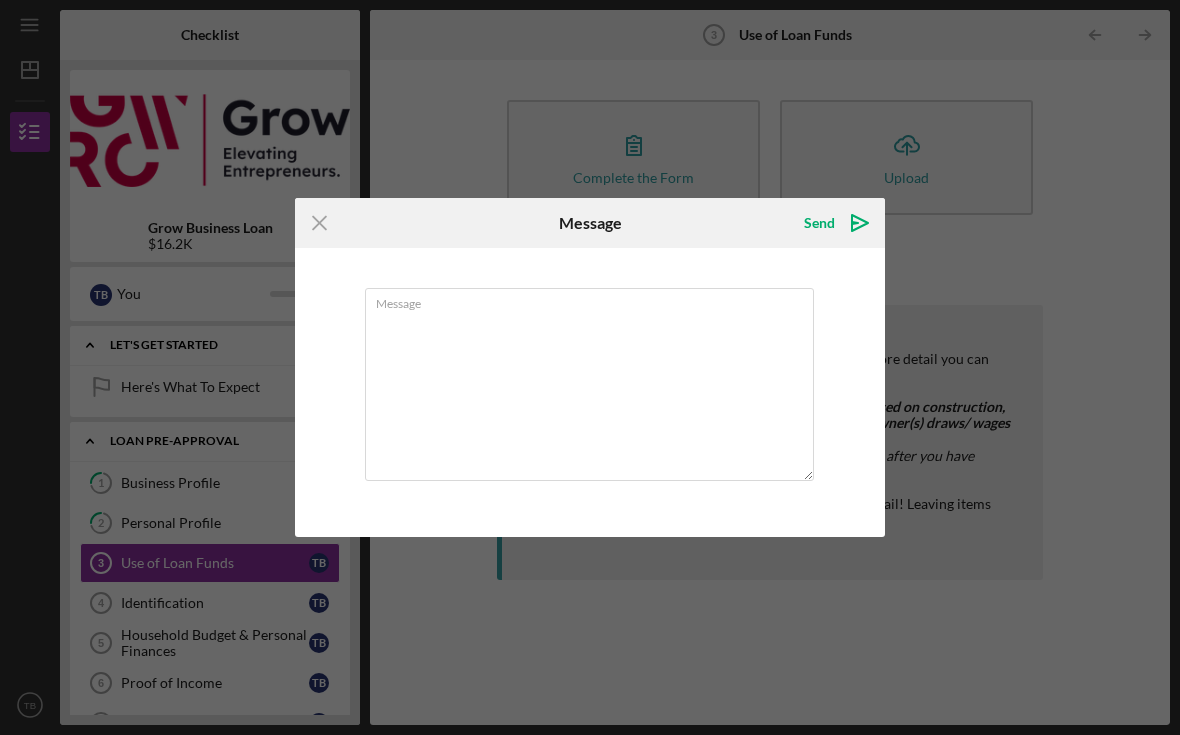 click on "Icon/Menu Close" 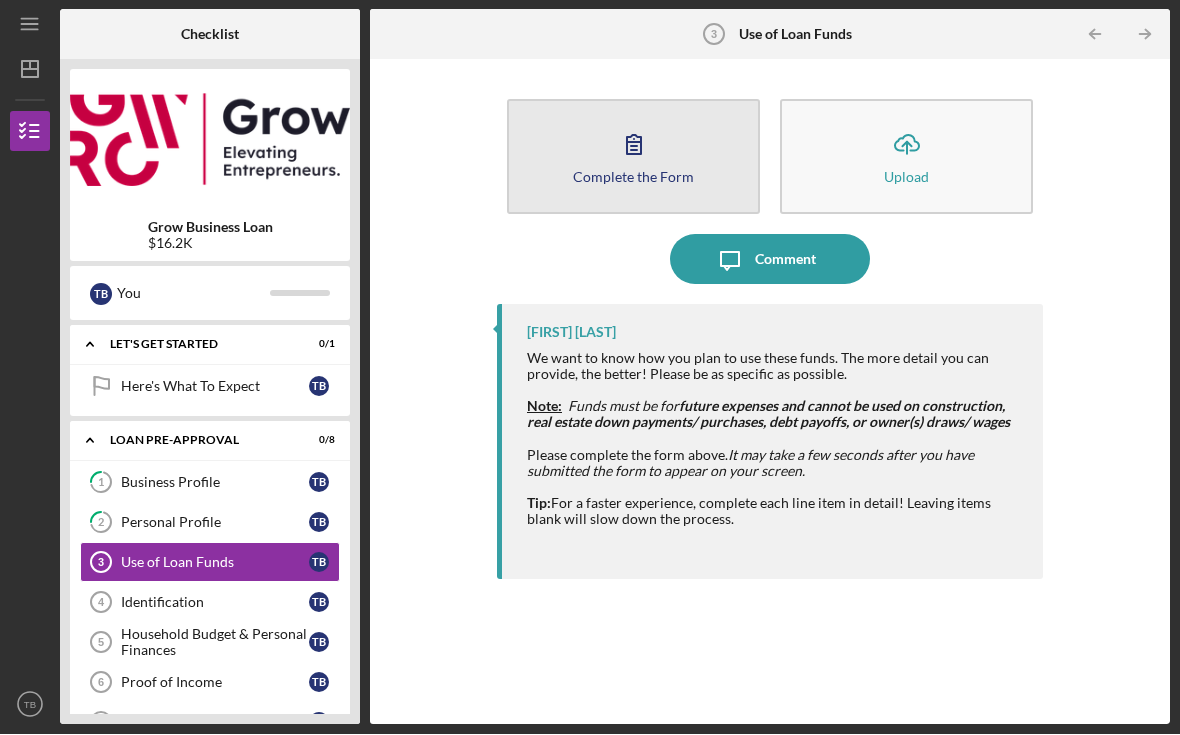 click on "Complete the Form Form" at bounding box center (633, 157) 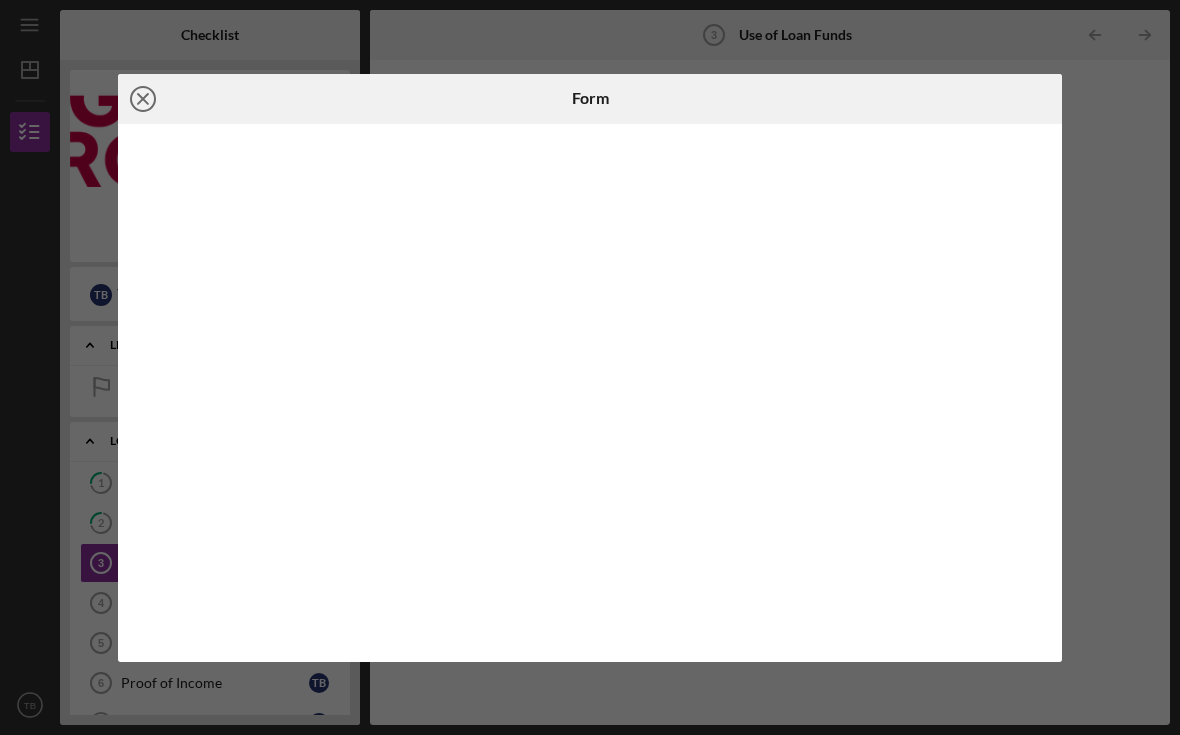 click on "Icon/Close" 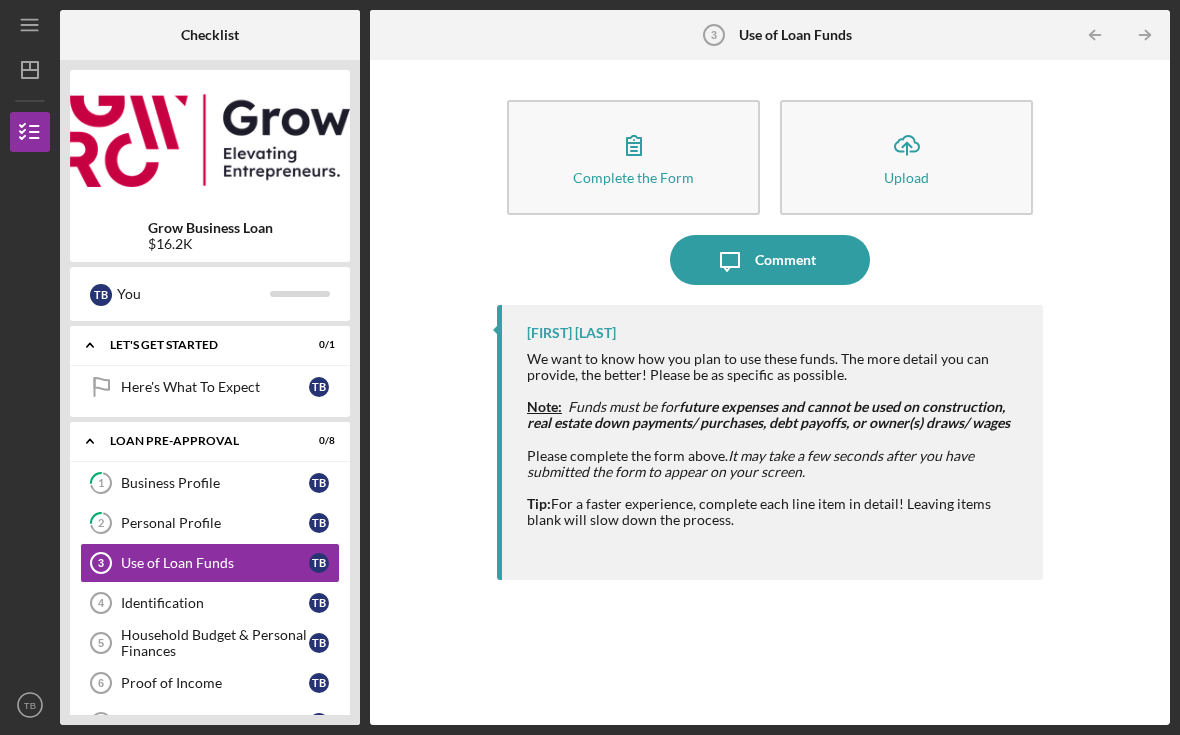 click on "Icon/Table Pagination Arrow" 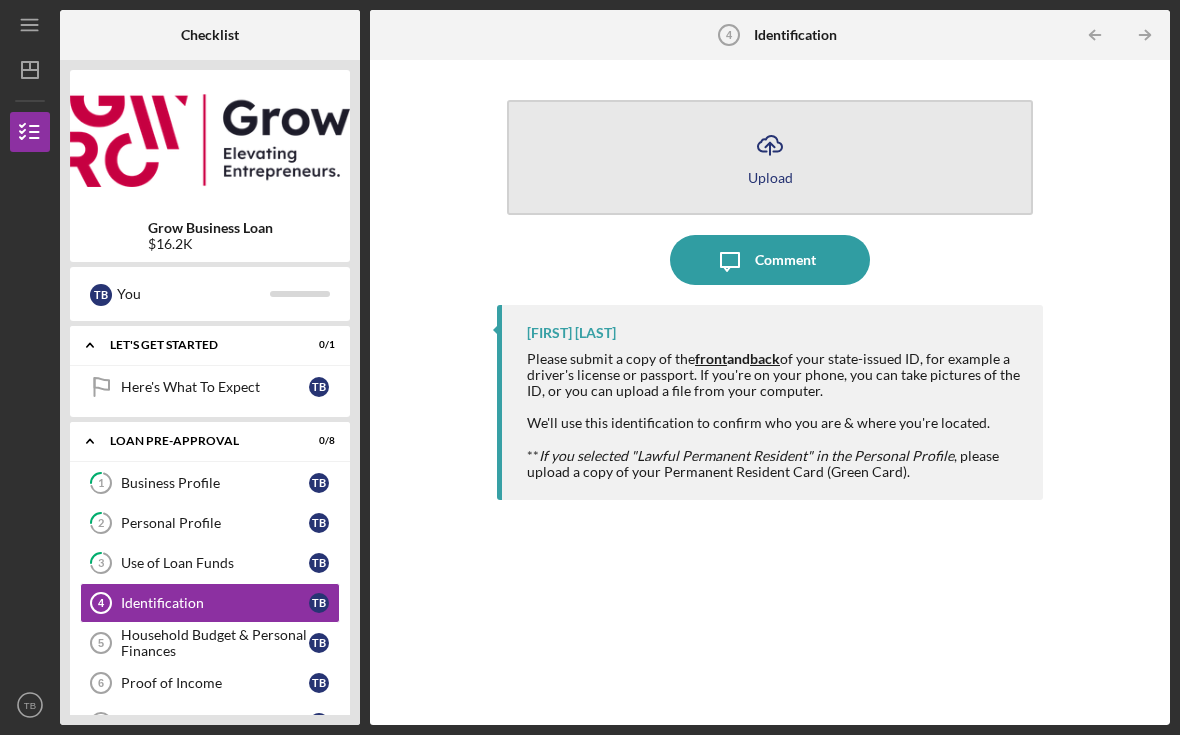 click on "Icon/Upload" 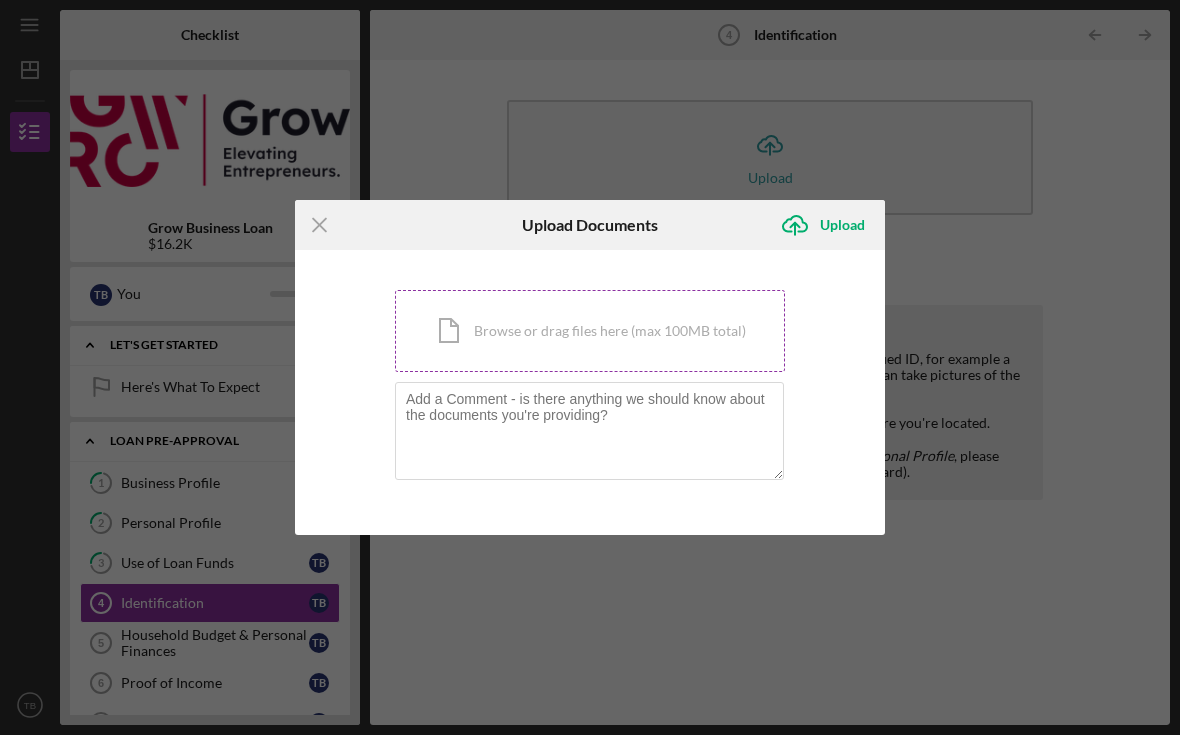 click on "Icon/Document Browse or drag files here (max 100MB total) Tap to choose files or take a photo" at bounding box center [590, 331] 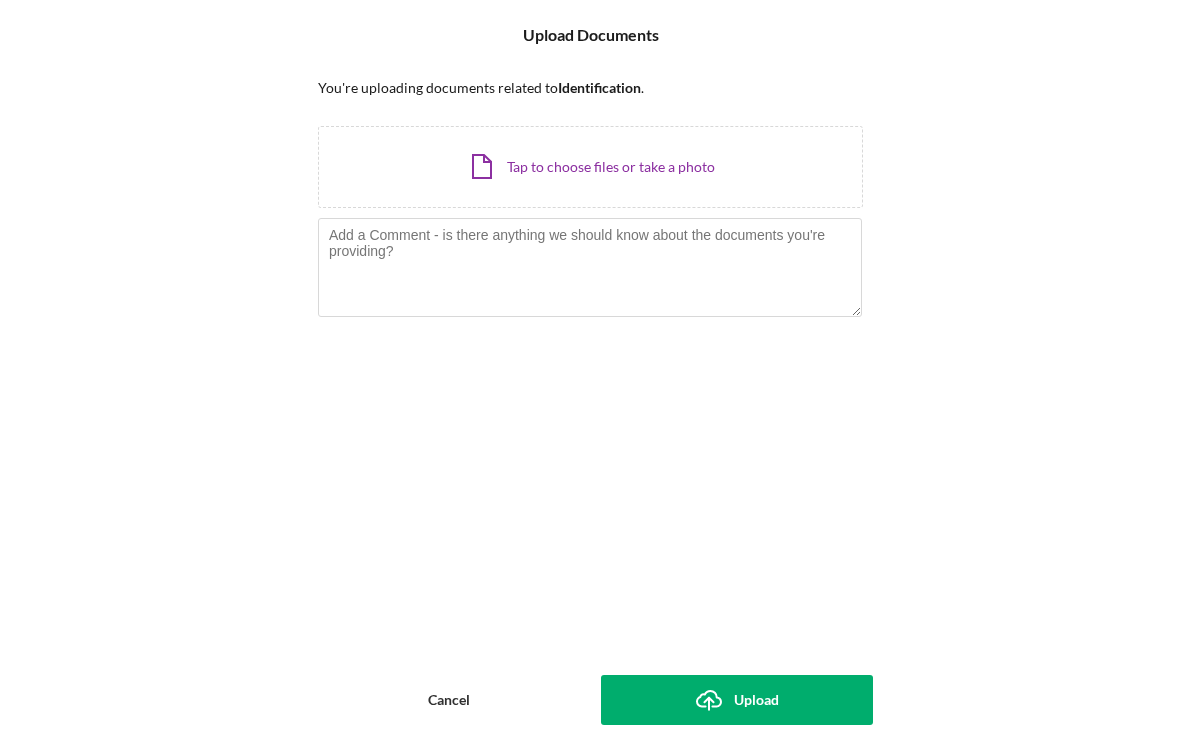 scroll, scrollTop: 36, scrollLeft: 0, axis: vertical 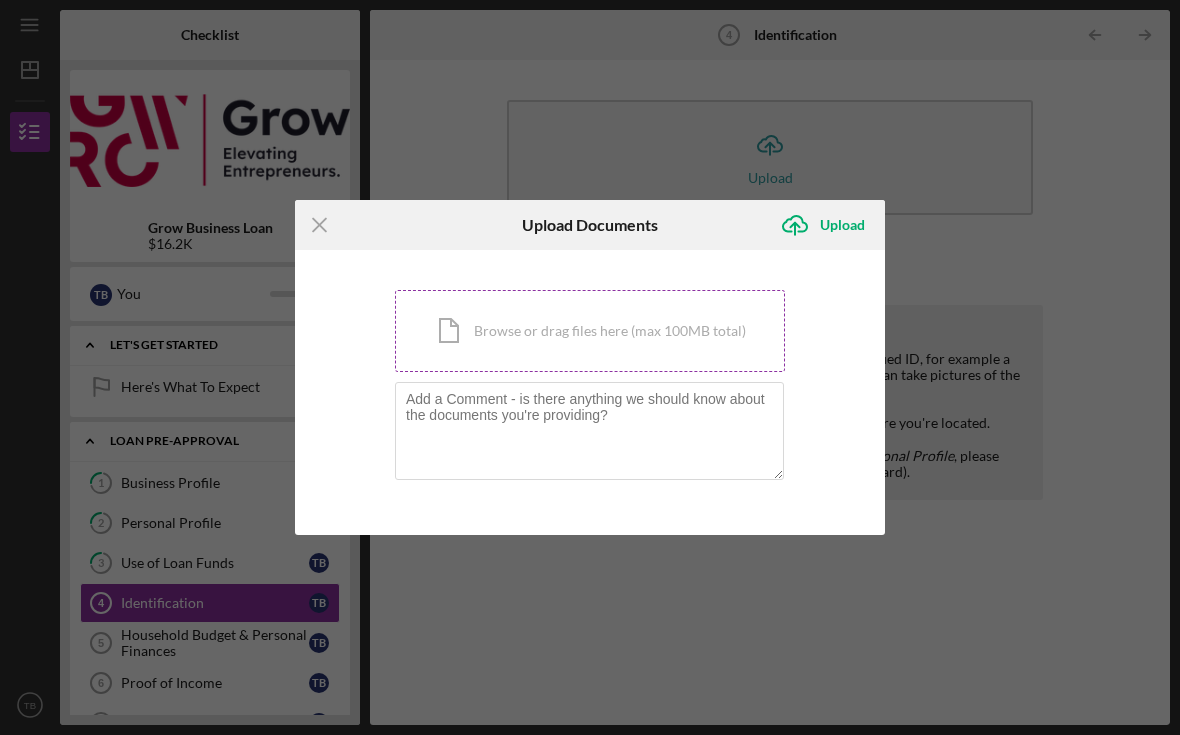 click on "Icon/Document Browse or drag files here (max 100MB total) Tap to choose files or take a photo" at bounding box center (590, 331) 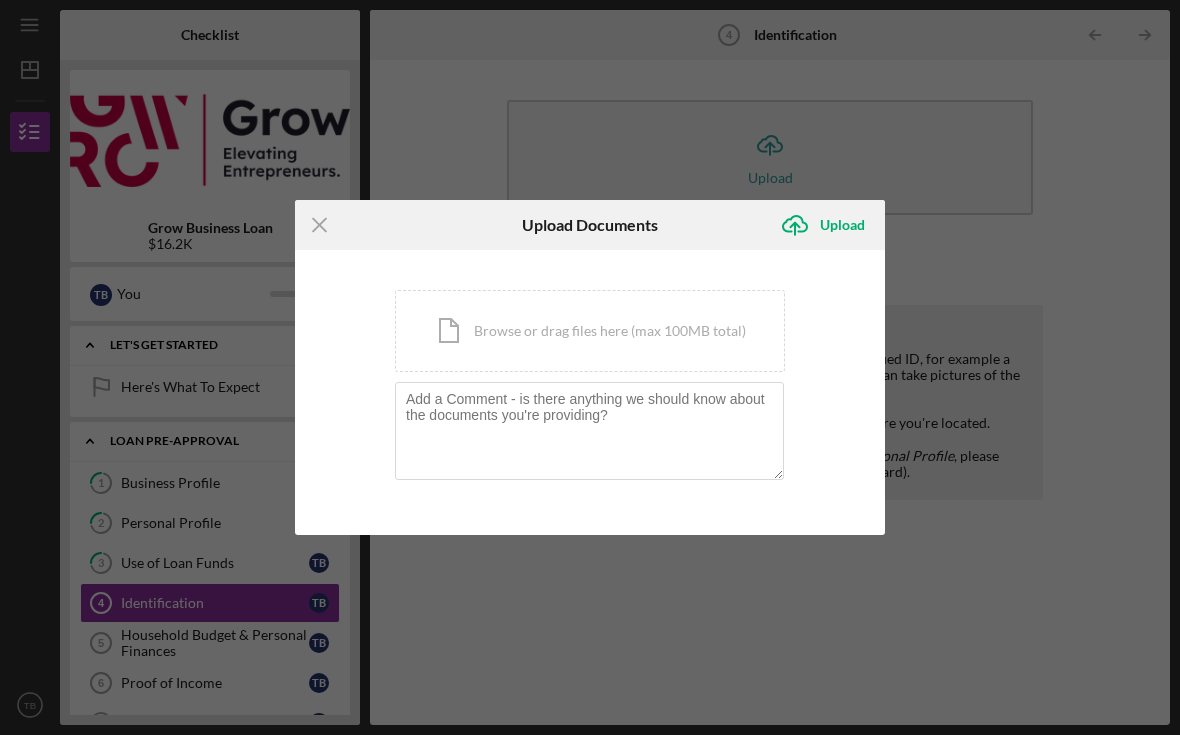 click on "Icon/Menu Close Upload Documents Icon/Upload Upload You're uploading documents related to  Identification  . Icon/Document Browse or drag files here (max 100MB total) Tap to choose files or take a photo Cancel Icon/Upload Upload" at bounding box center [590, 367] 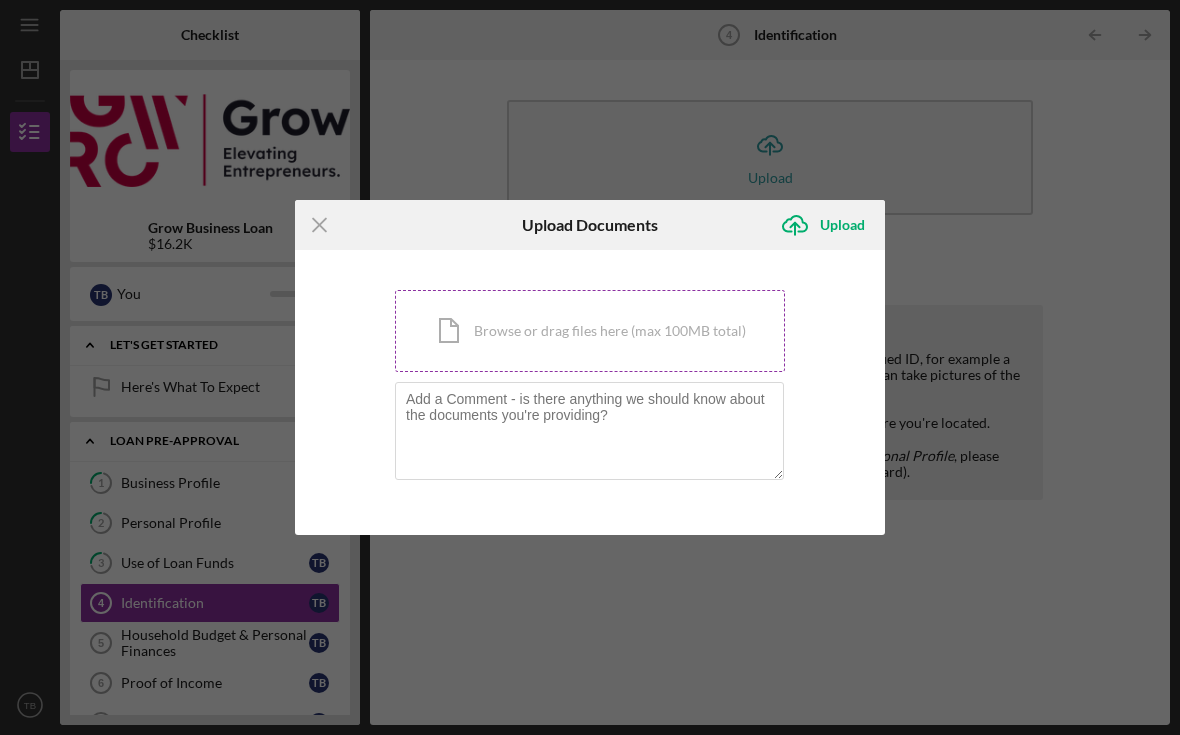 click on "Icon/Document Browse or drag files here (max 100MB total) Tap to choose files or take a photo" at bounding box center [590, 331] 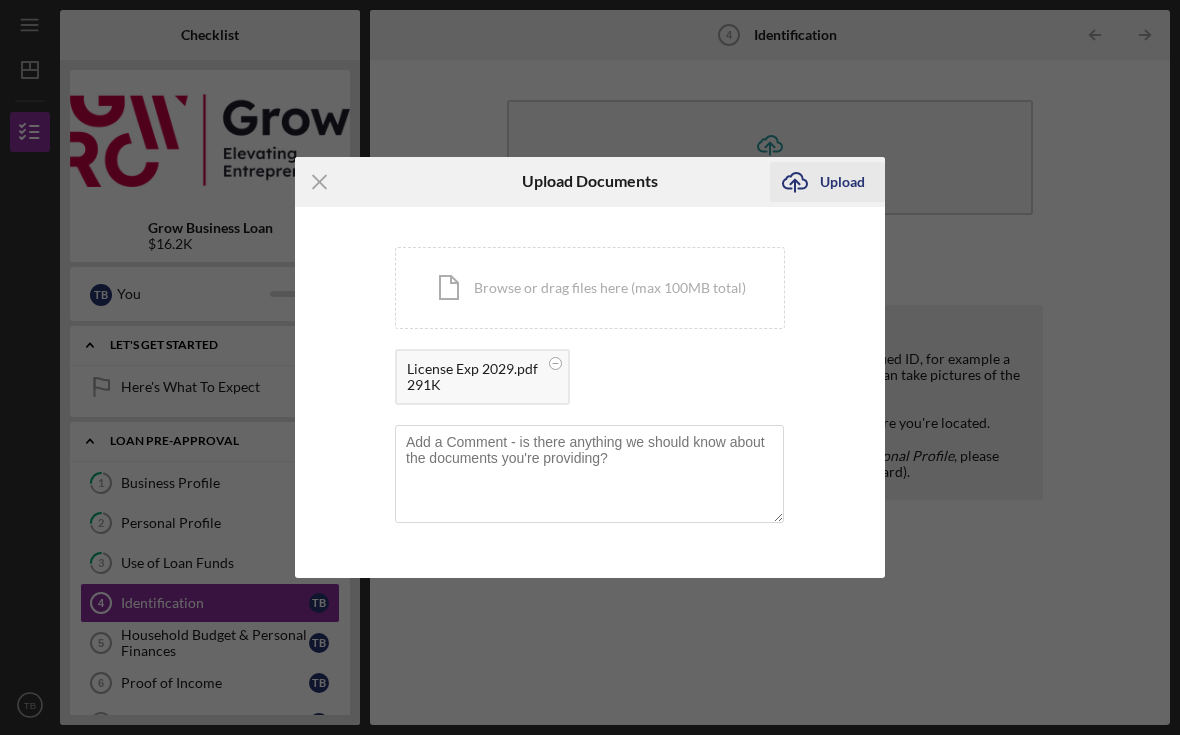 click on "Upload" at bounding box center (842, 182) 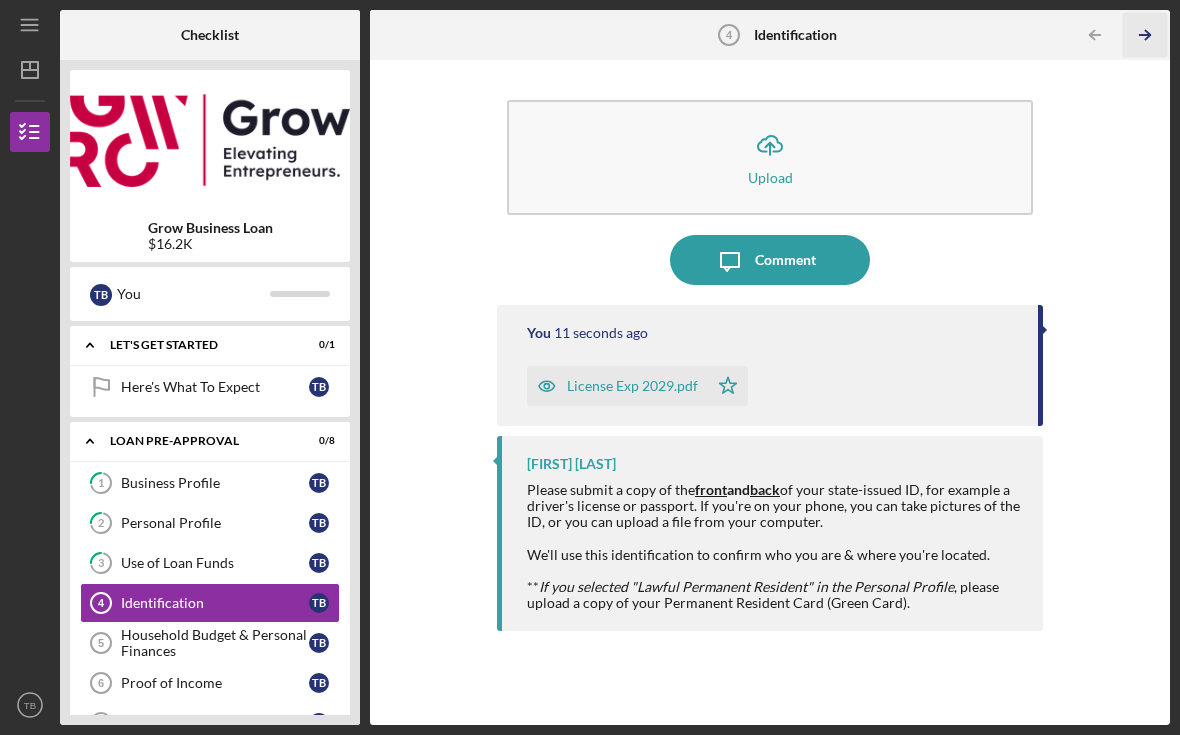 click on "Icon/Table Pagination Arrow" 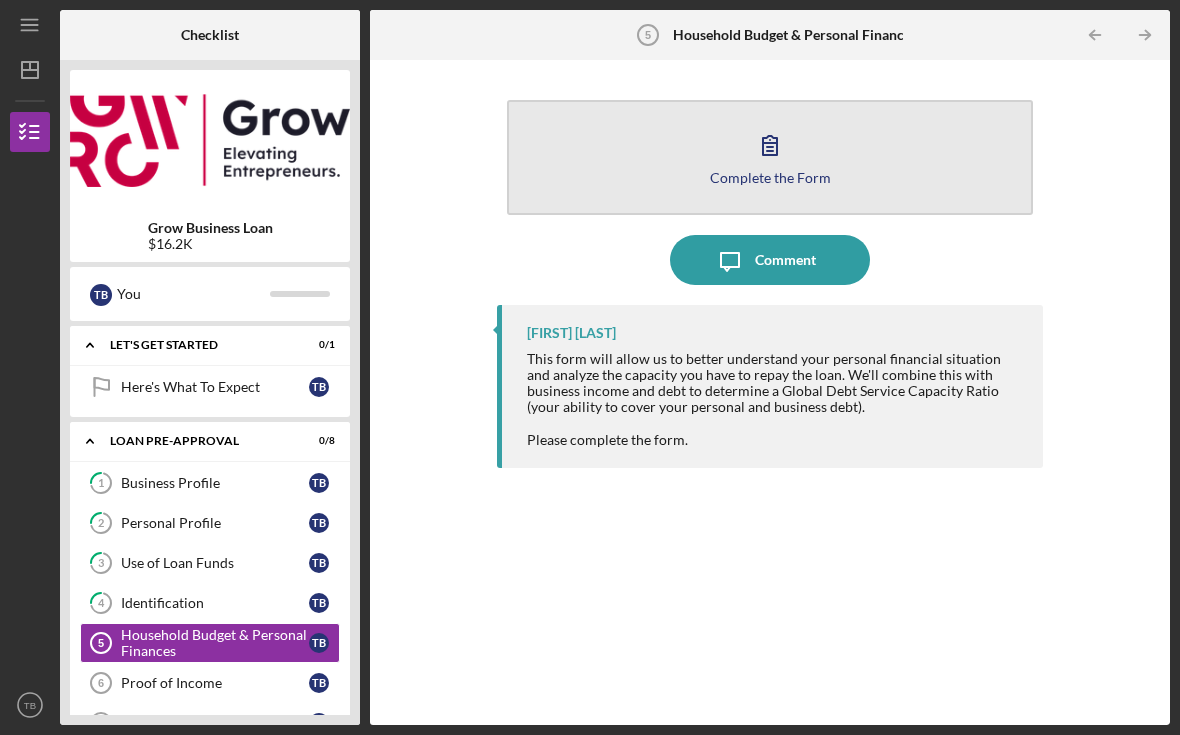 click on "Complete the Form Form" at bounding box center [770, 157] 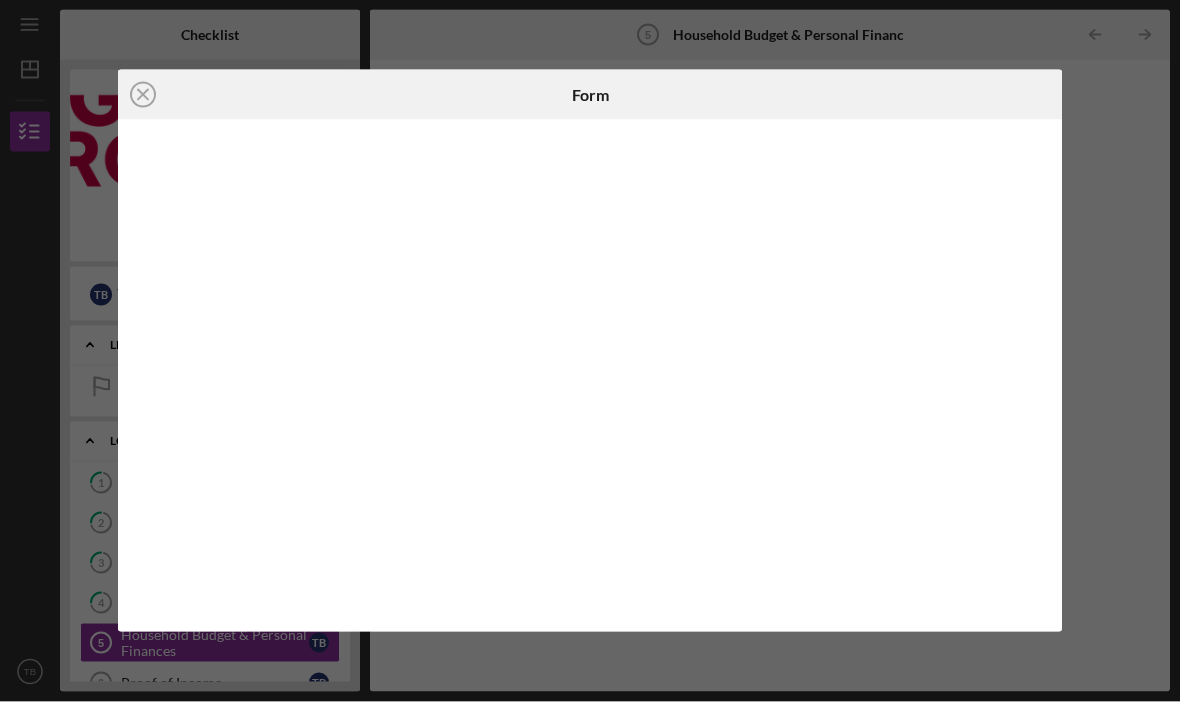 scroll, scrollTop: 69, scrollLeft: 0, axis: vertical 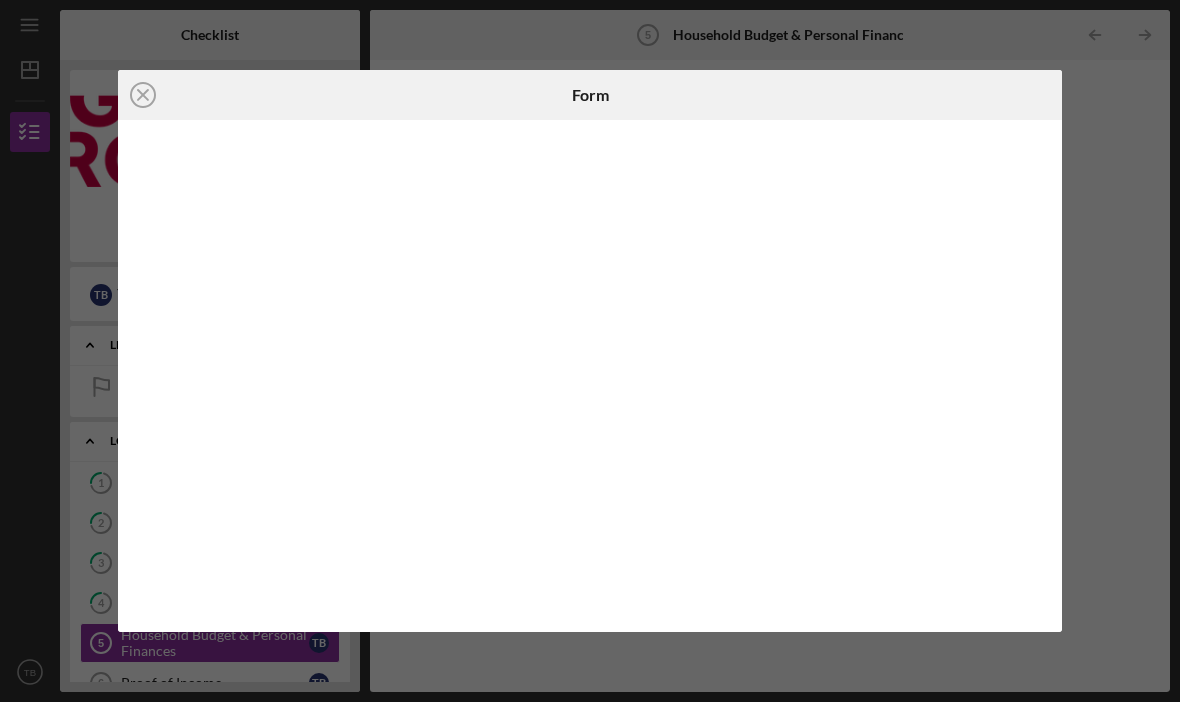 click on "Icon/Close" 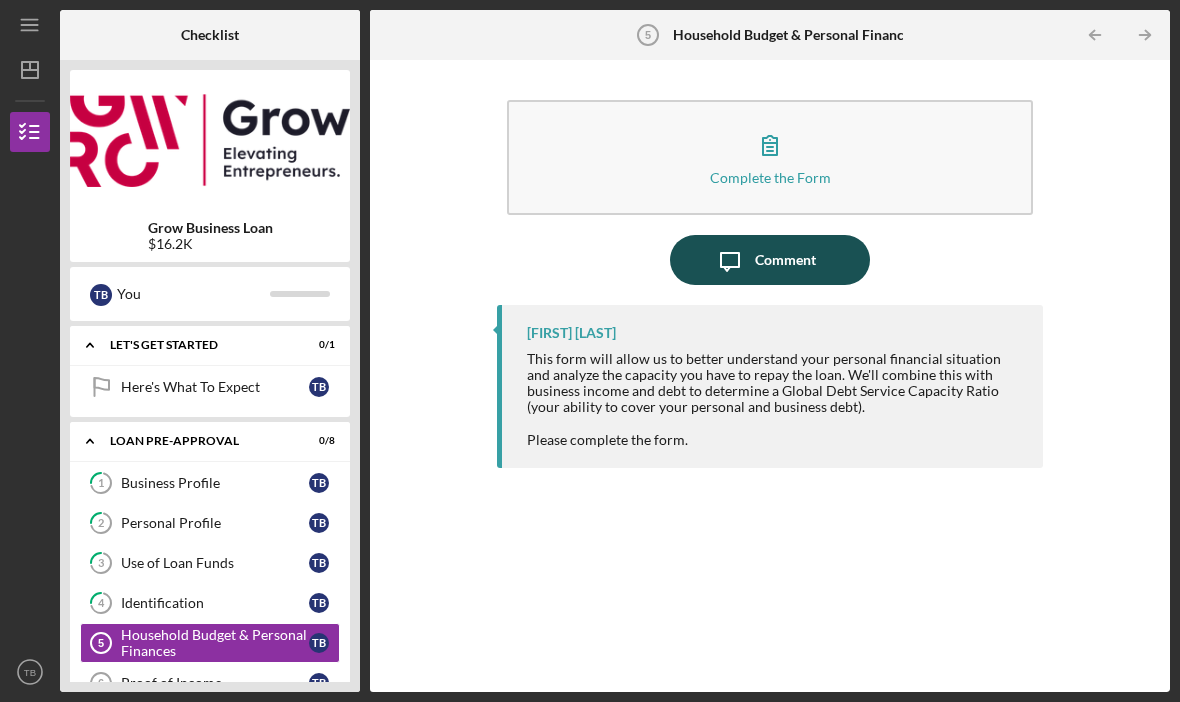 click on "Comment" at bounding box center (785, 260) 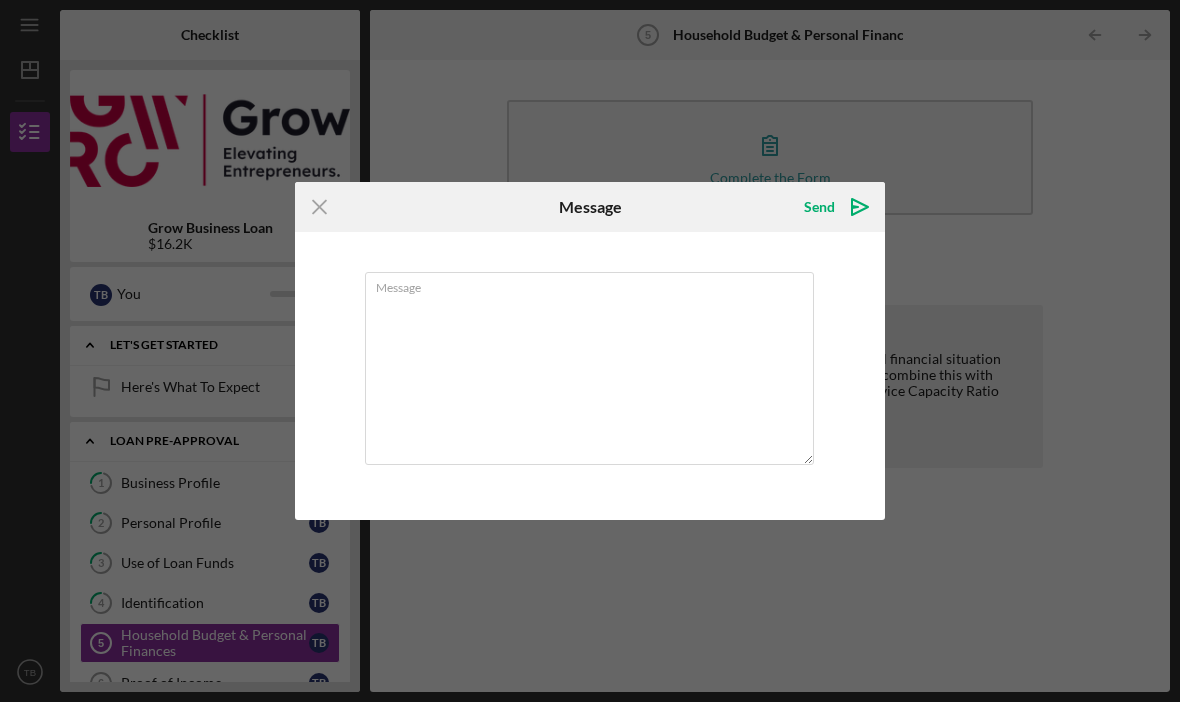 scroll, scrollTop: 68, scrollLeft: 0, axis: vertical 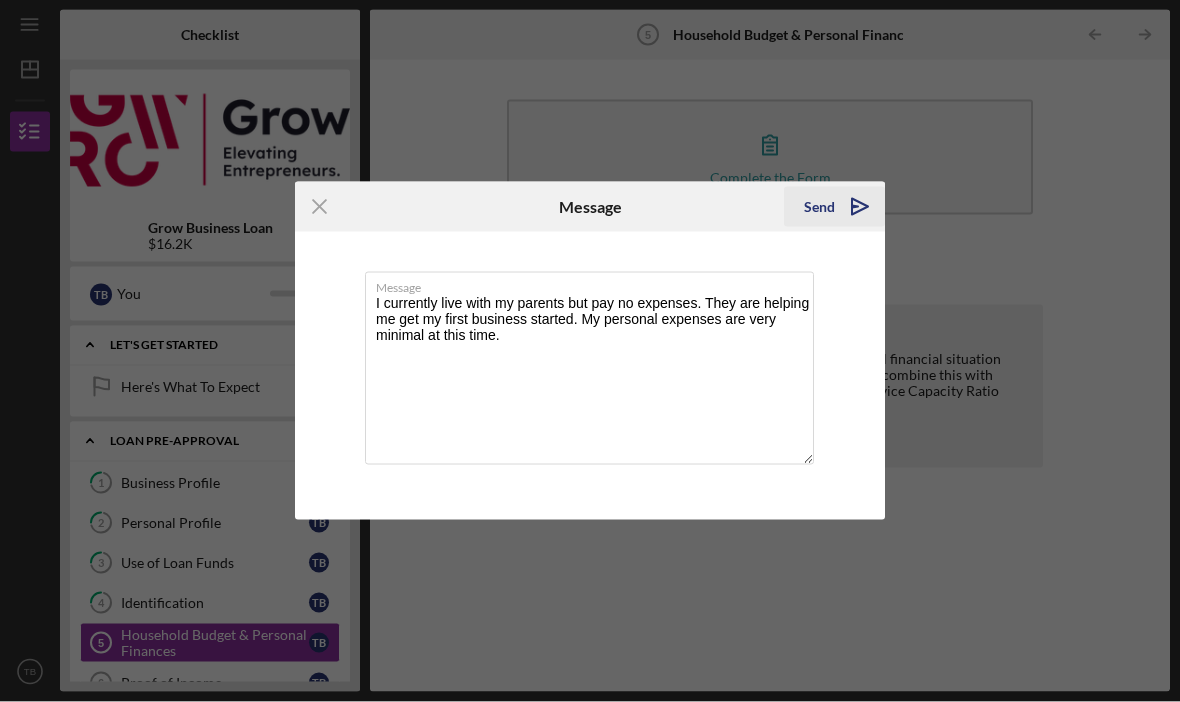 type on "I currently live with my parents but pay no expenses. They are helping me get my first business started. My personal expenses are very minimal at this time." 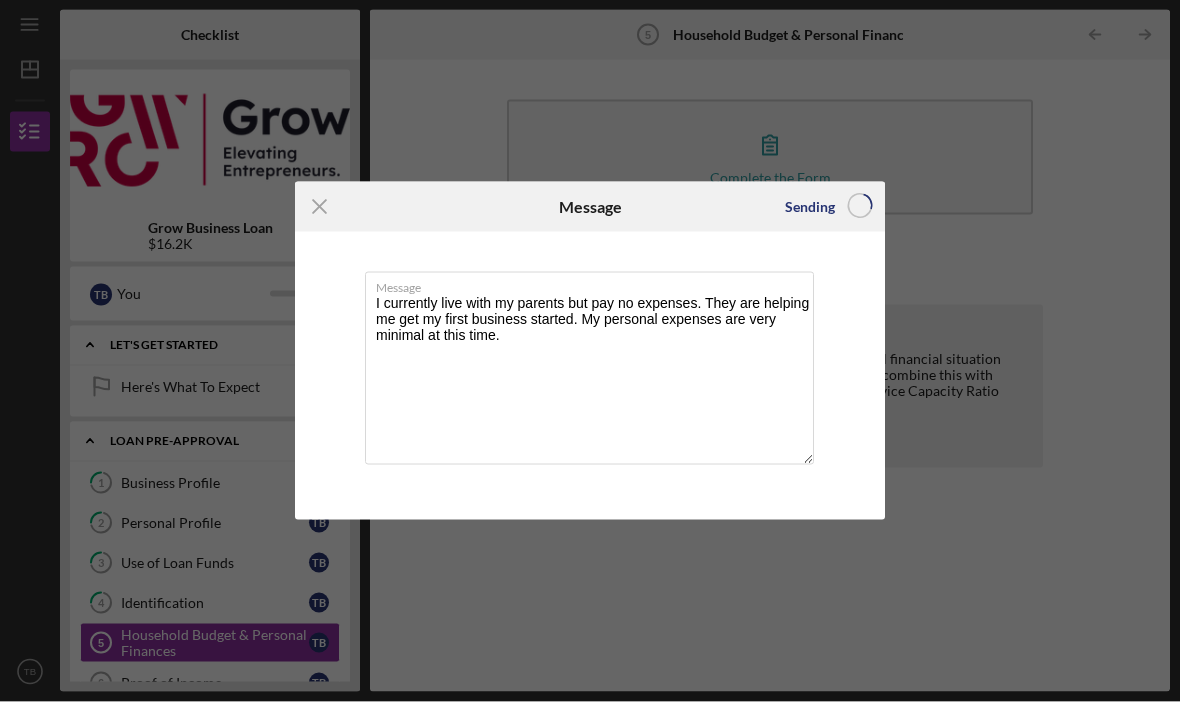 scroll, scrollTop: 69, scrollLeft: 0, axis: vertical 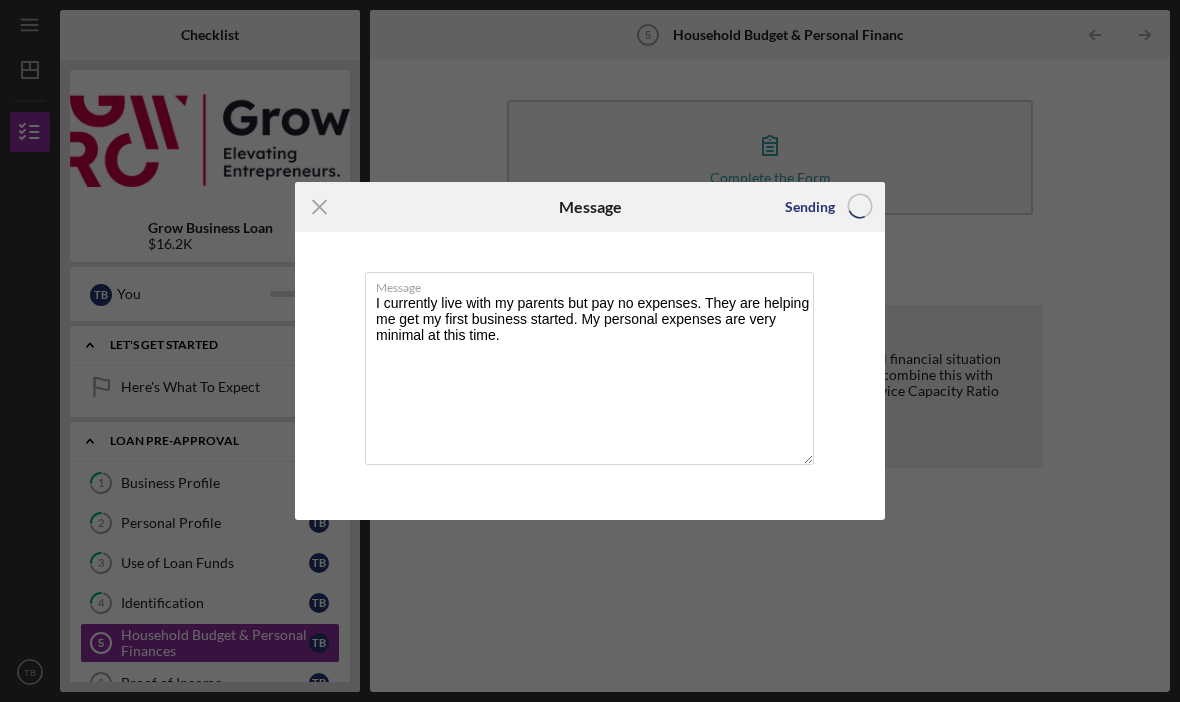 type 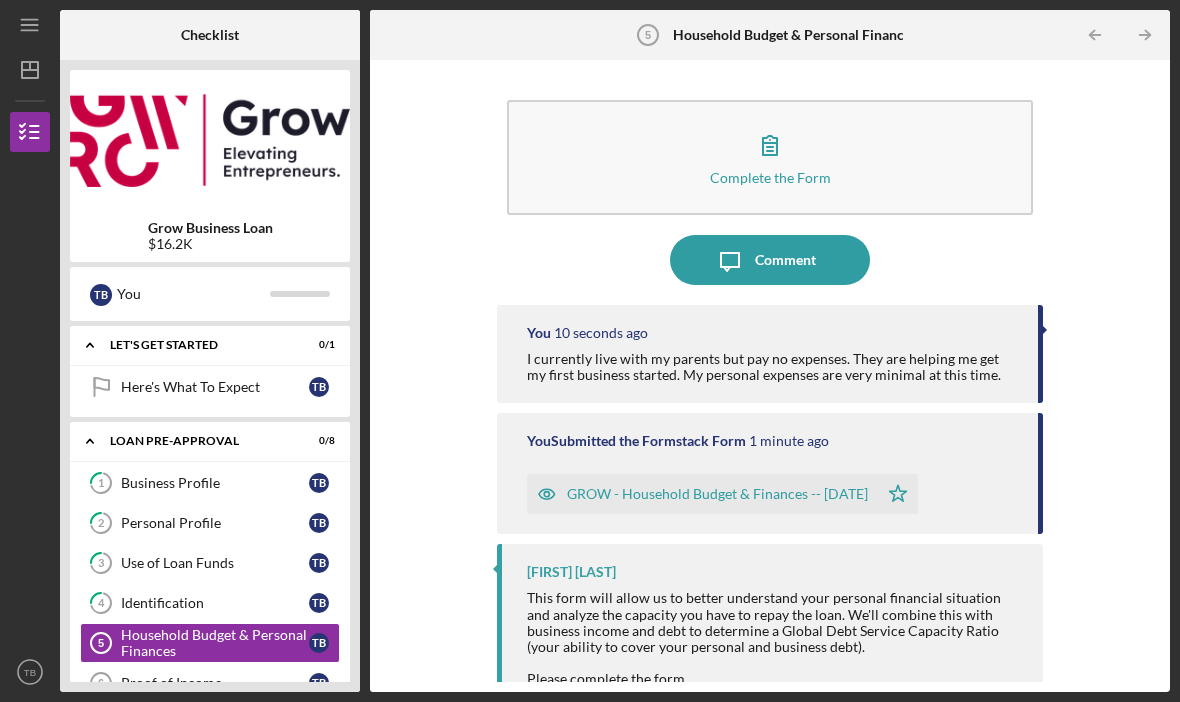 scroll, scrollTop: 10, scrollLeft: 0, axis: vertical 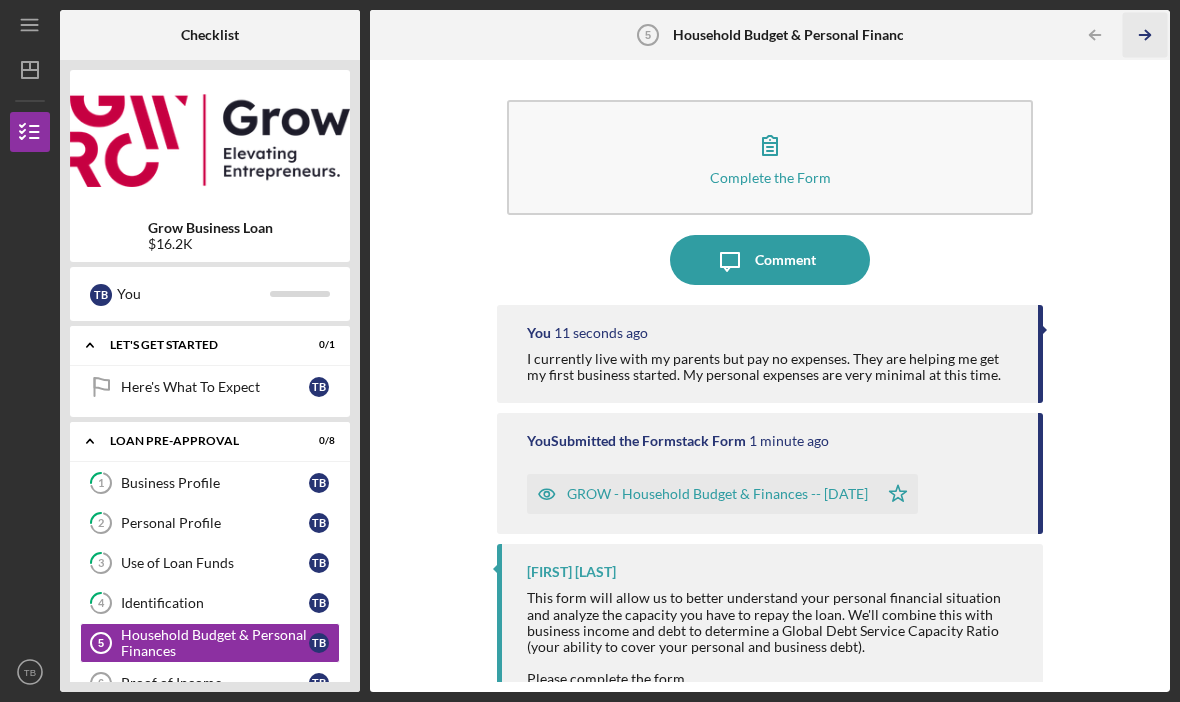 click on "Icon/Table Pagination Arrow" 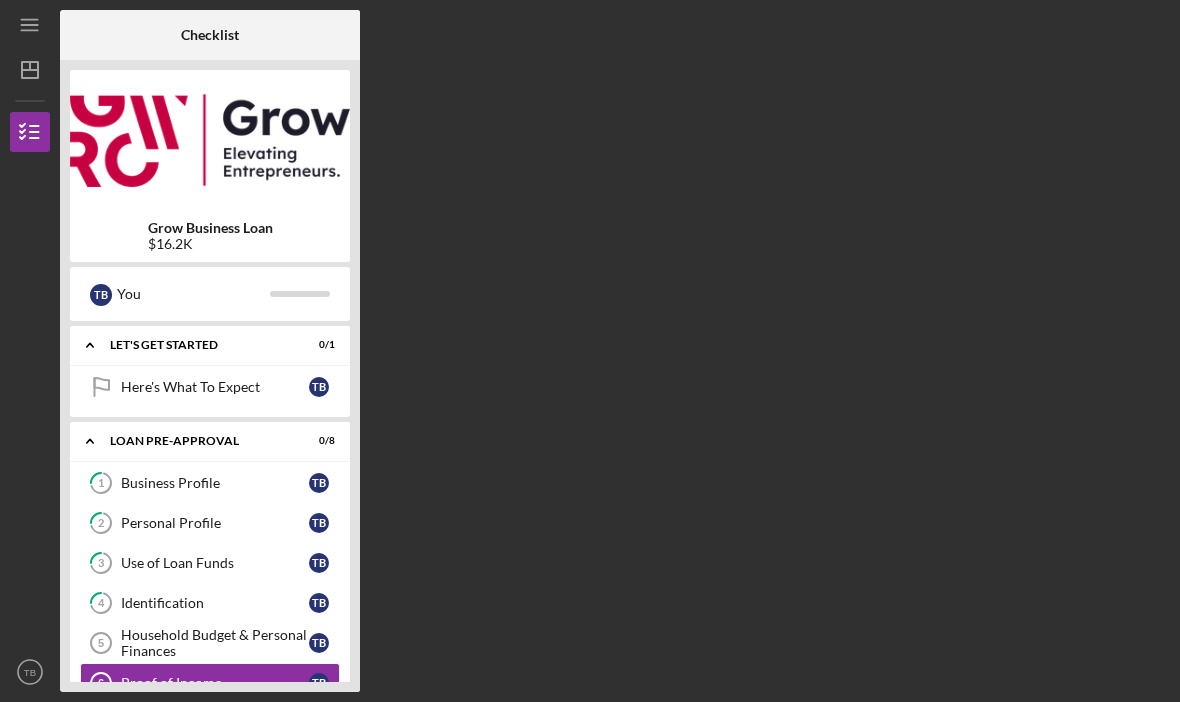 scroll, scrollTop: 69, scrollLeft: 0, axis: vertical 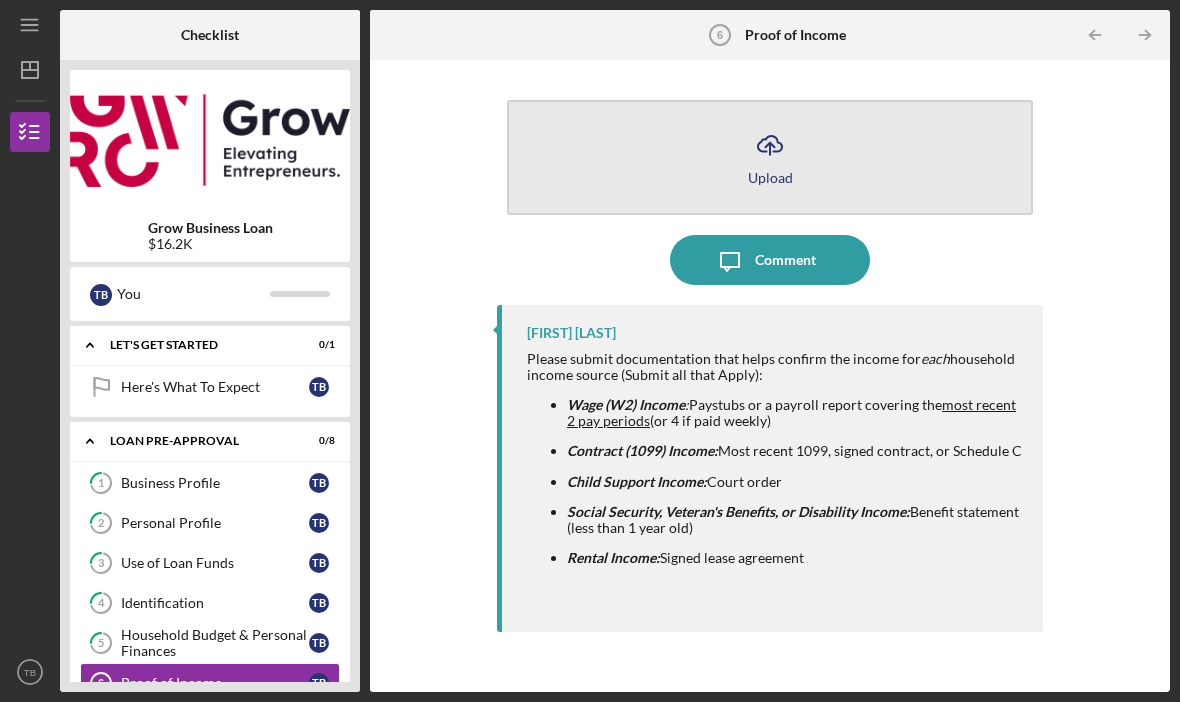 click on "Icon/Upload" 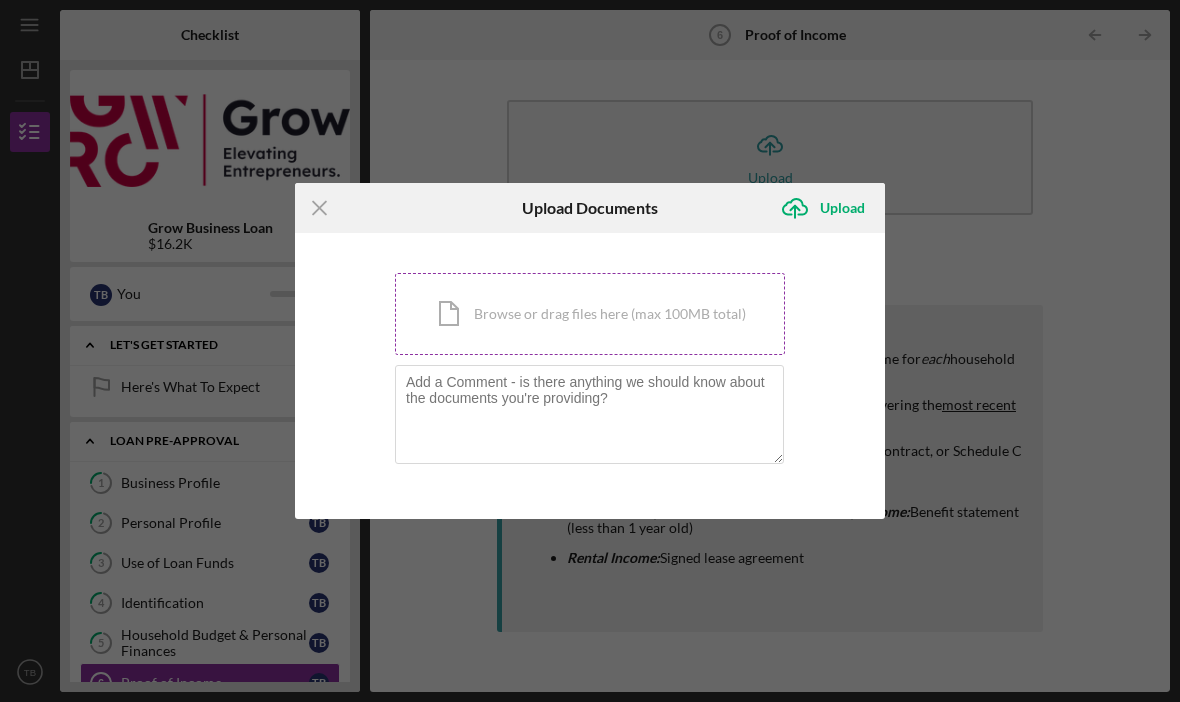 click on "Icon/Document Browse or drag files here (max 100MB total) Tap to choose files or take a photo" at bounding box center (590, 314) 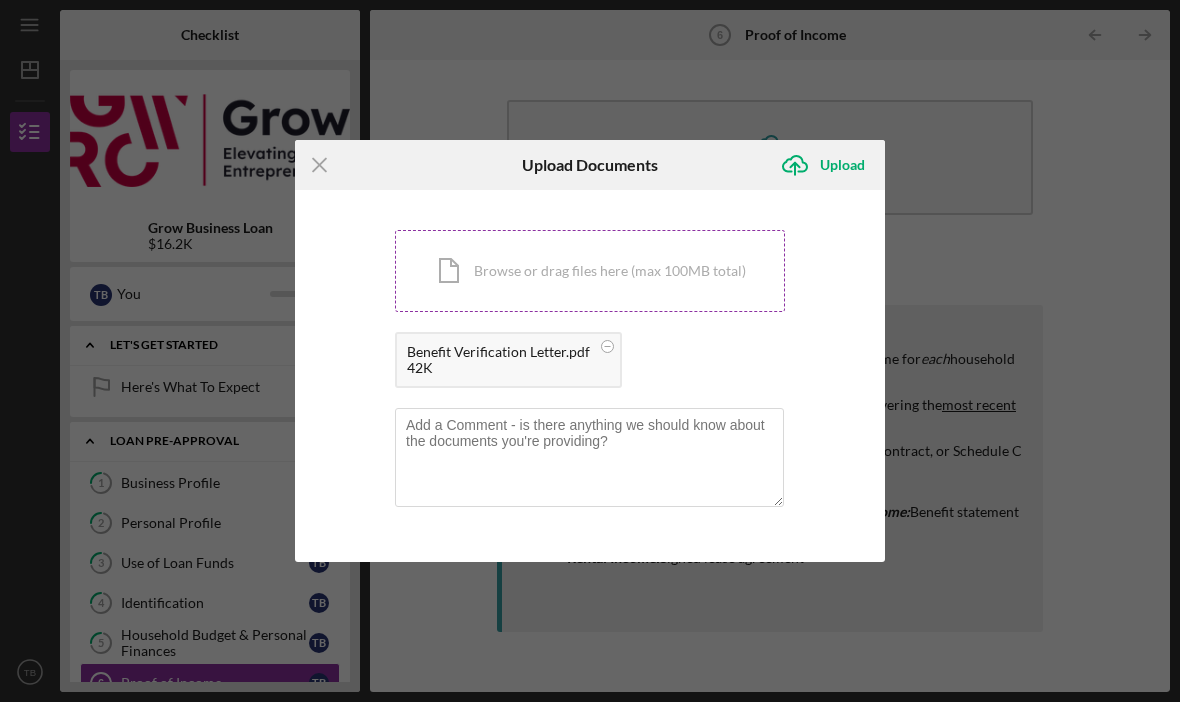 click on "Icon/Document Browse or drag files here (max 100MB total) Tap to choose files or take a photo" at bounding box center [590, 271] 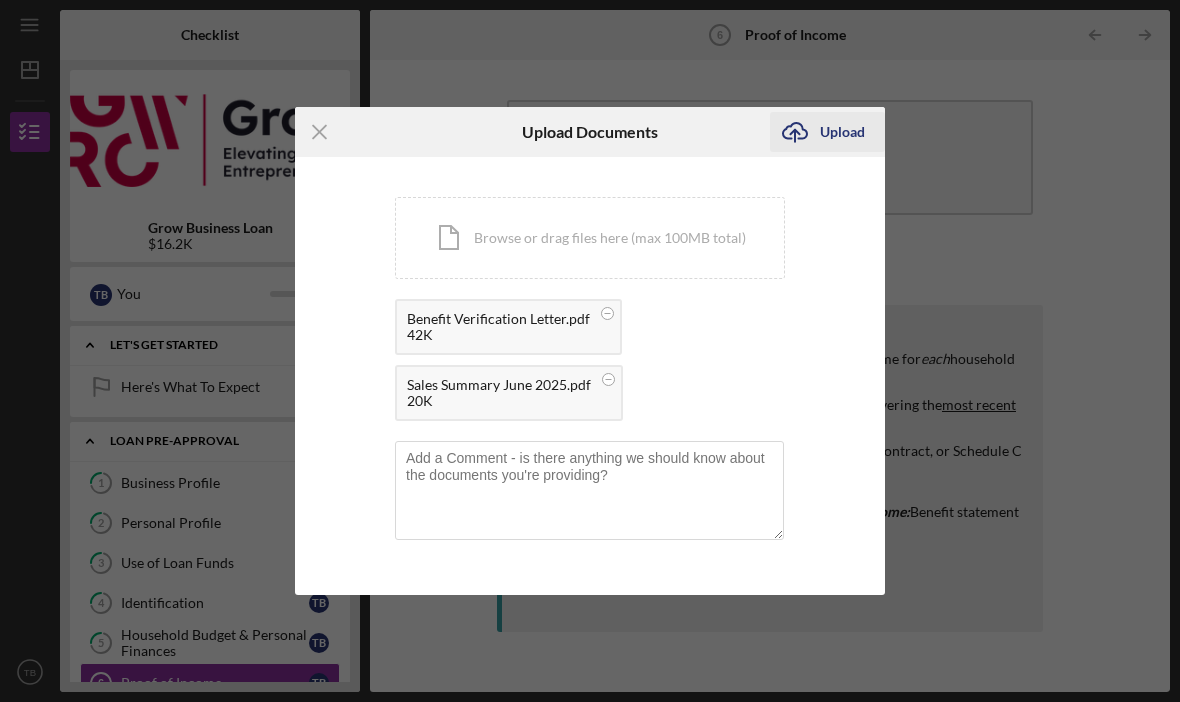 click on "Upload" at bounding box center (842, 132) 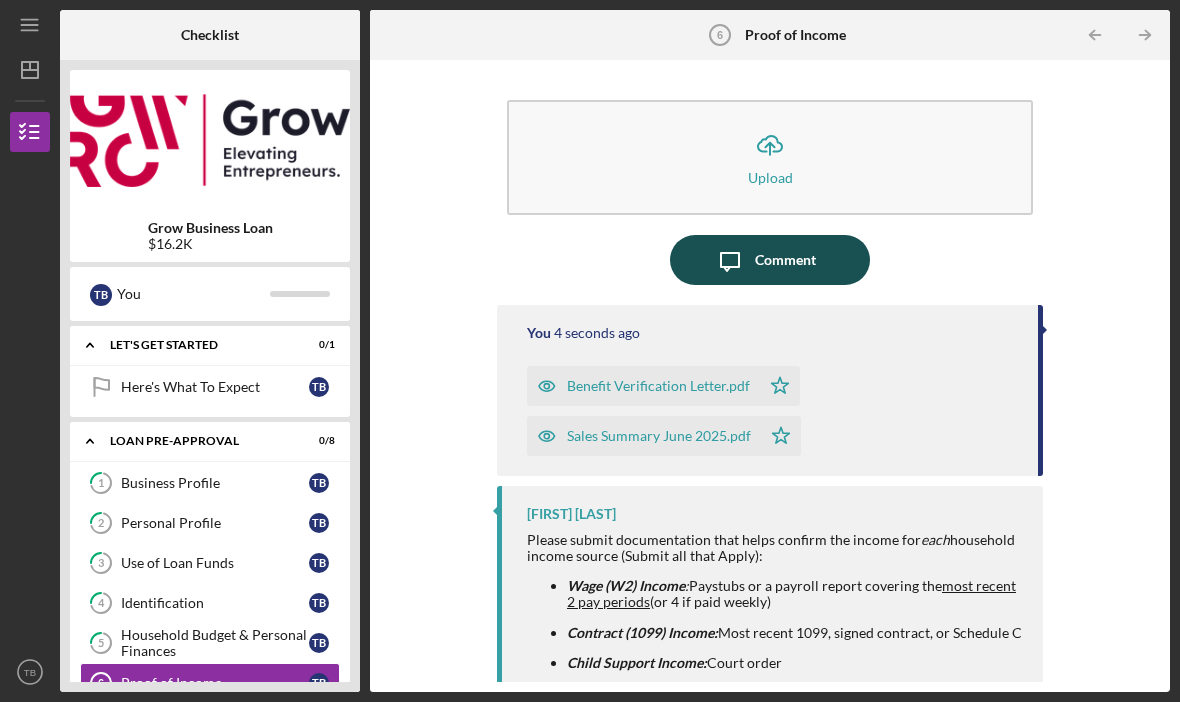 scroll, scrollTop: -2, scrollLeft: 0, axis: vertical 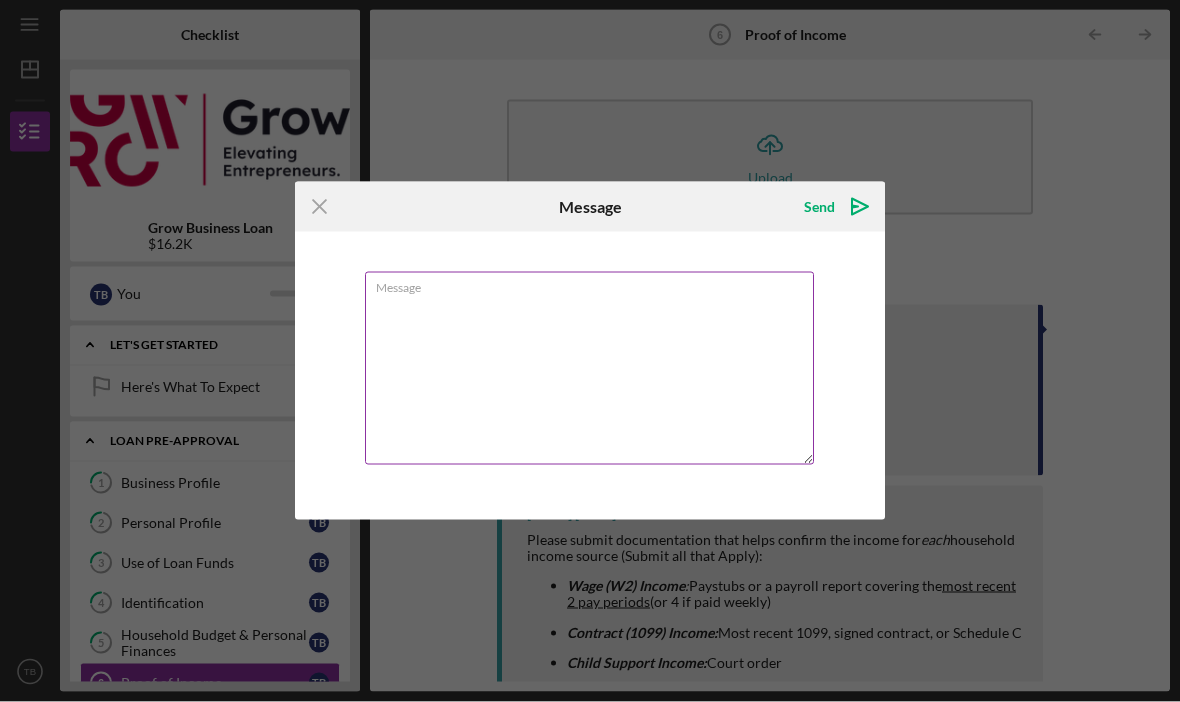 click on "Message" at bounding box center (589, 368) 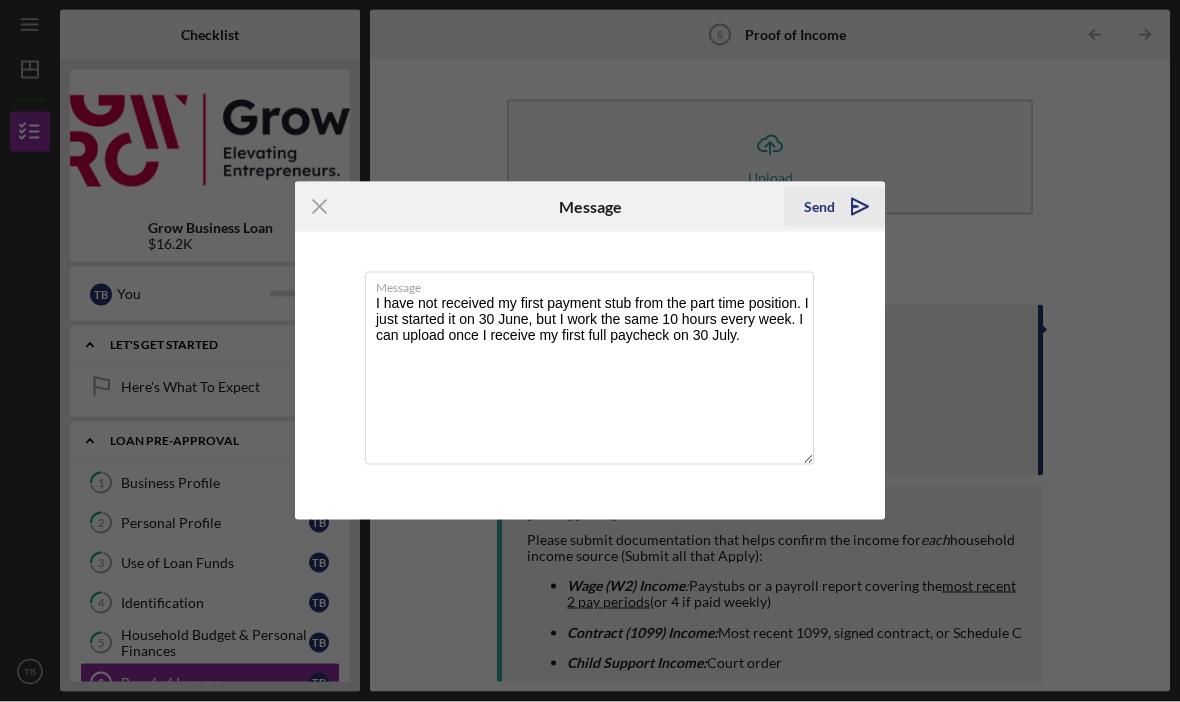 type on "I have not received my first payment stub from the part time position. I just started it on 30 June, but I work the same 10 hours every week. I can upload once I receive my first full paycheck on 30 July." 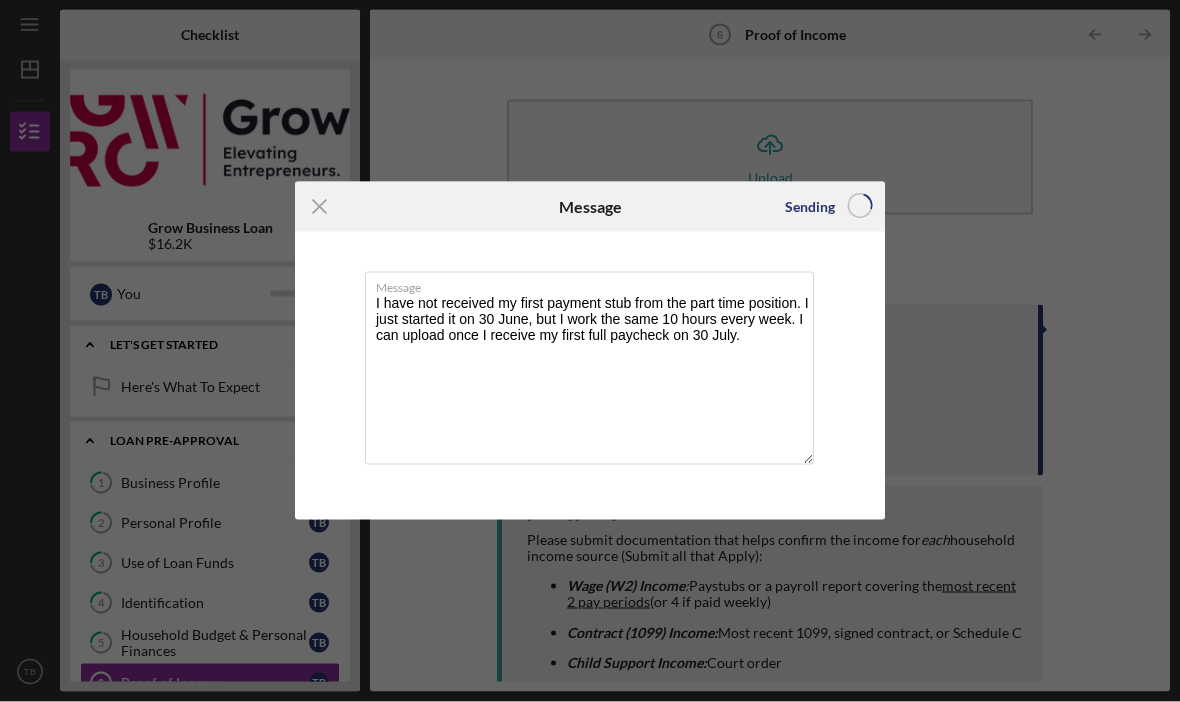 scroll, scrollTop: 69, scrollLeft: 0, axis: vertical 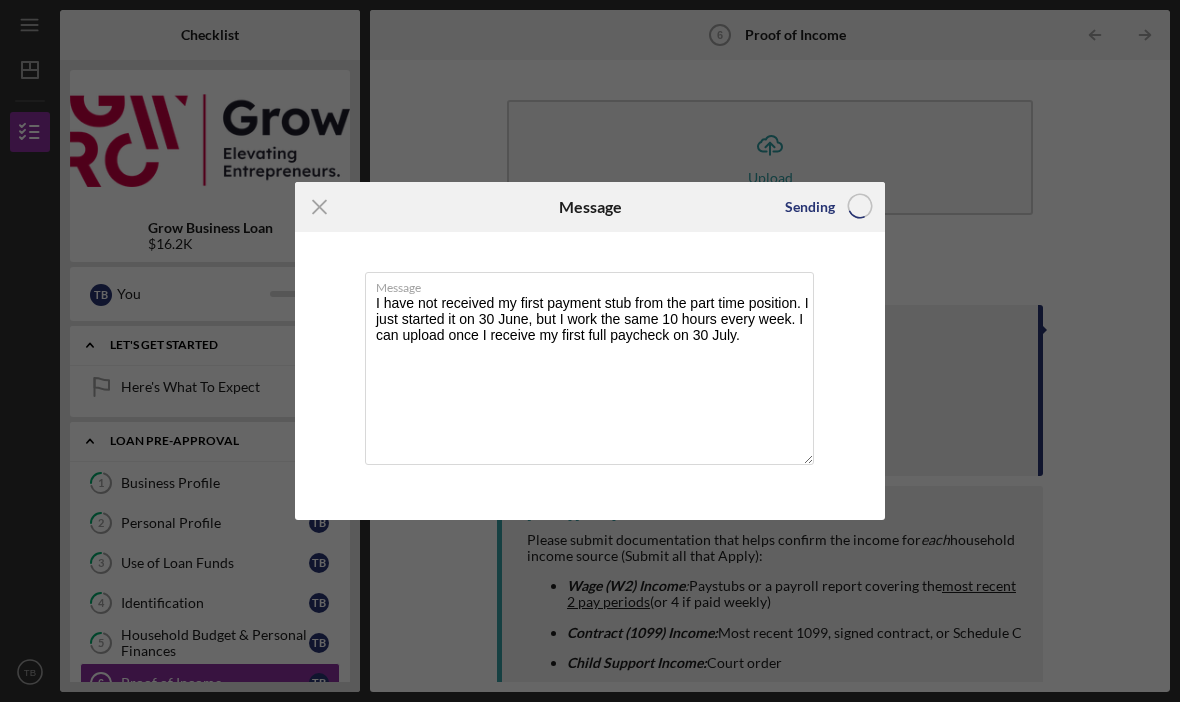 type 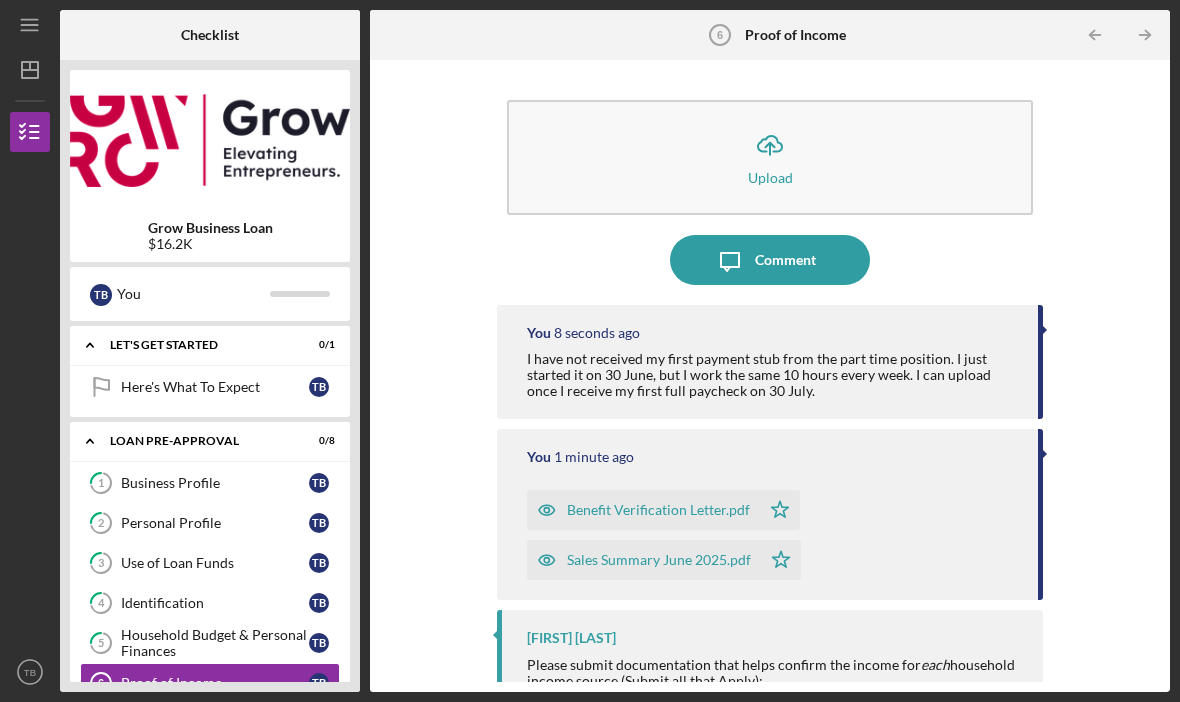 scroll, scrollTop: -85, scrollLeft: 0, axis: vertical 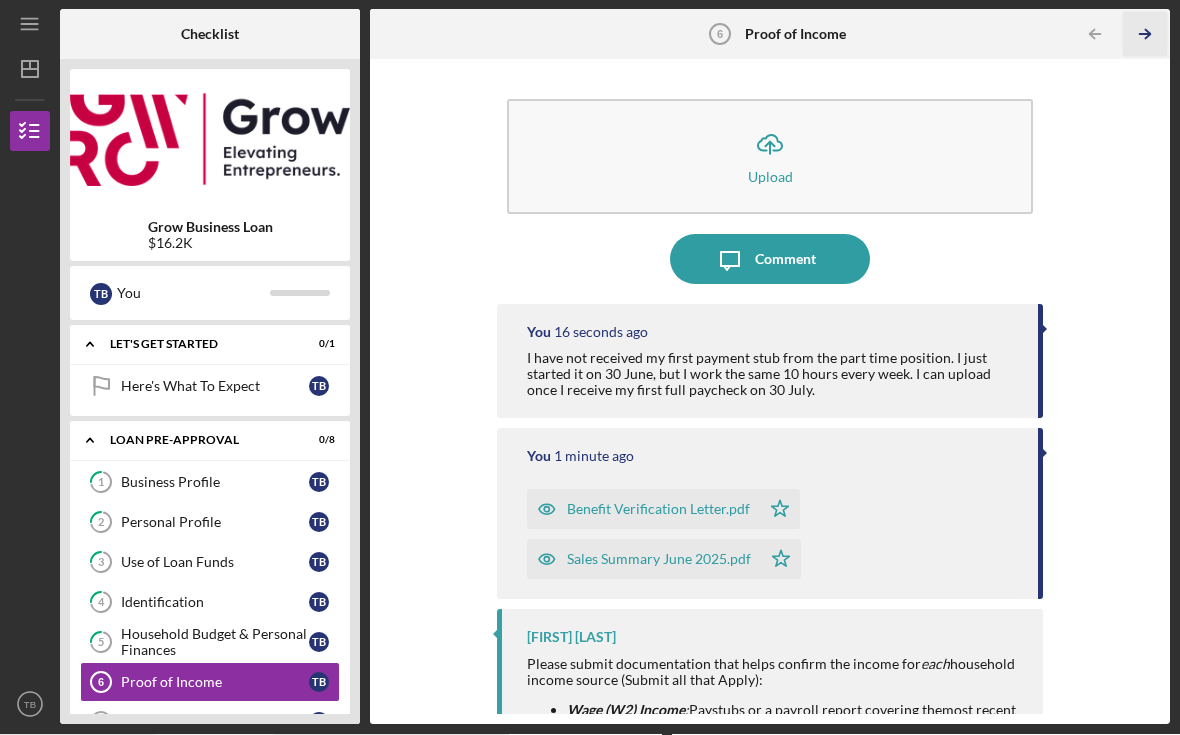 click on "Icon/Table Pagination Arrow" 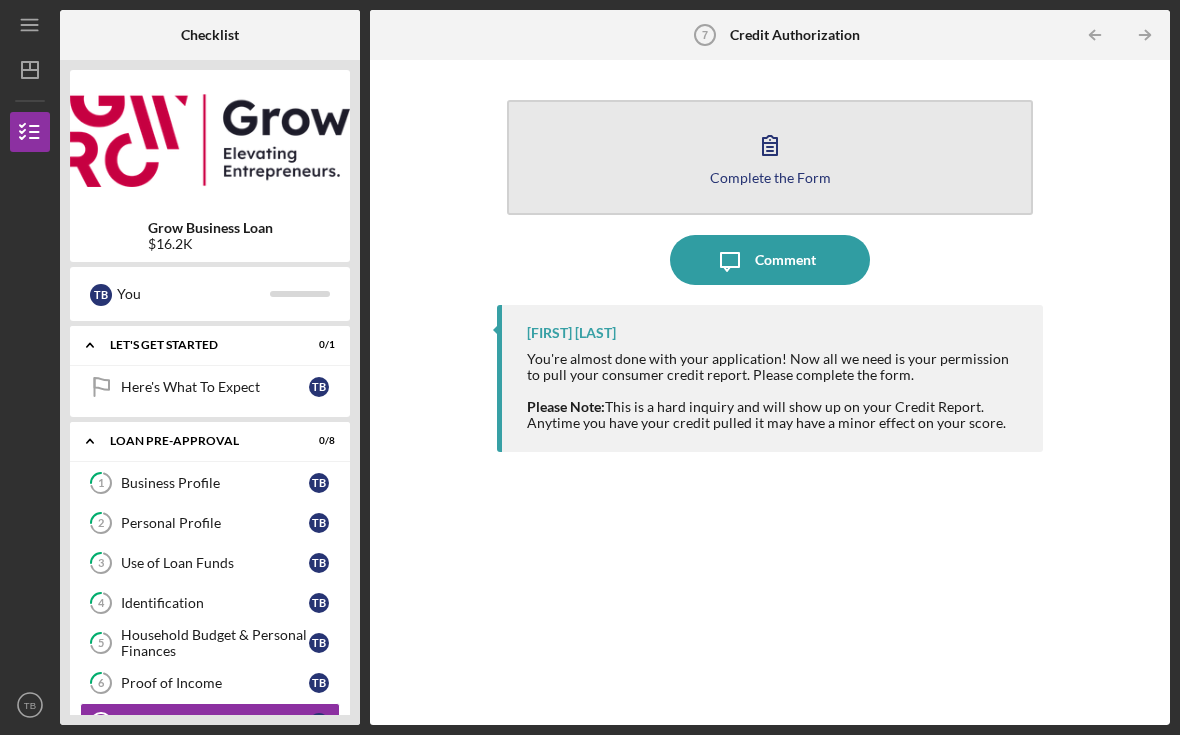 click 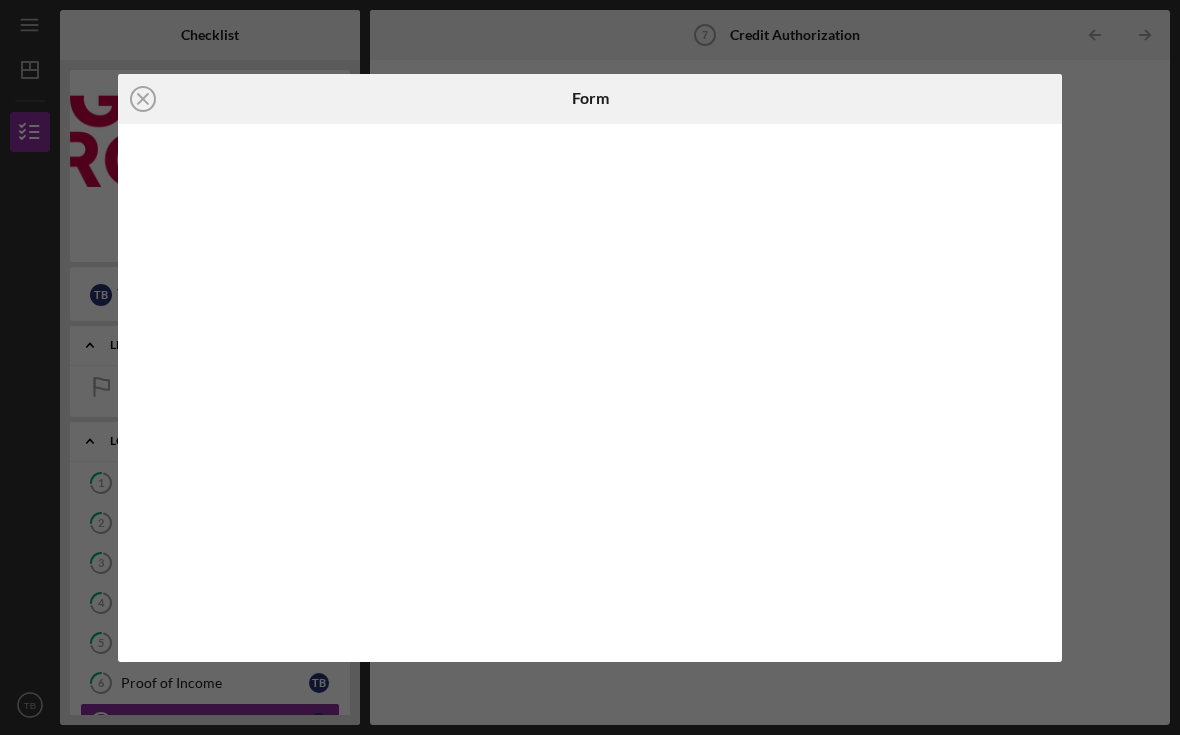 click 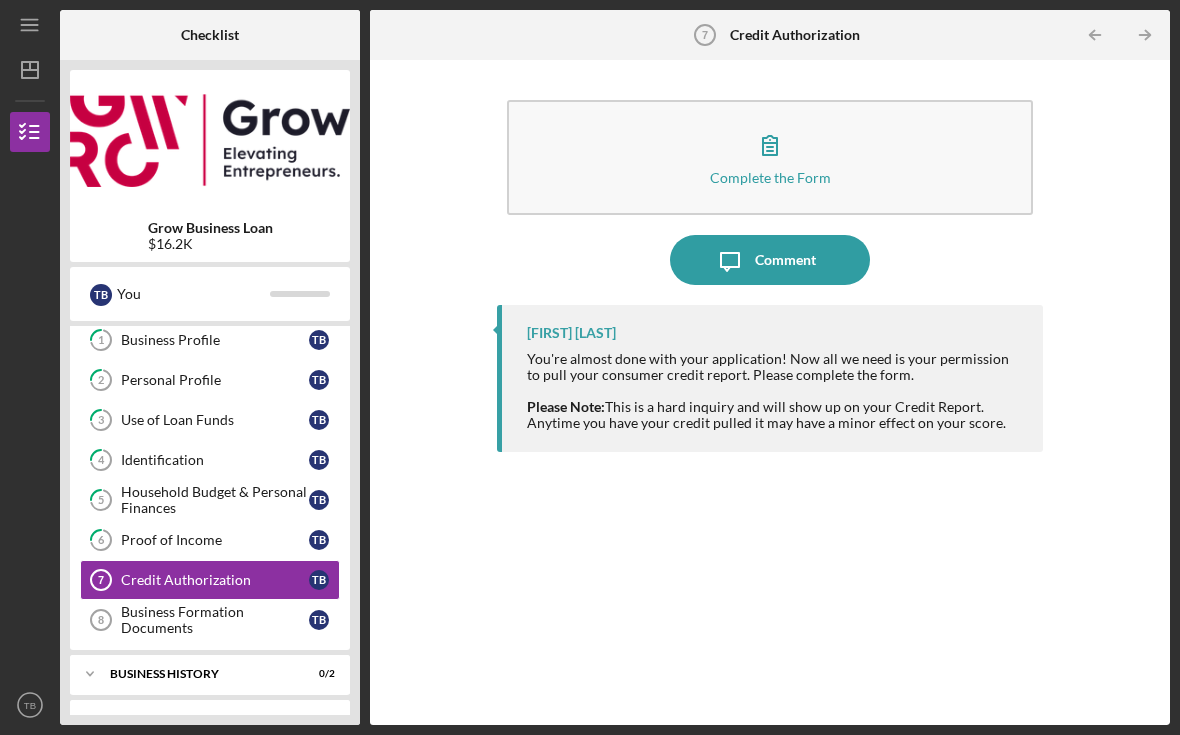 scroll, scrollTop: 142, scrollLeft: 0, axis: vertical 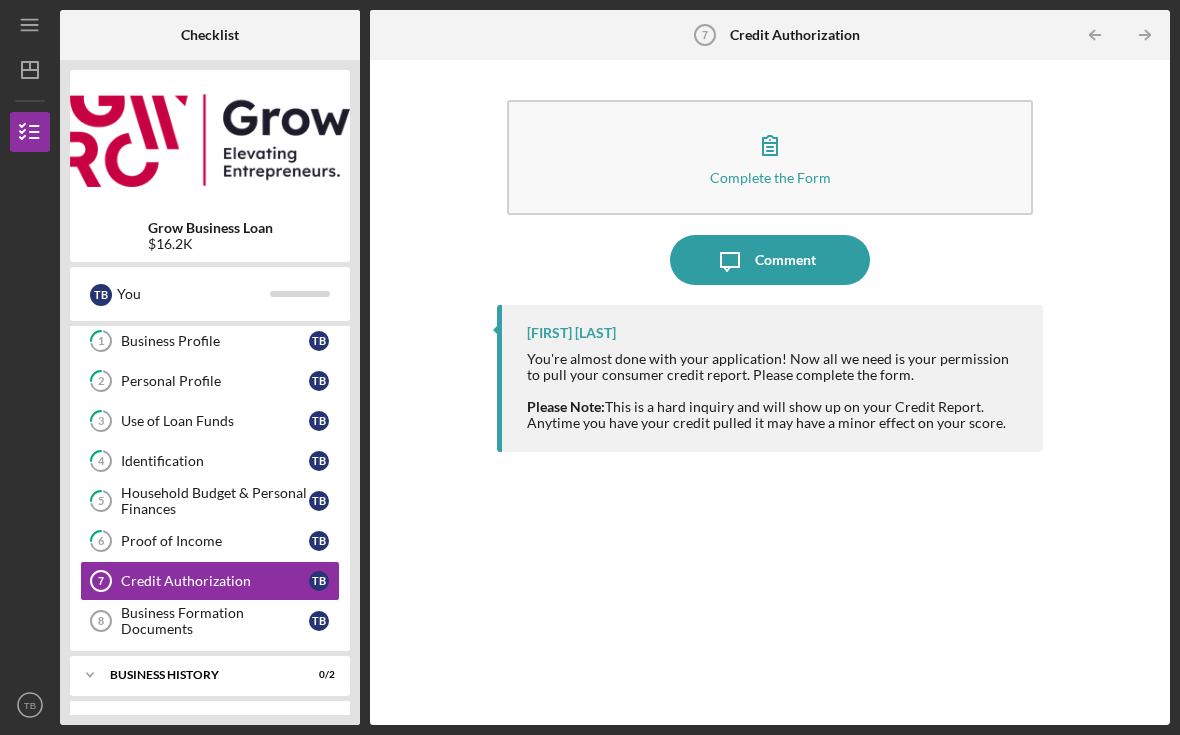 click on "Icon/Table Pagination Arrow" 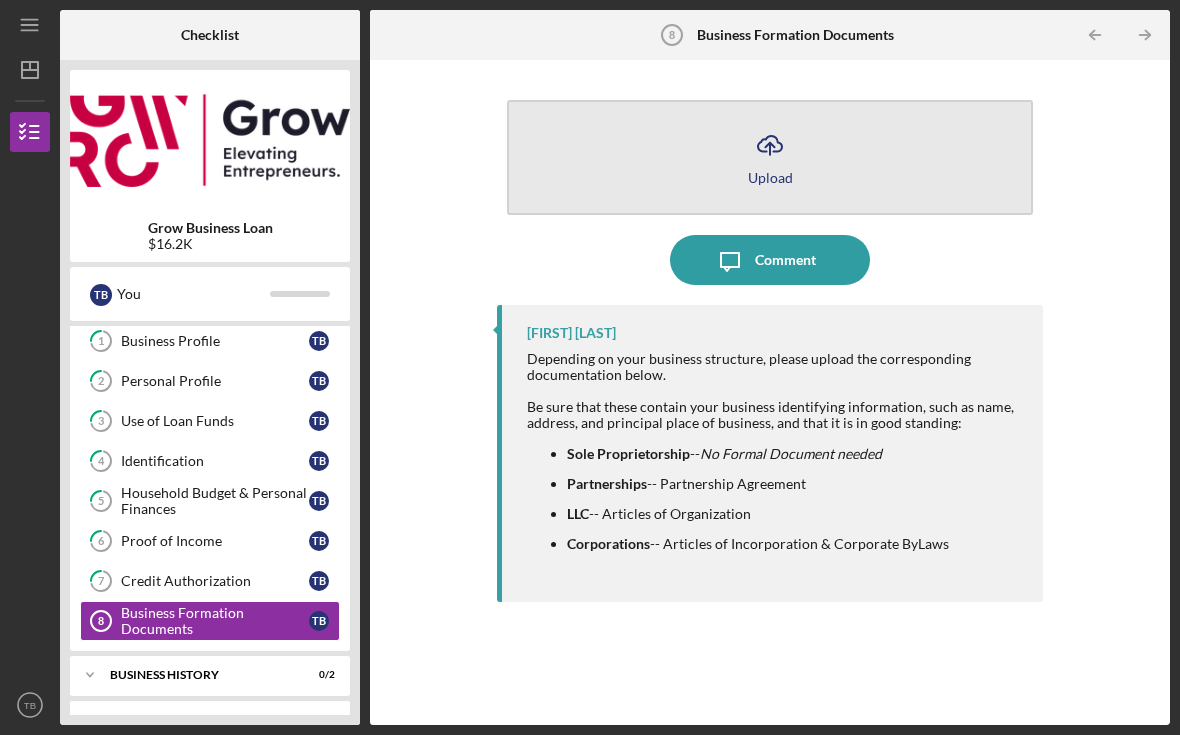 click on "Icon/Upload" 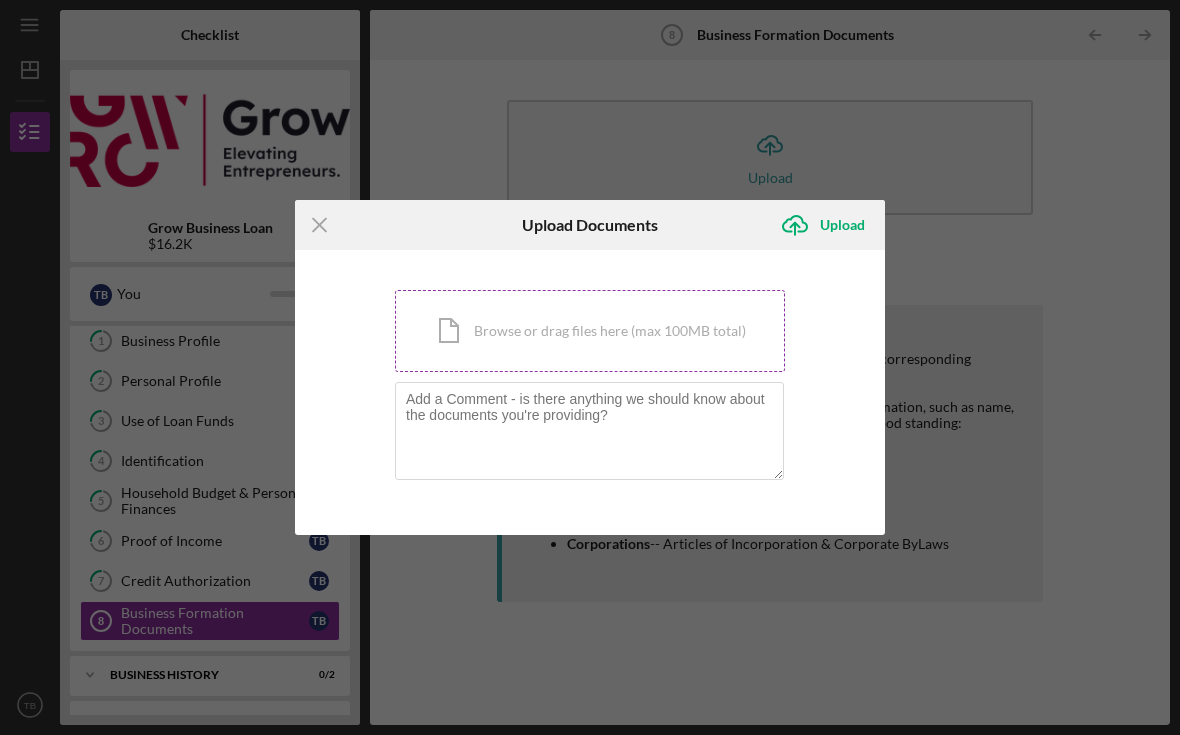 click on "Icon/Document Browse or drag files here (max 100MB total) Tap to choose files or take a photo" at bounding box center [590, 331] 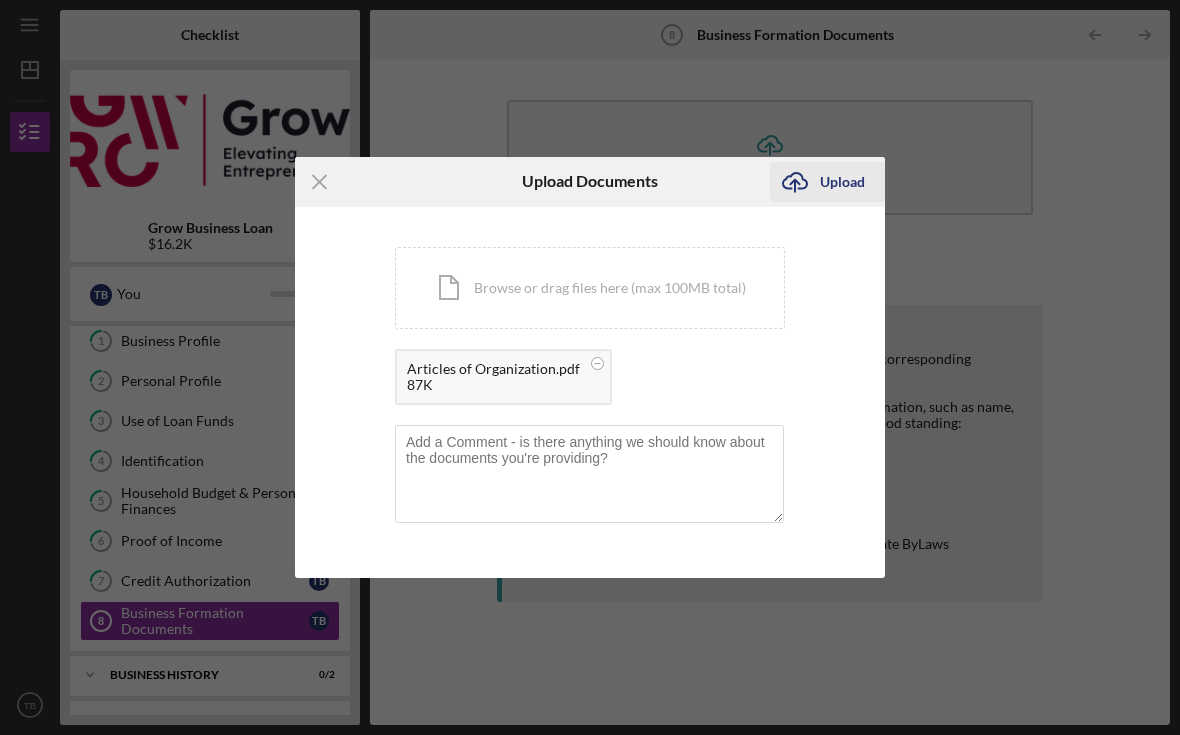 click on "Upload" at bounding box center [842, 182] 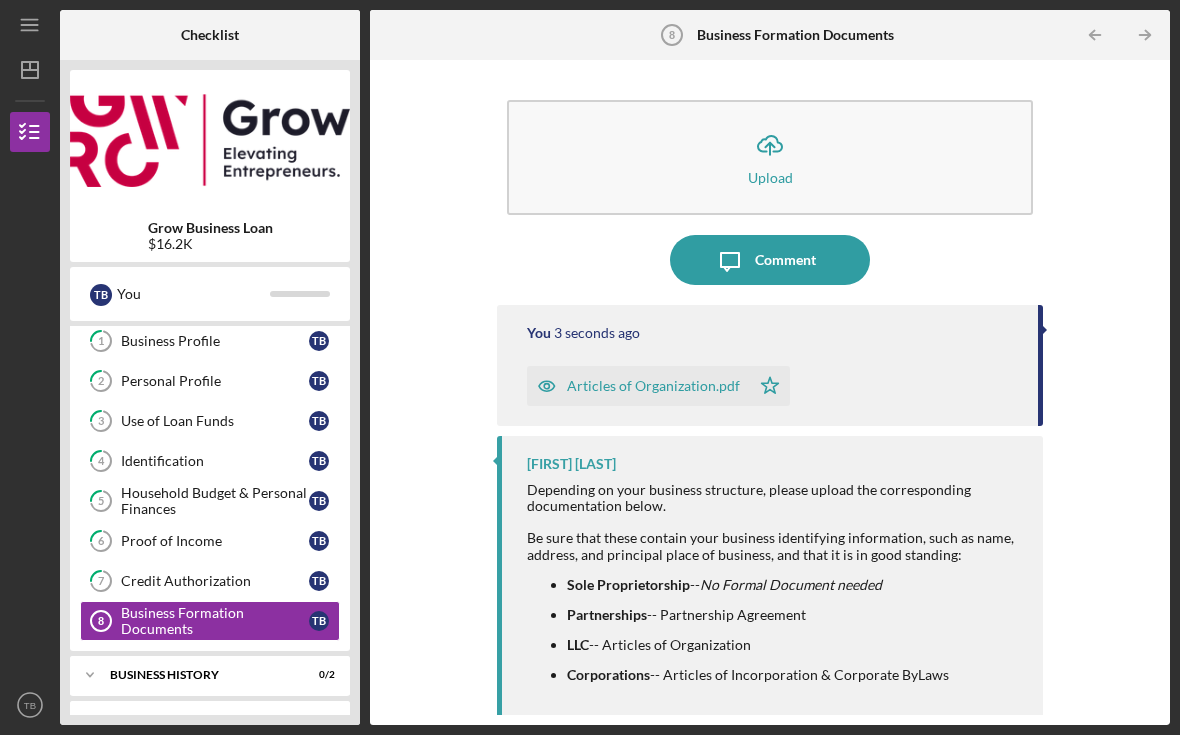 click on "Icon/Table Pagination Arrow" 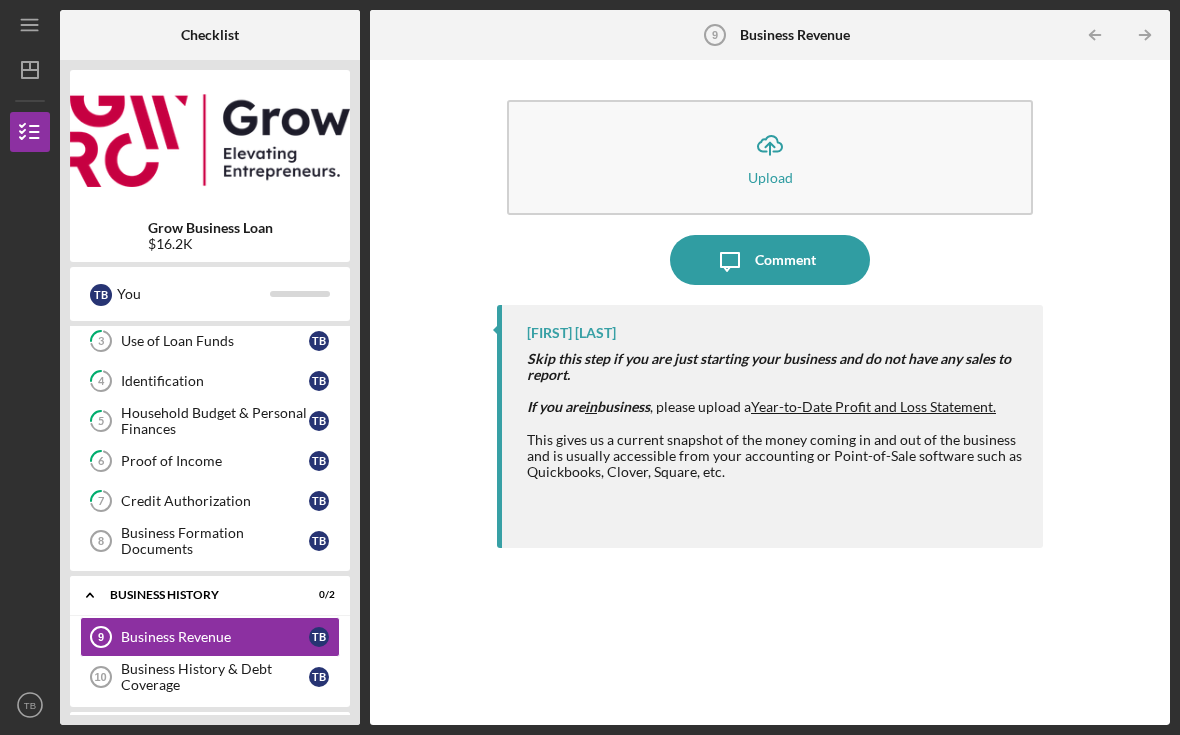 scroll, scrollTop: 233, scrollLeft: 0, axis: vertical 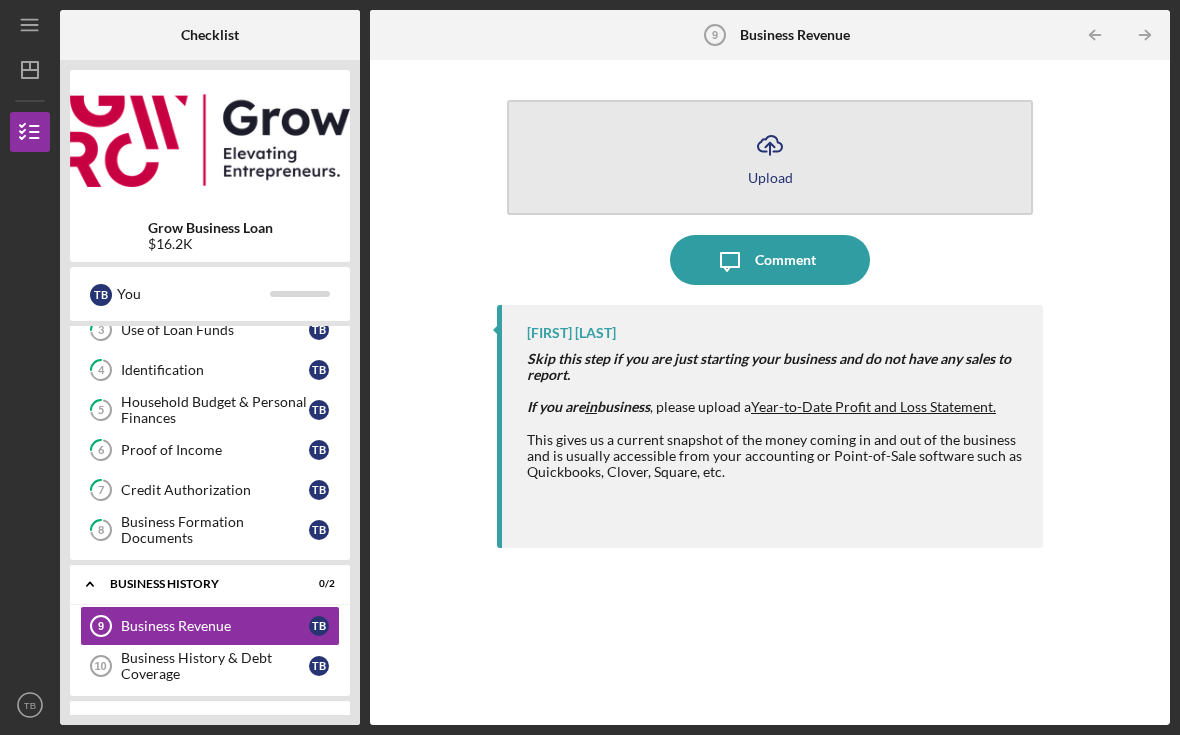 click on "Icon/Upload" 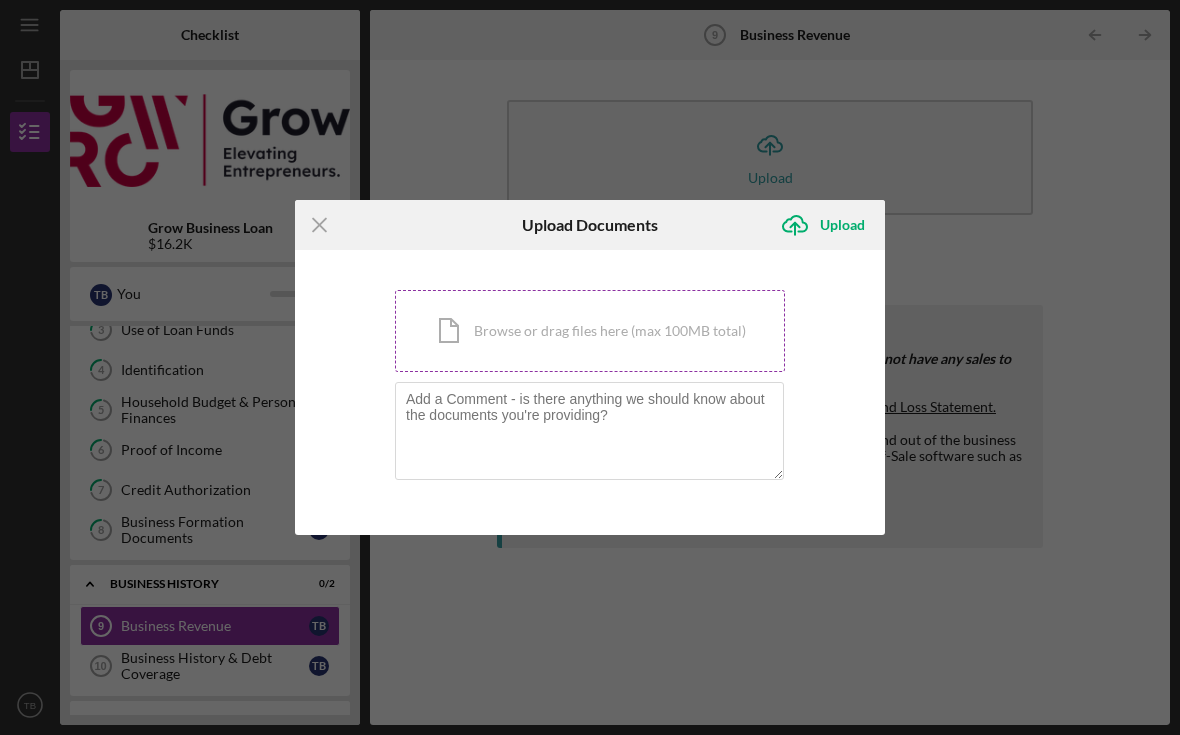 click on "Icon/Document Browse or drag files here (max 100MB total) Tap to choose files or take a photo" at bounding box center (590, 331) 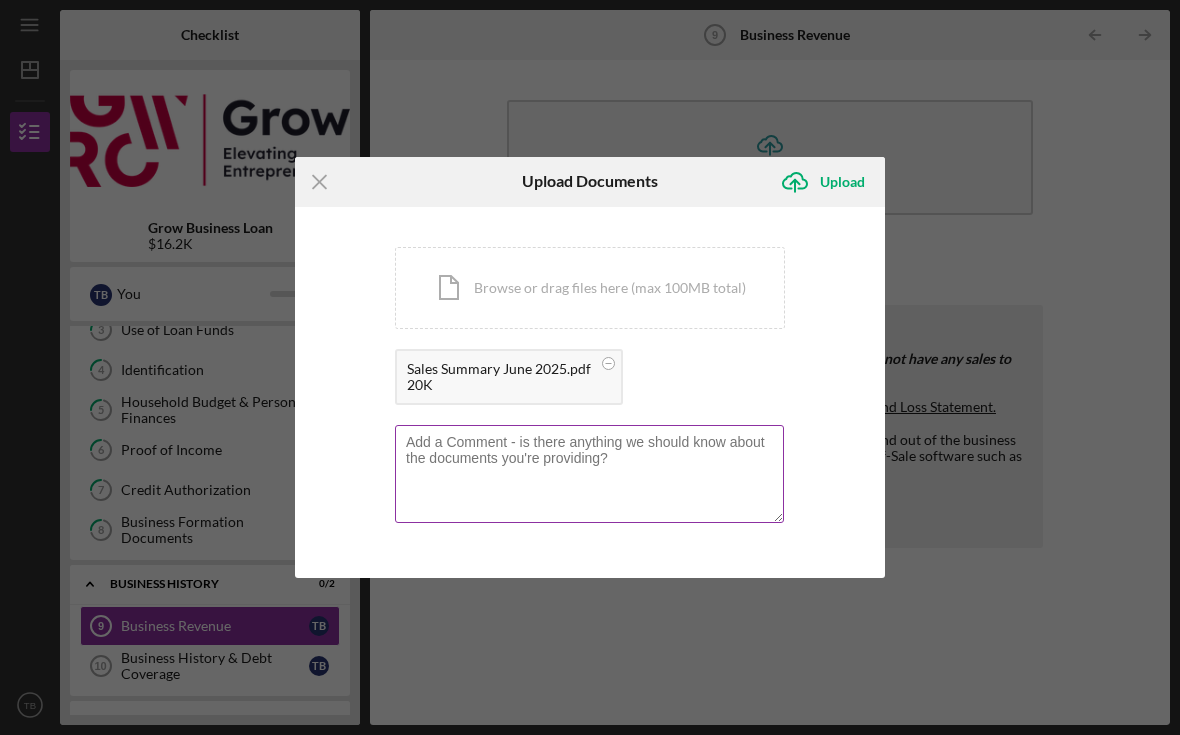 click at bounding box center [589, 474] 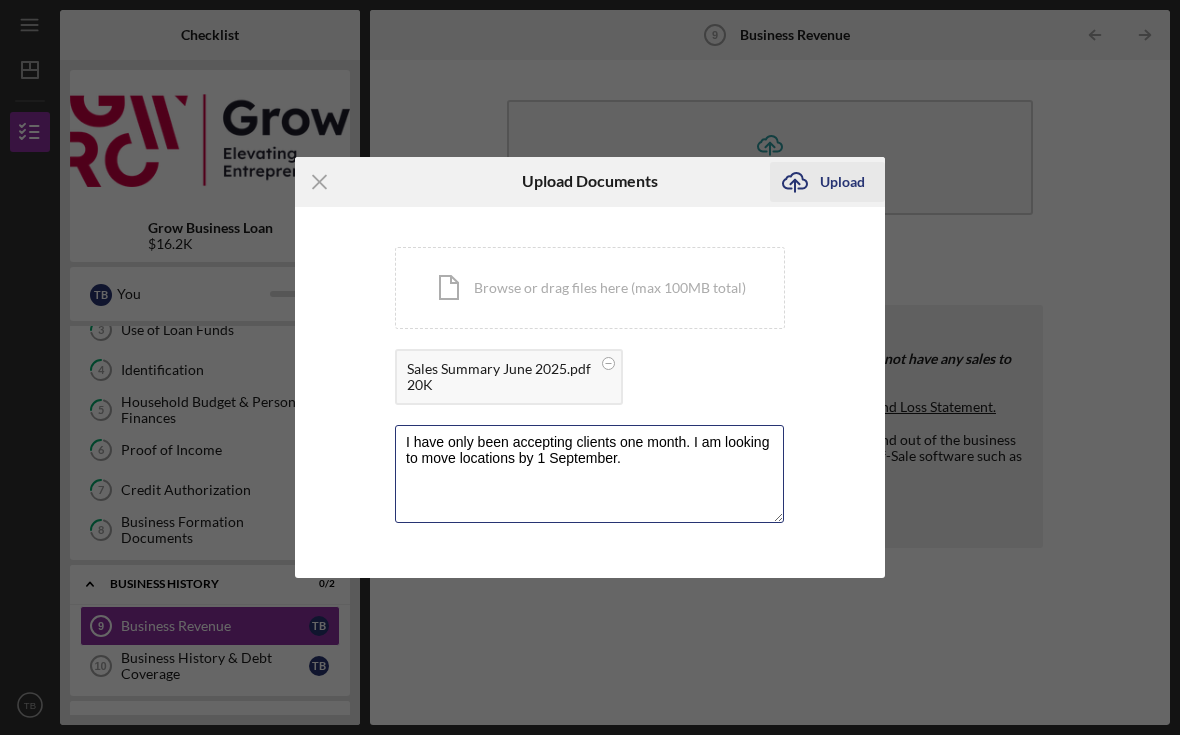 type on "I have only been accepting clients one month. I am looking to move locations by 1 September." 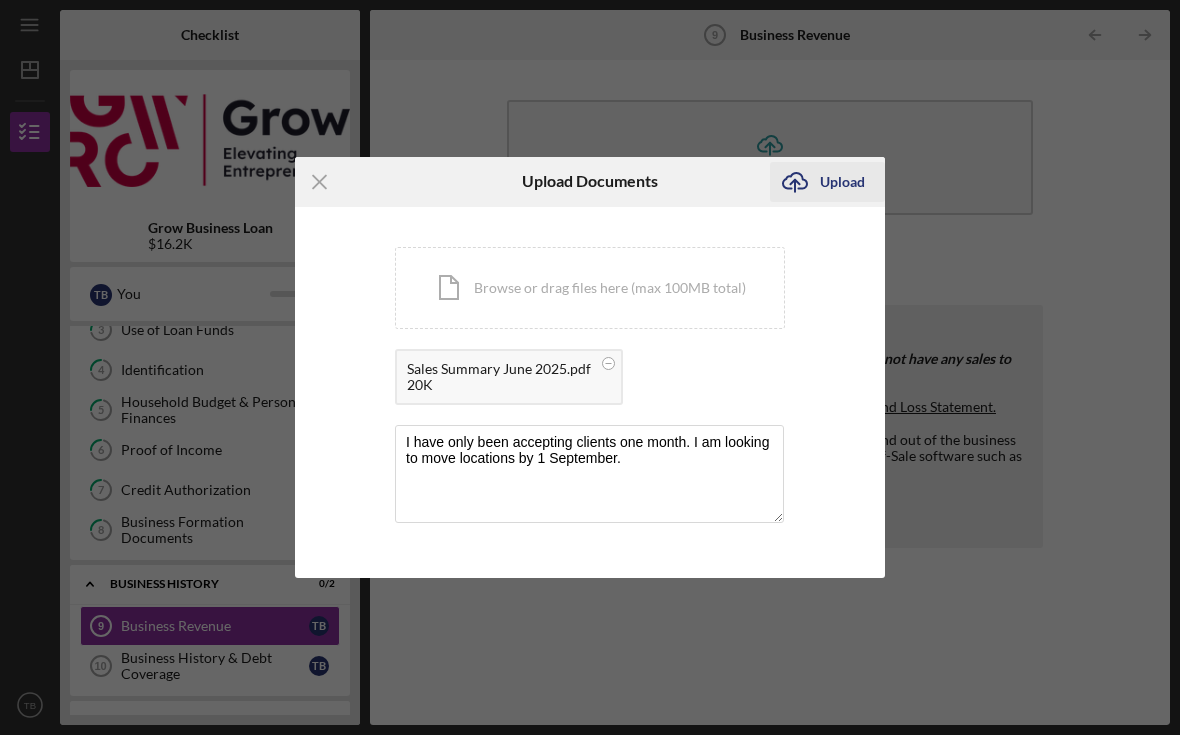 click on "Upload" at bounding box center [842, 182] 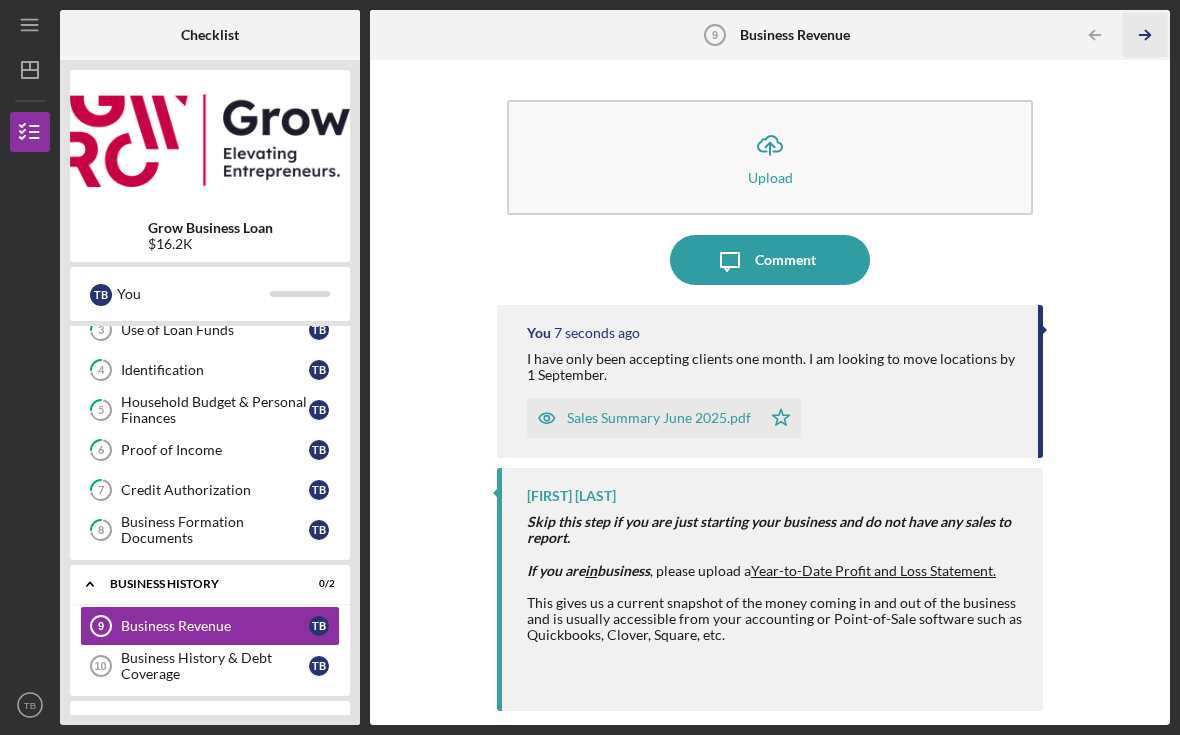 click on "Icon/Table Pagination Arrow" 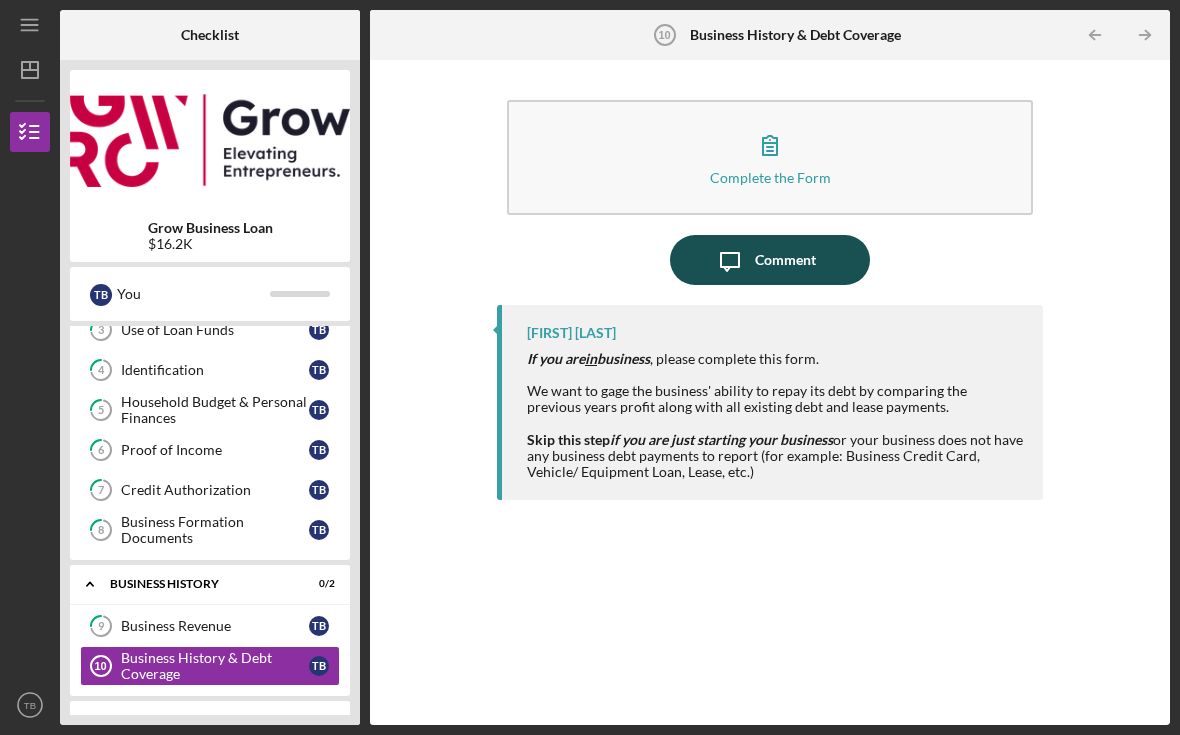click on "Icon/Message Comment" at bounding box center [770, 260] 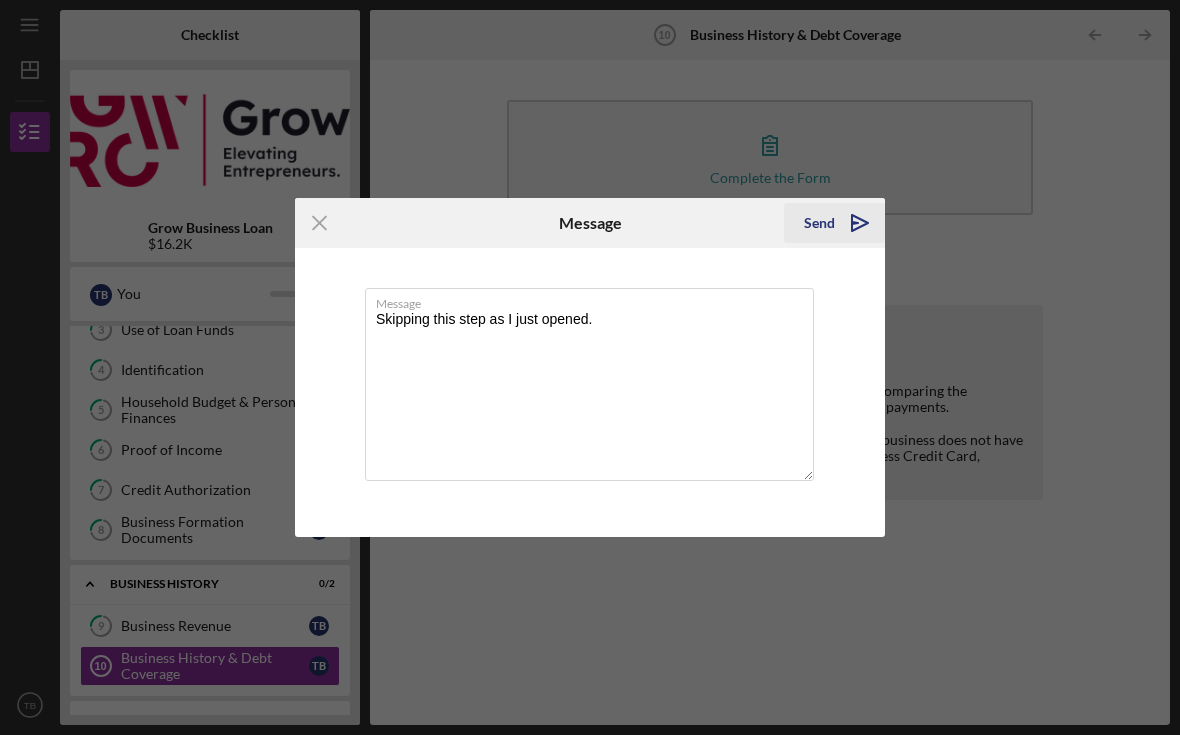 type on "Skipping this step as I just opened." 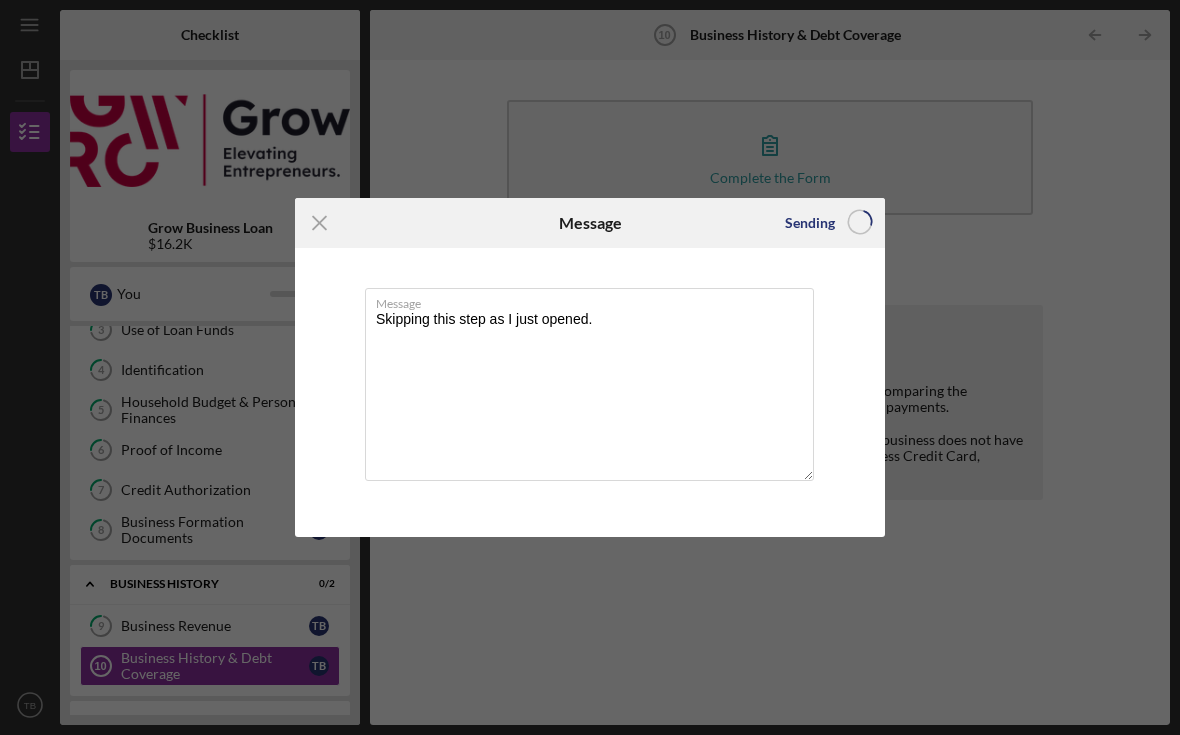 type 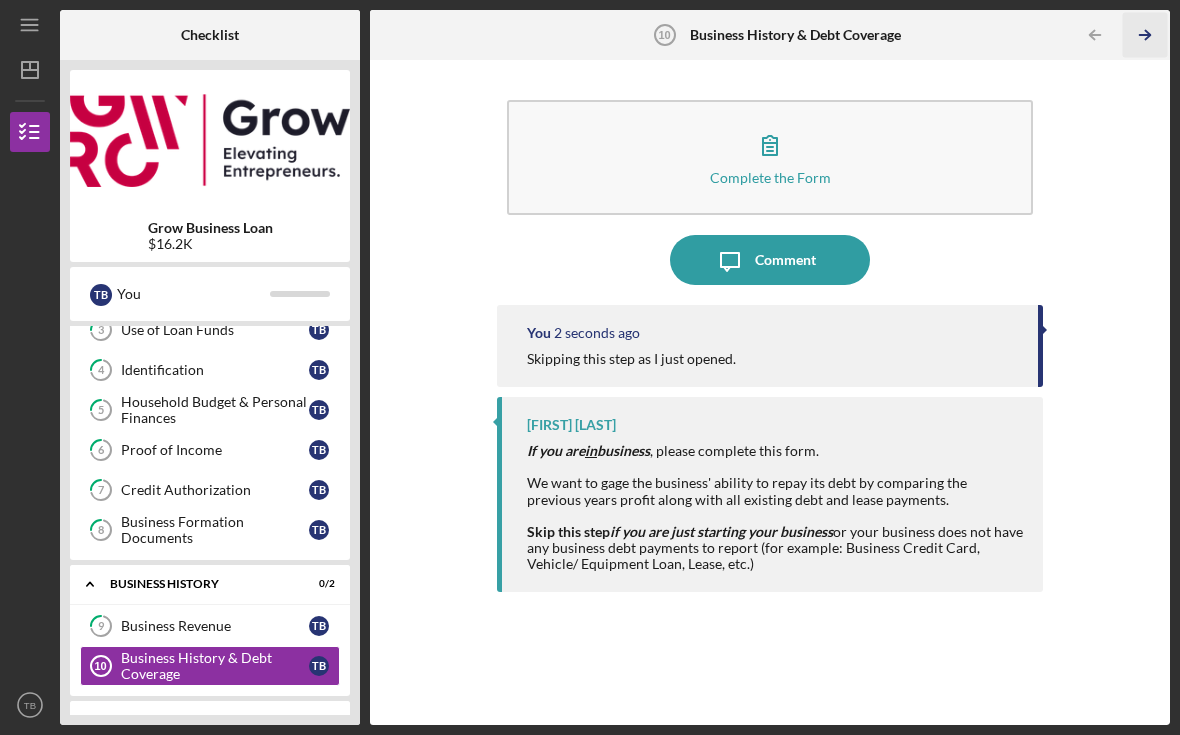 click on "Icon/Table Pagination Arrow" 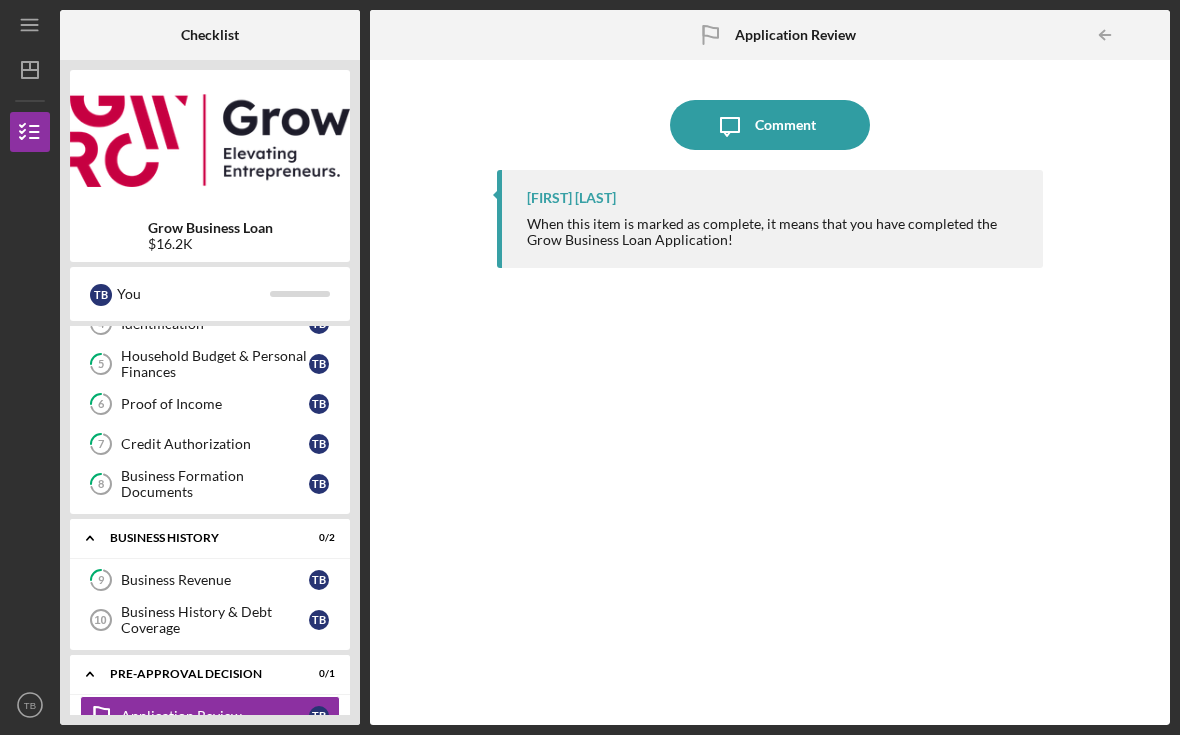 scroll, scrollTop: 284, scrollLeft: 0, axis: vertical 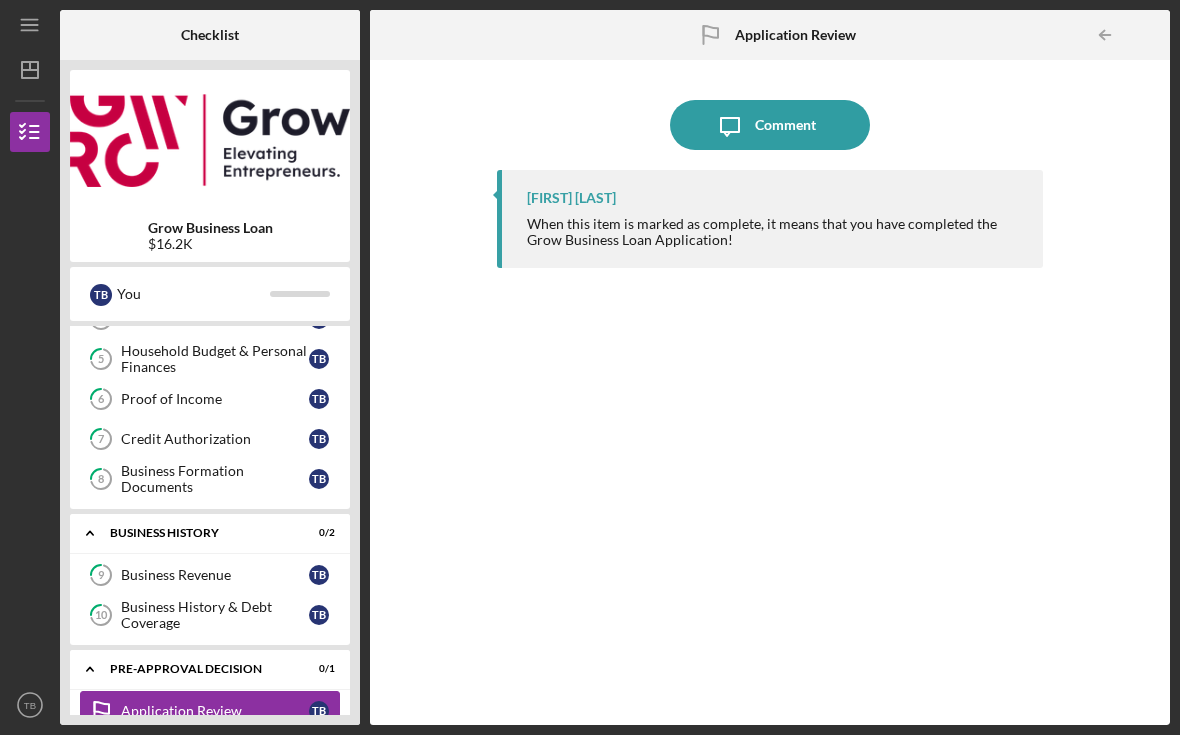 click on "Application Review" at bounding box center (215, 711) 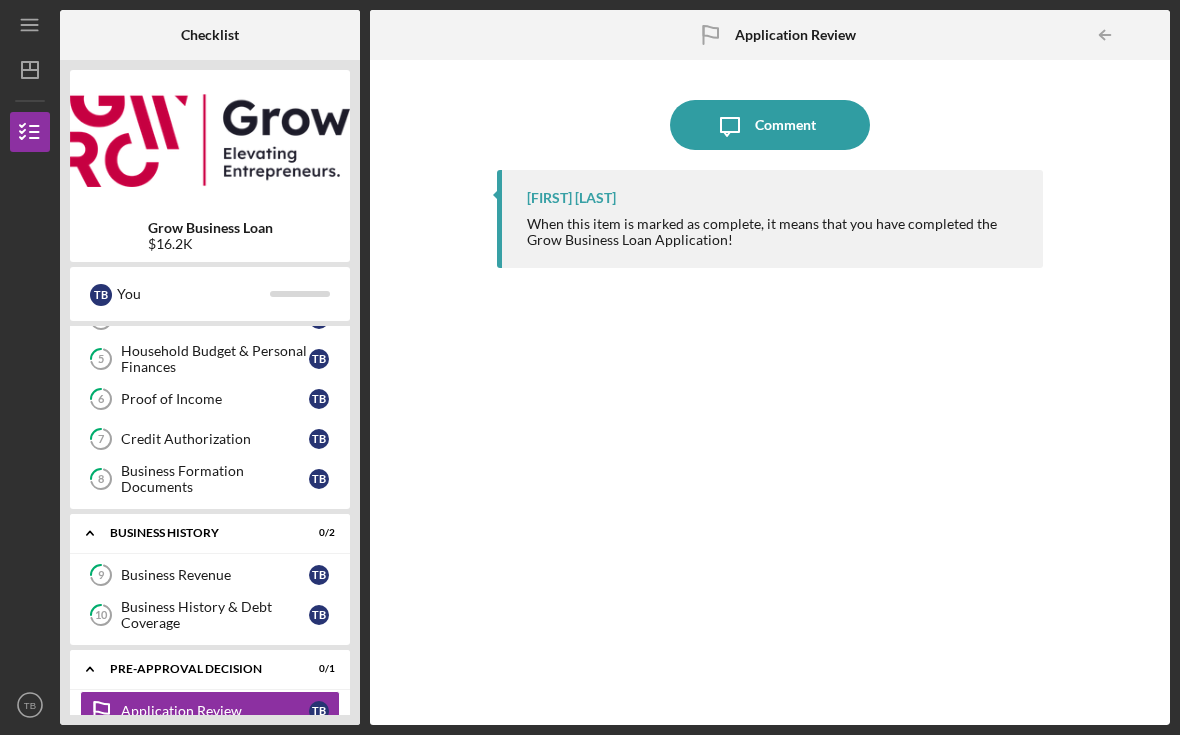 click on "When this item is marked as complete, it means that you have completed the Grow Business Loan Application!" at bounding box center [775, 232] 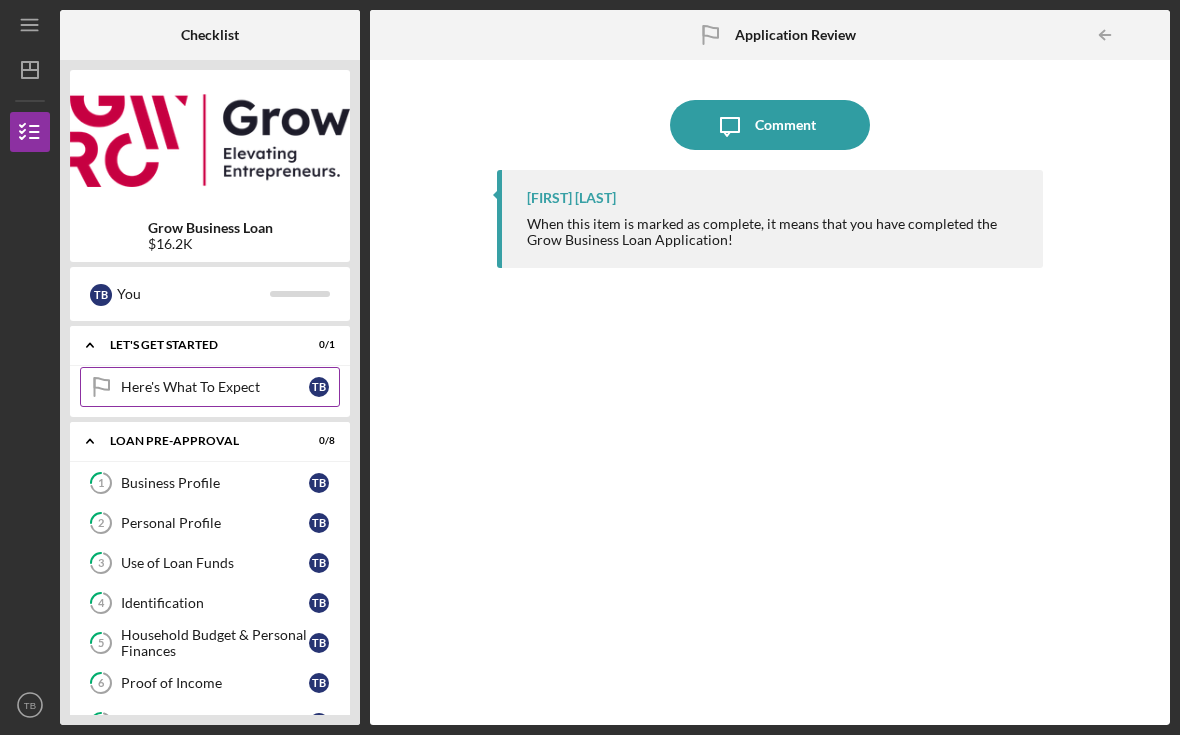 scroll, scrollTop: 0, scrollLeft: 0, axis: both 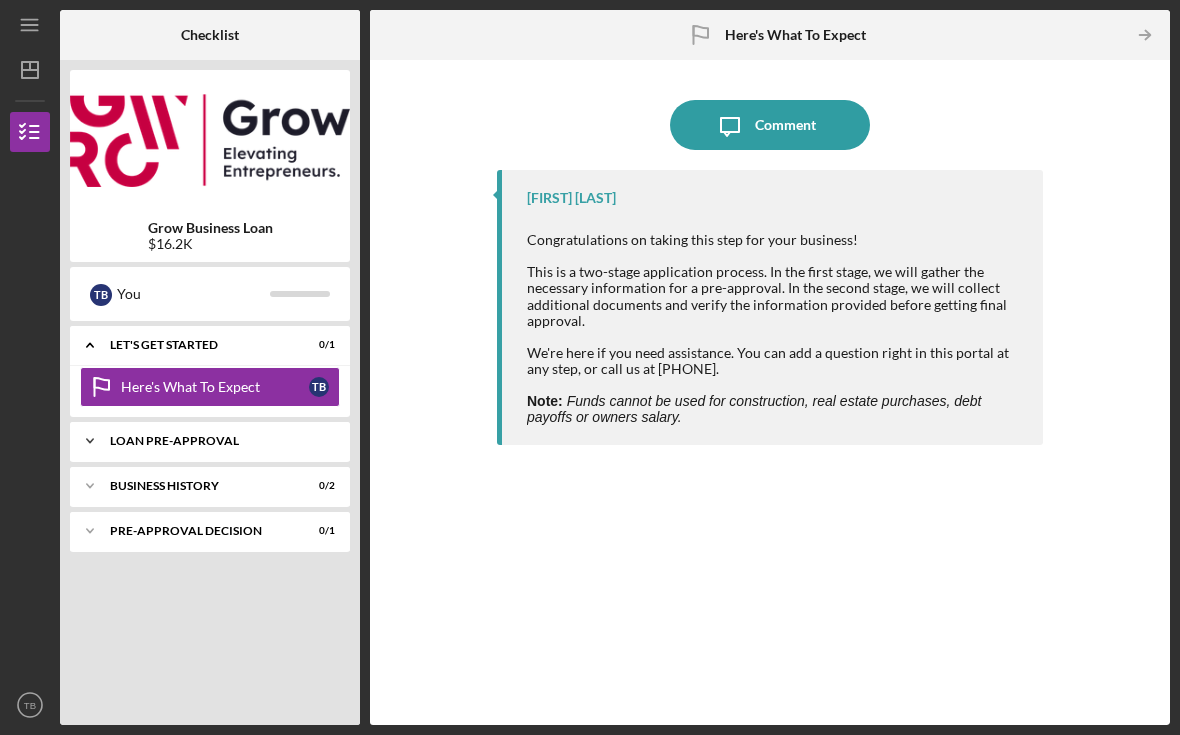 click on "Icon/Expander Loan Pre-Approval 0 / 8" at bounding box center [210, 441] 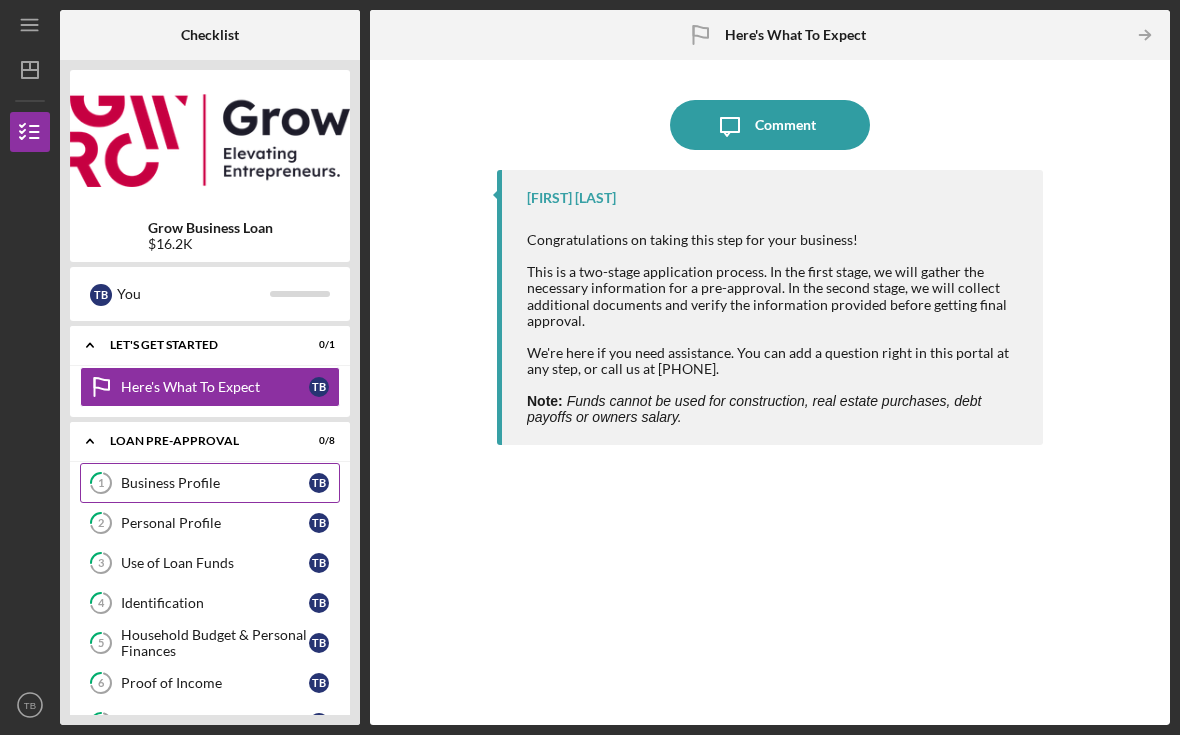 click on "1 Business Profile T B" at bounding box center [210, 483] 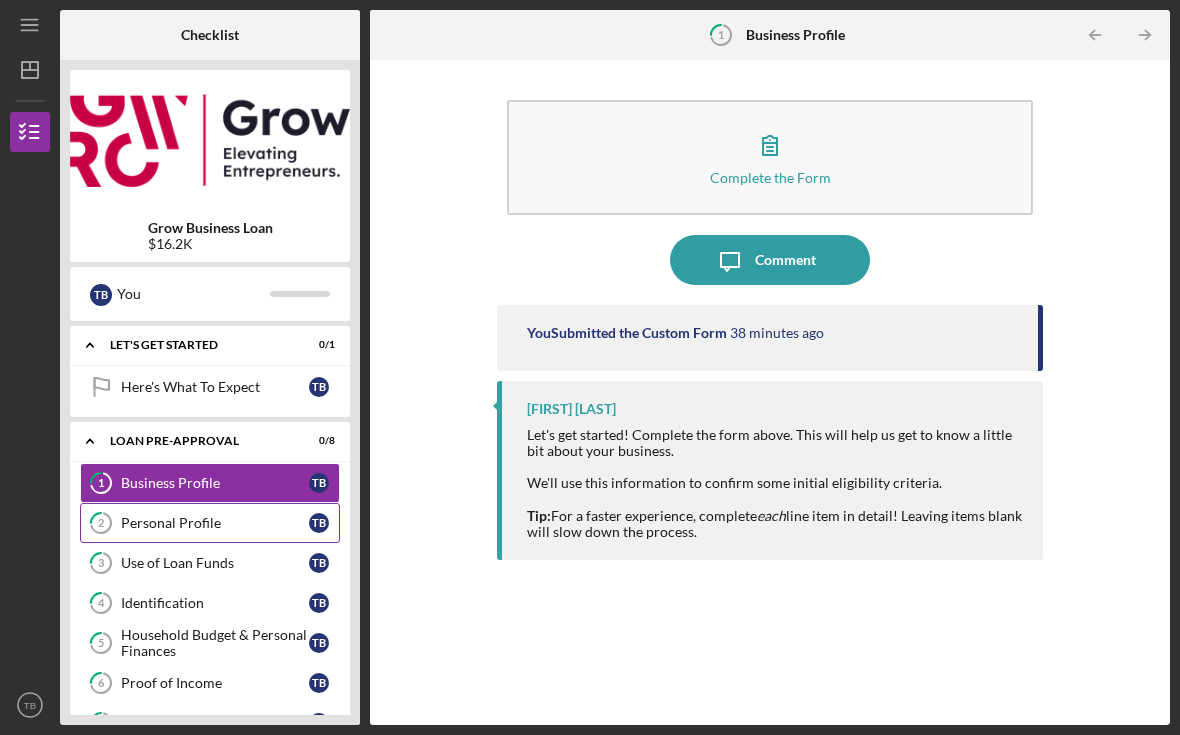click on "Personal Profile" at bounding box center (215, 523) 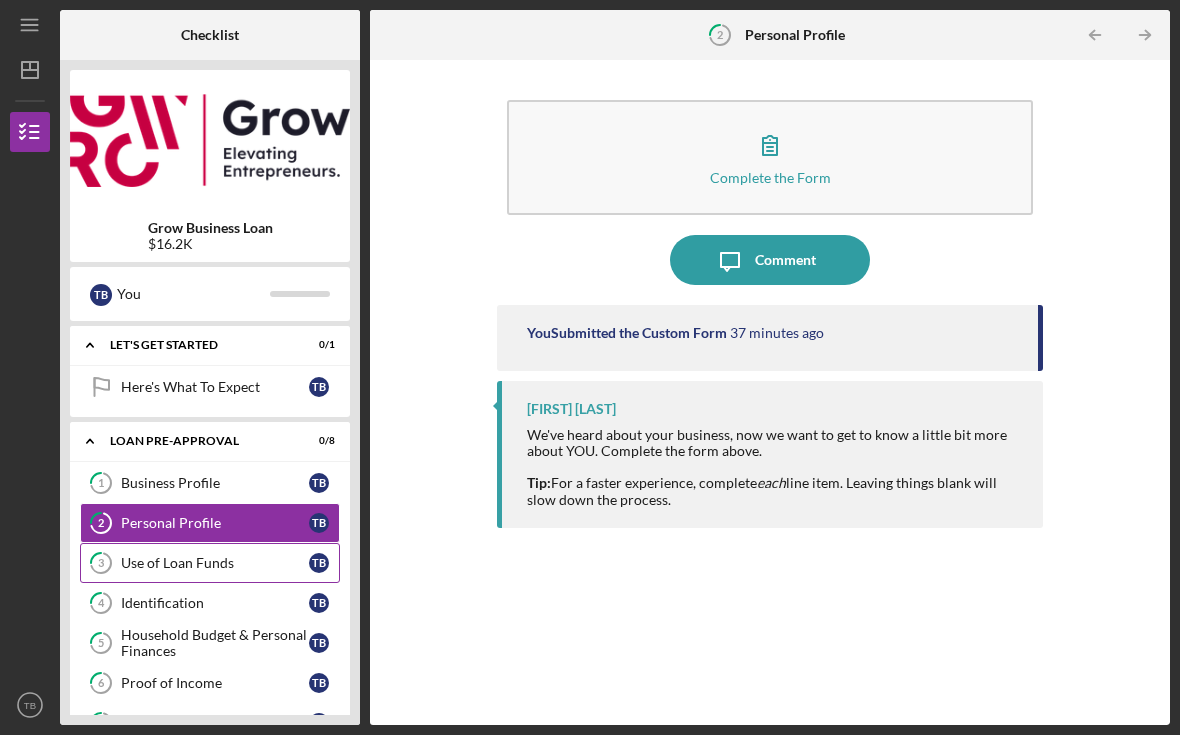 click on "3 Use of Loan Funds T B" at bounding box center (210, 563) 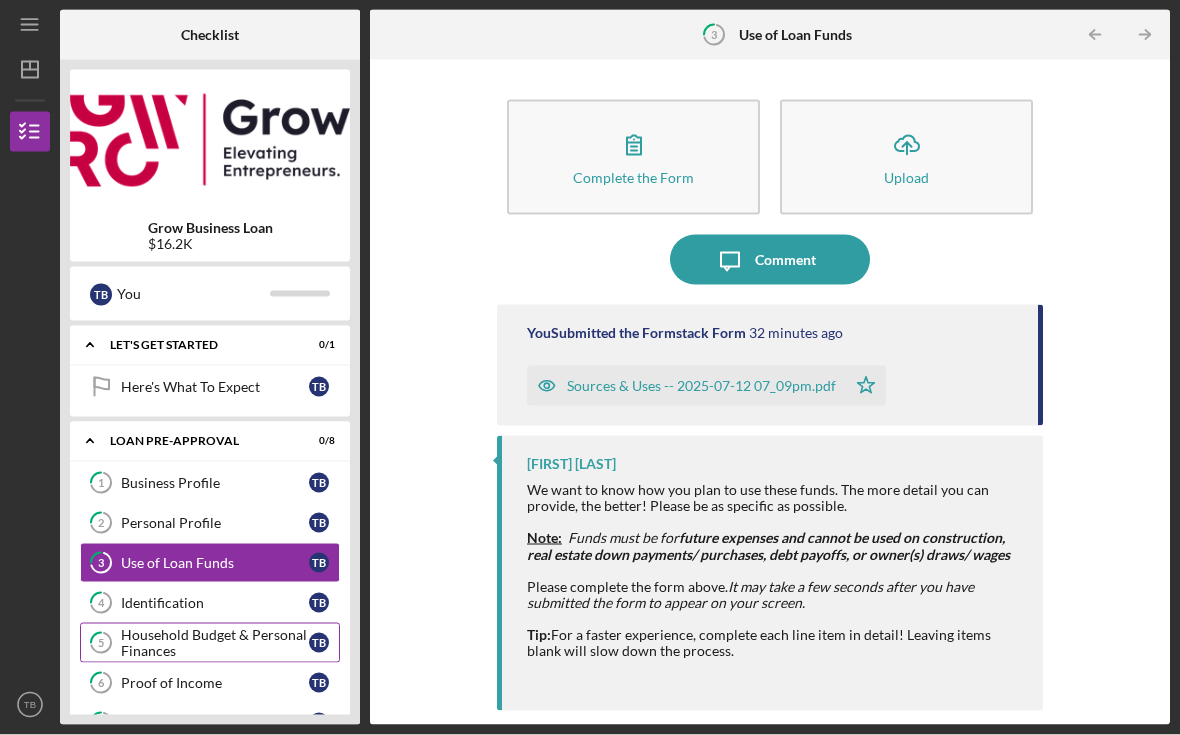 scroll, scrollTop: 36, scrollLeft: 0, axis: vertical 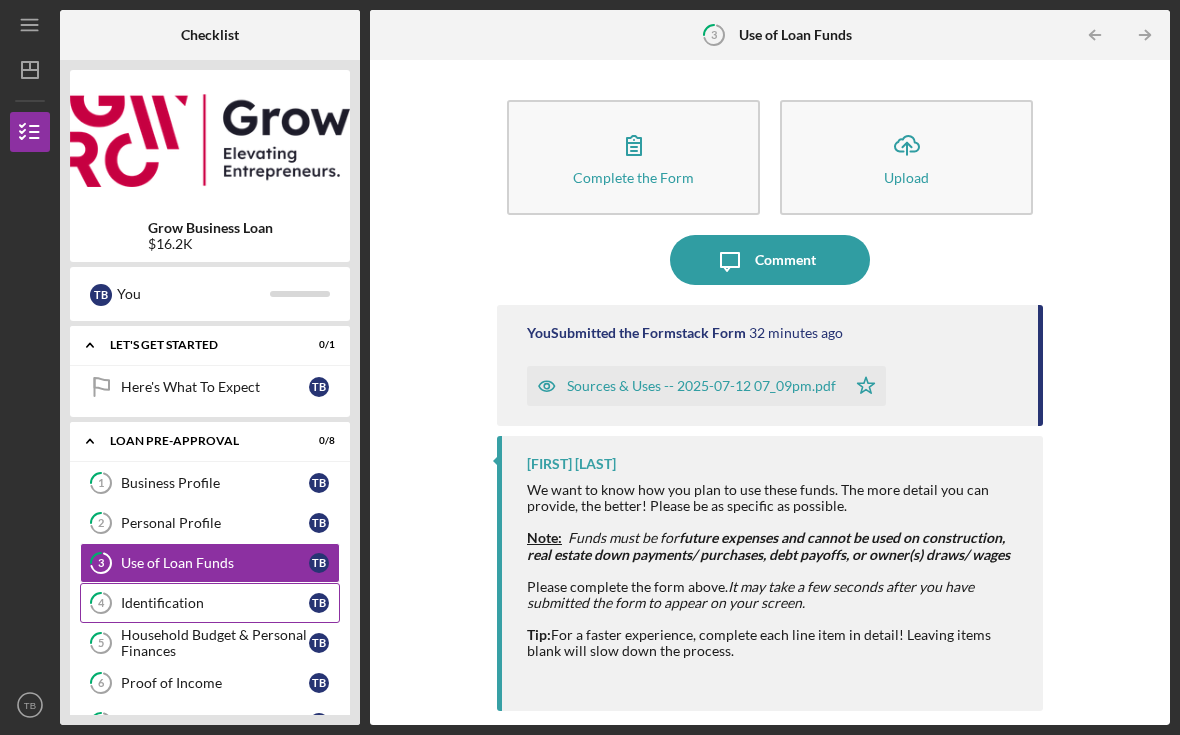 click on "4 Identification  T B" at bounding box center (210, 603) 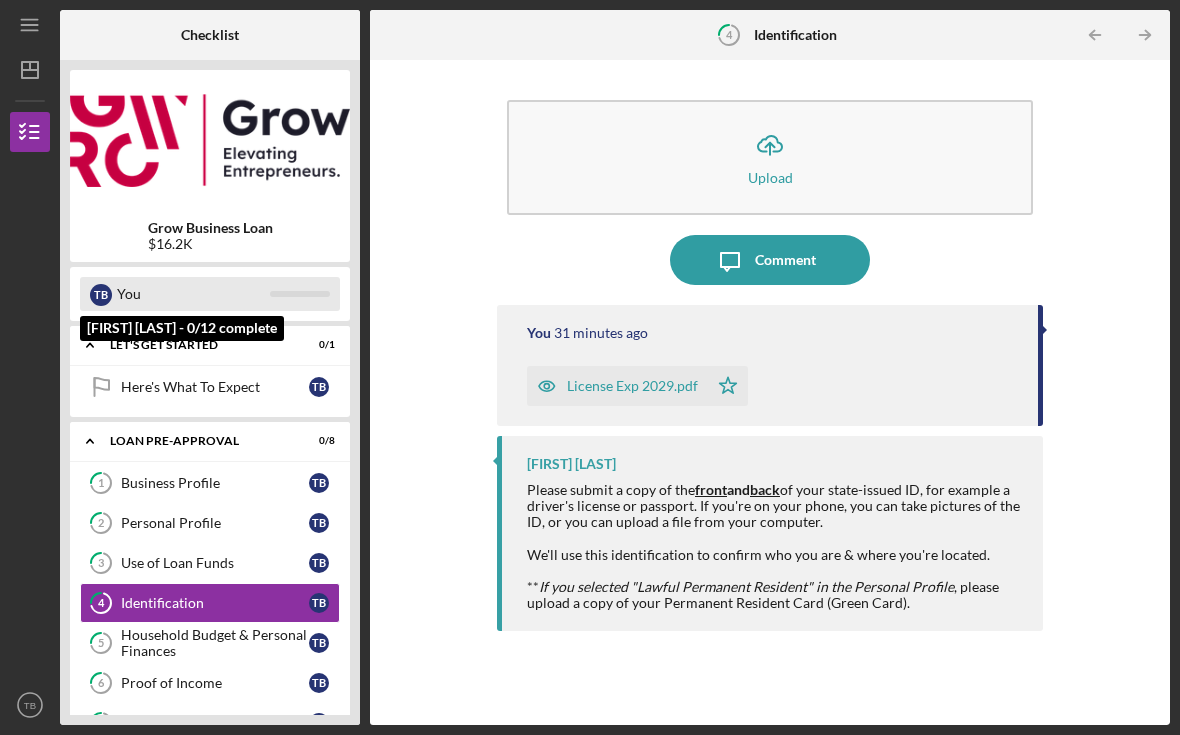 click on "T B You" at bounding box center (210, 294) 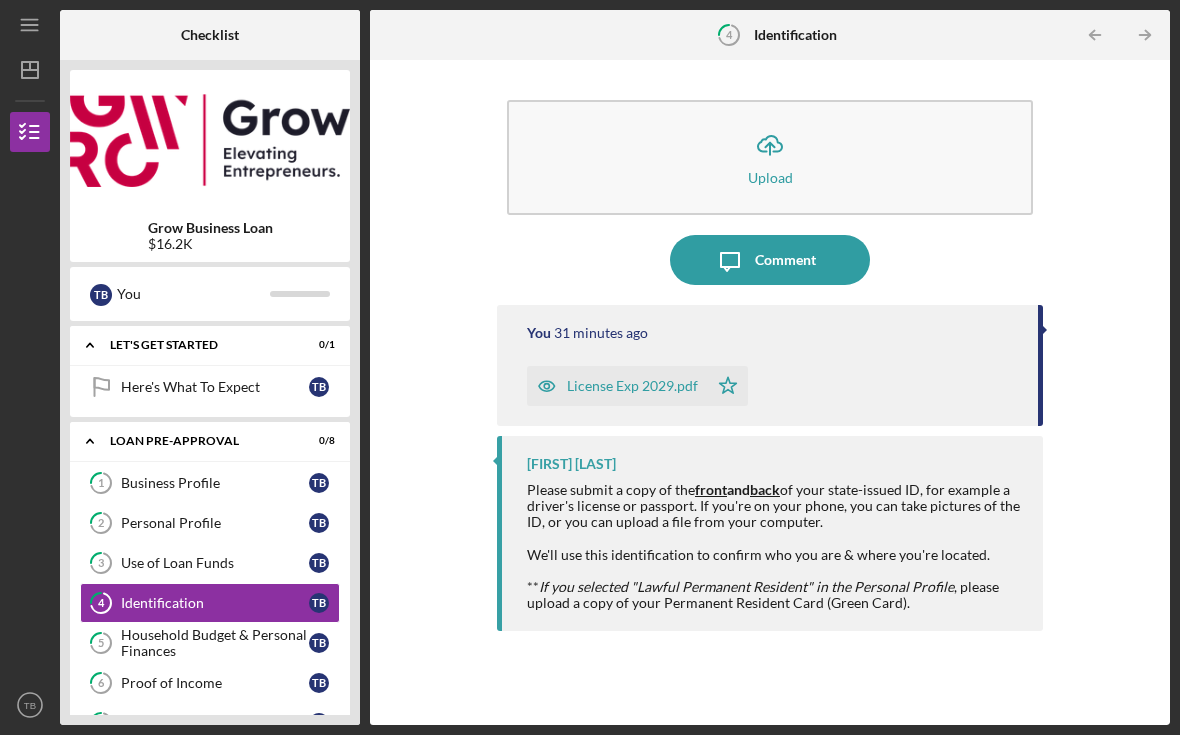 click on "Icon/Upload Upload Icon/Message Comment You   31 minutes ago License Exp 2029.pdf Icon/Star Paola Mendivil   Please submit a copy of the  front  and  back  of your state-issued ID, for example a driver's license or passport. If you're on your phone, you can take pictures of the ID, or you can upload a file from your computer.
We'll use this identification to confirm who you are & where you're located.
** If you selected "Lawful Permanent Resident" in the Personal Profile , please upload a copy of your Permanent Resident Card (Green Card)." at bounding box center [770, 392] 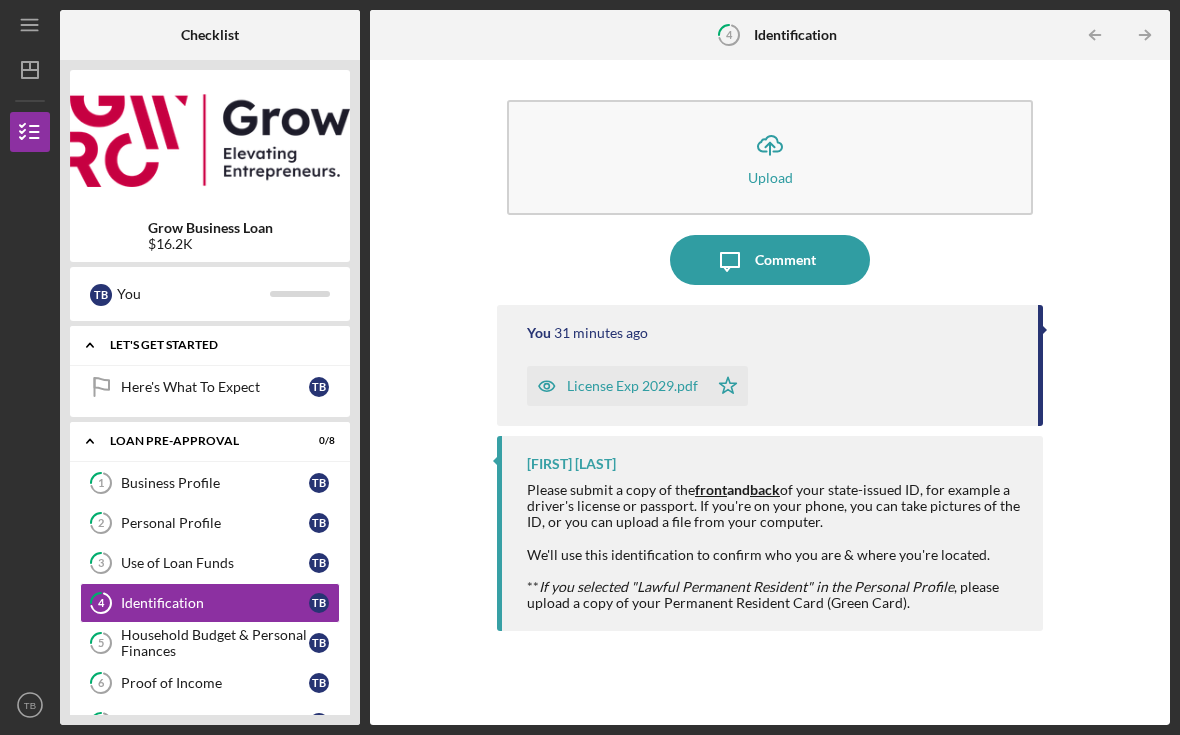 click on "Let's Get Started" at bounding box center (217, 345) 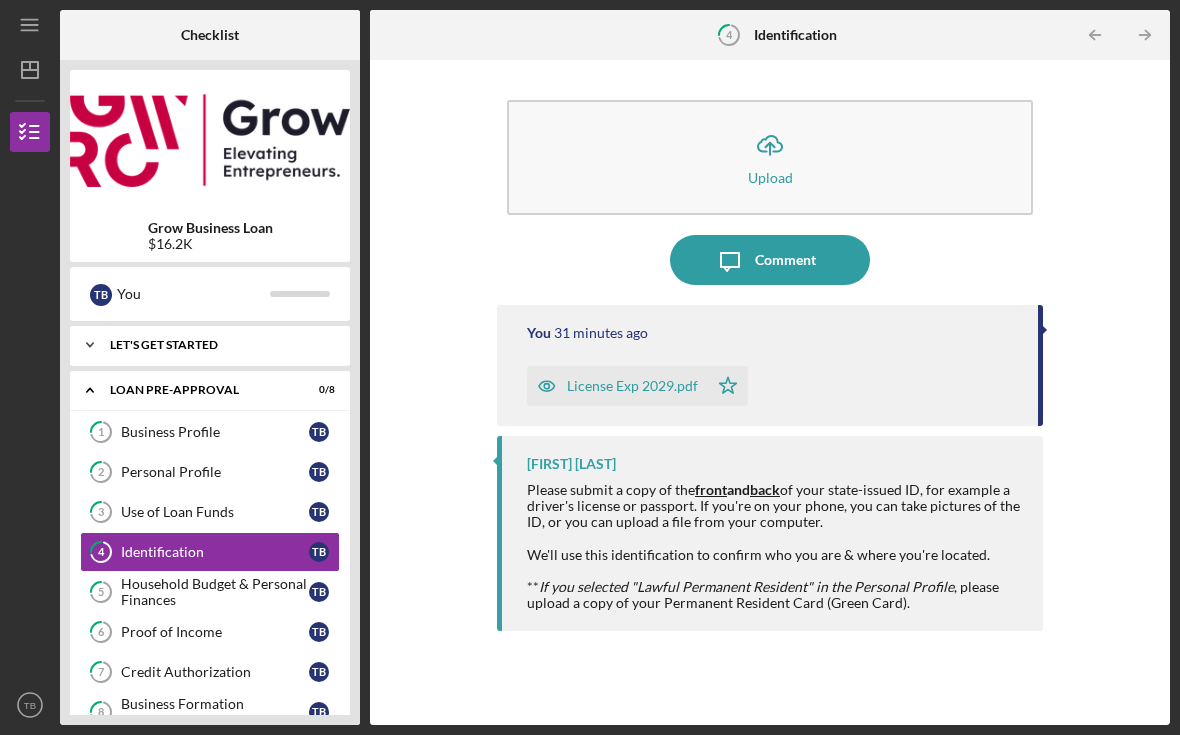 click on "Let's Get Started" at bounding box center (217, 345) 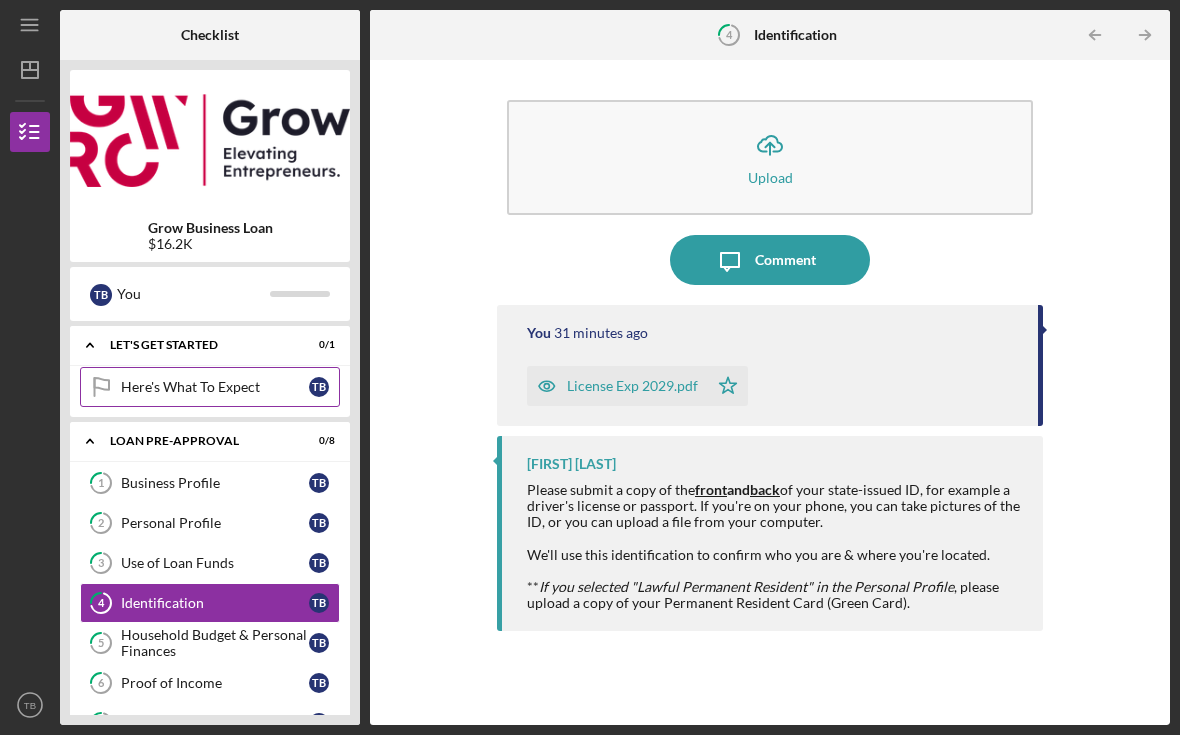 click on "Here's What To Expect Here's What To Expect T B" at bounding box center (210, 387) 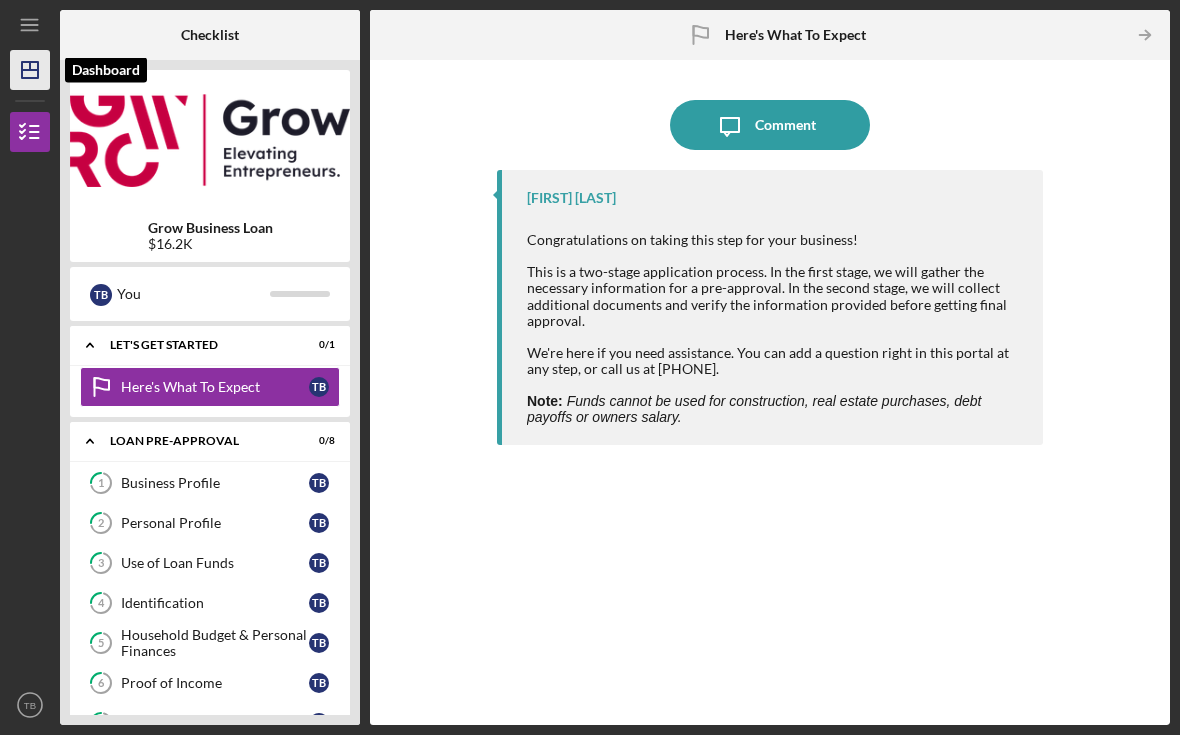 click 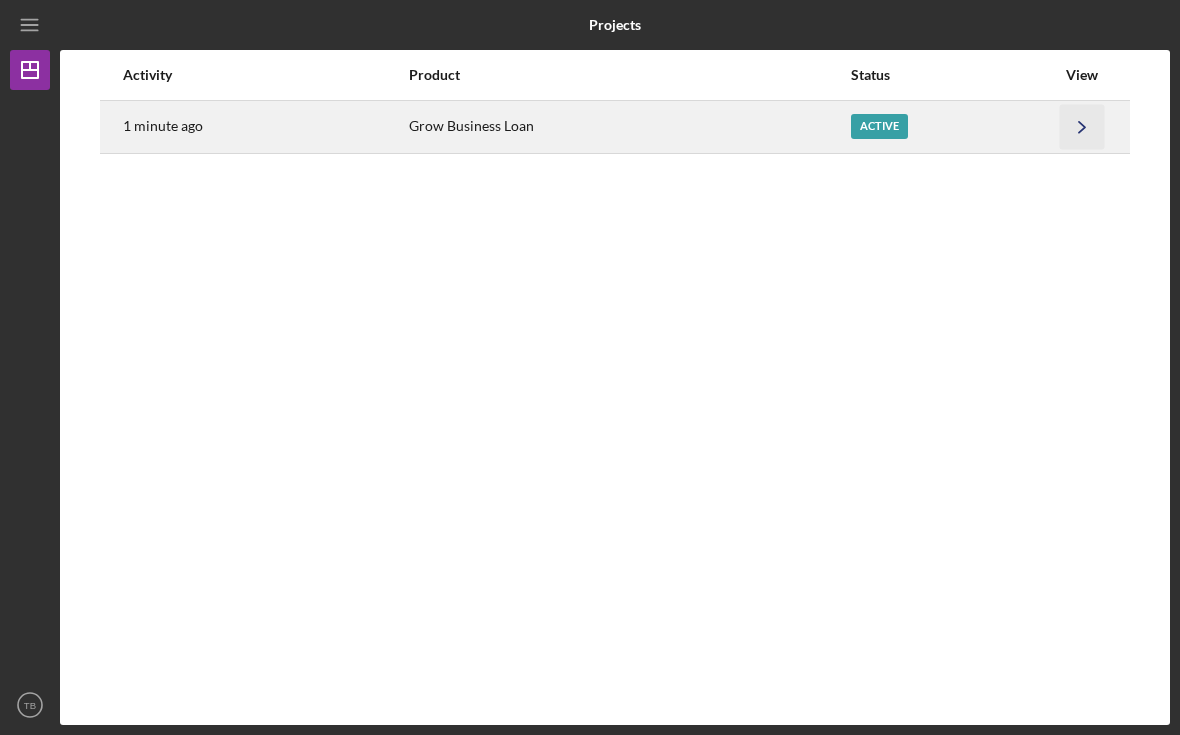 click on "Icon/Navigate" 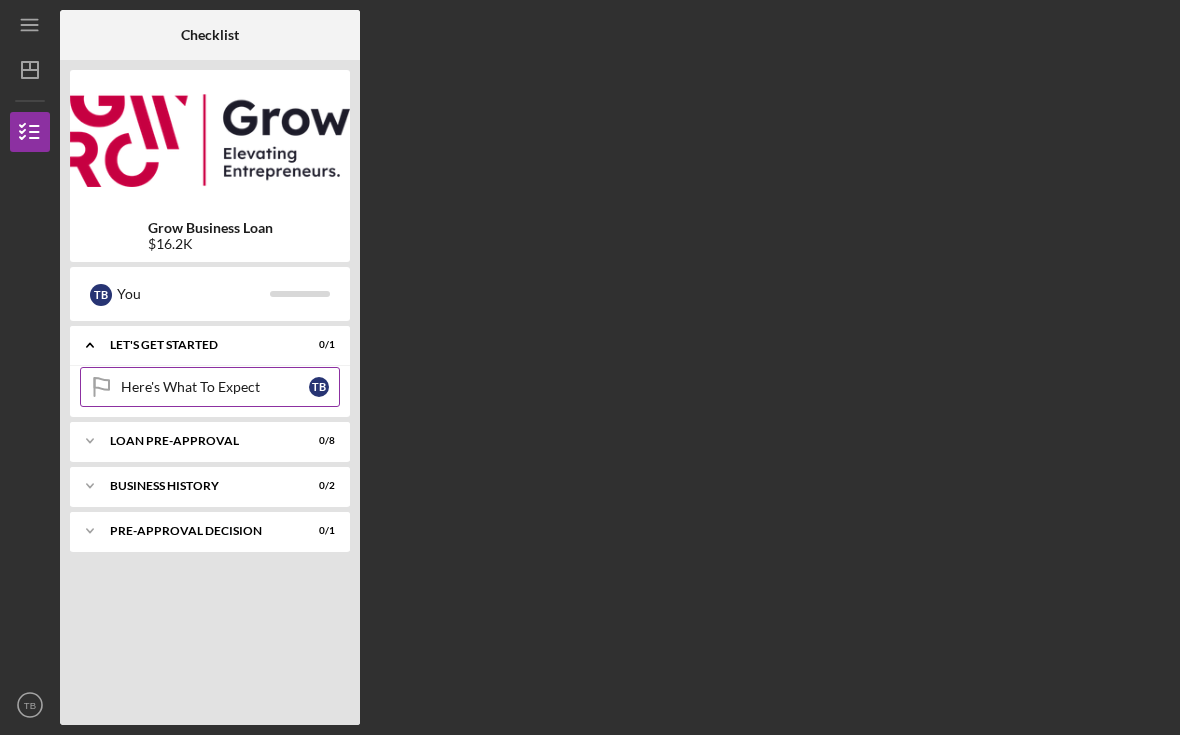 click on "Here's What To Expect Here's What To Expect T B" at bounding box center [210, 387] 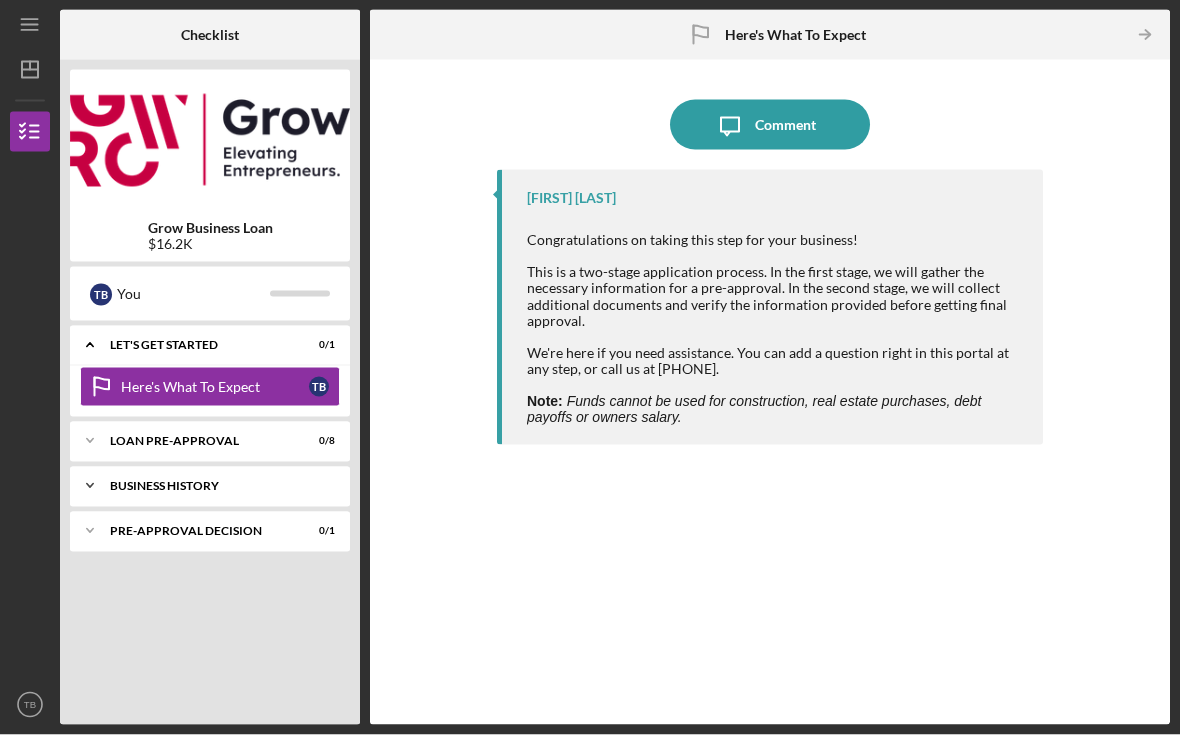 scroll, scrollTop: 36, scrollLeft: 0, axis: vertical 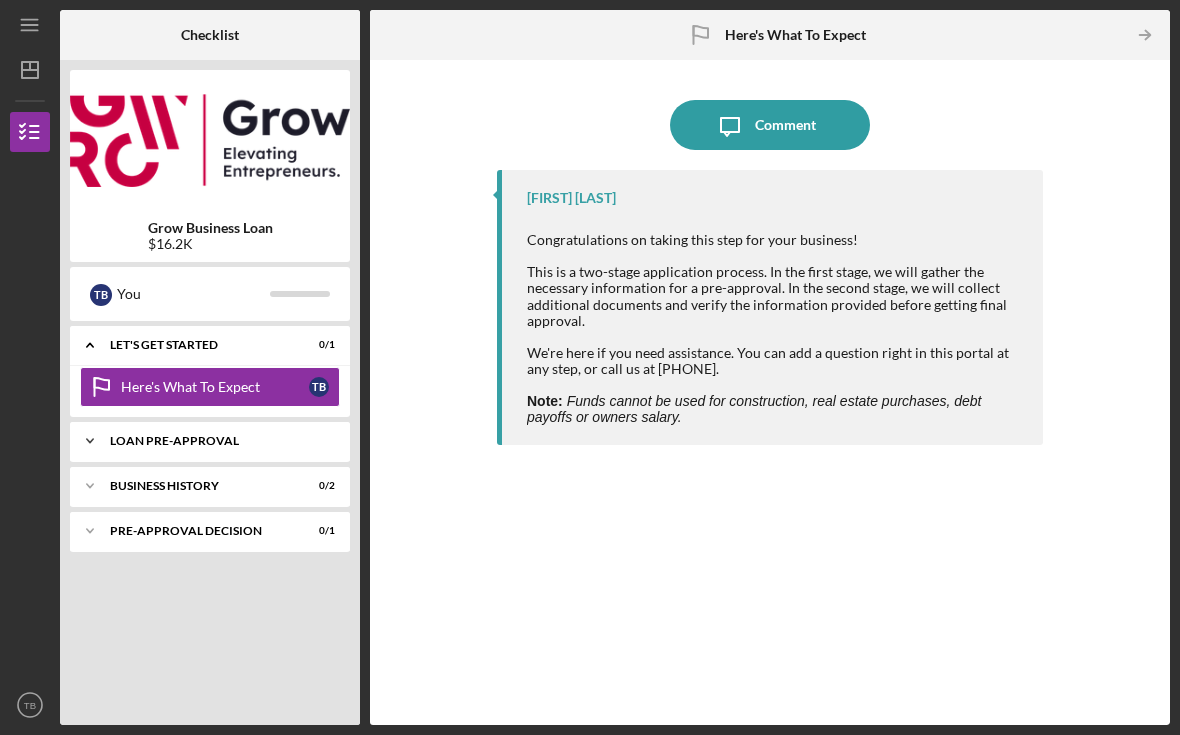 click on "Loan Pre-Approval" at bounding box center [217, 441] 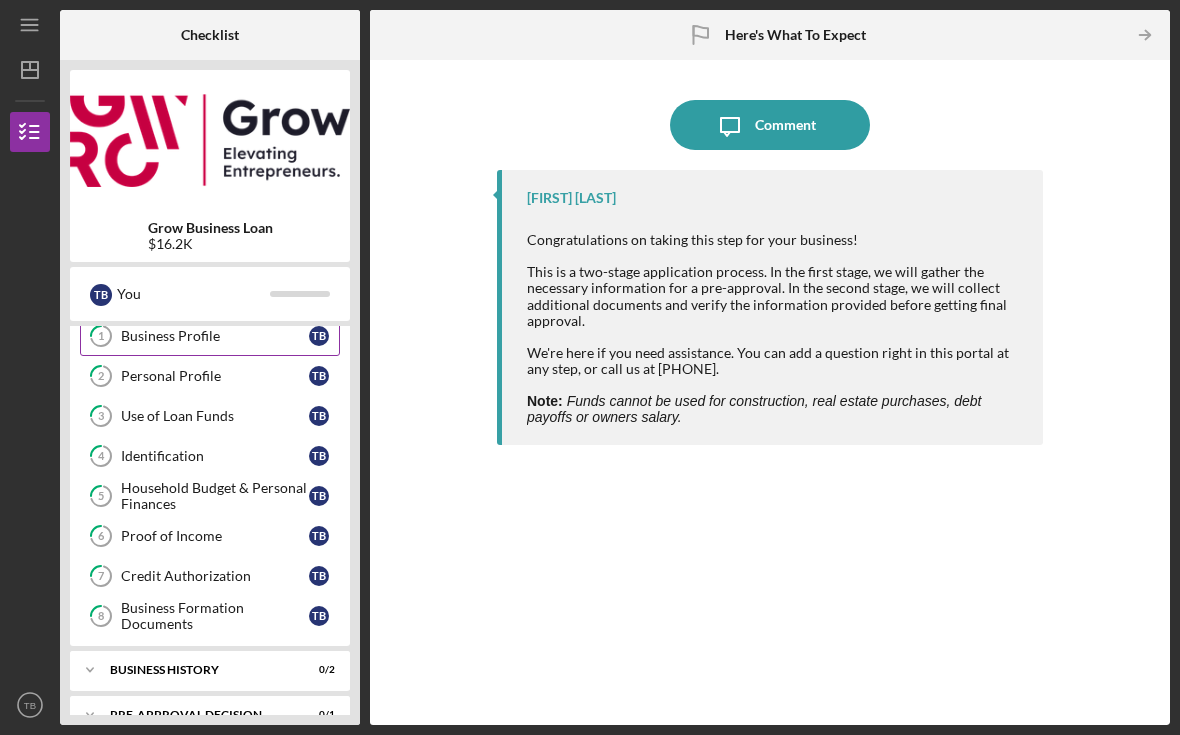 scroll, scrollTop: 142, scrollLeft: 0, axis: vertical 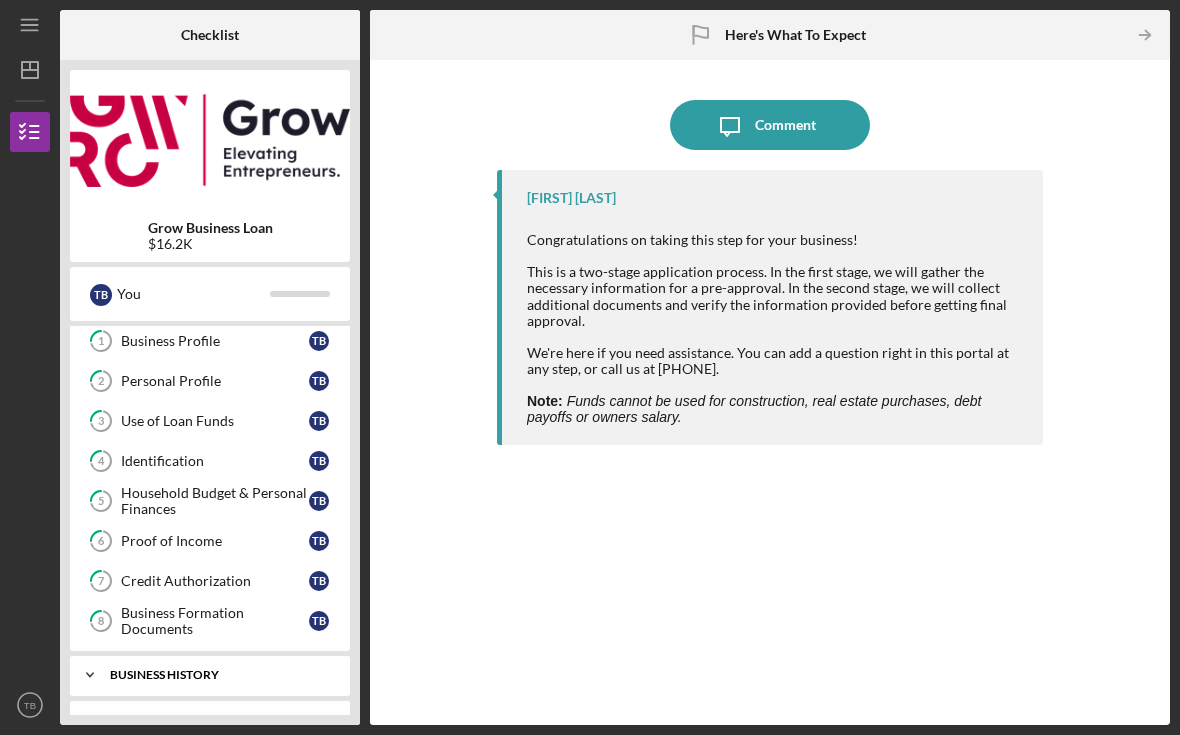 click on "Icon/Expander Business History 0 / 2" at bounding box center [210, 675] 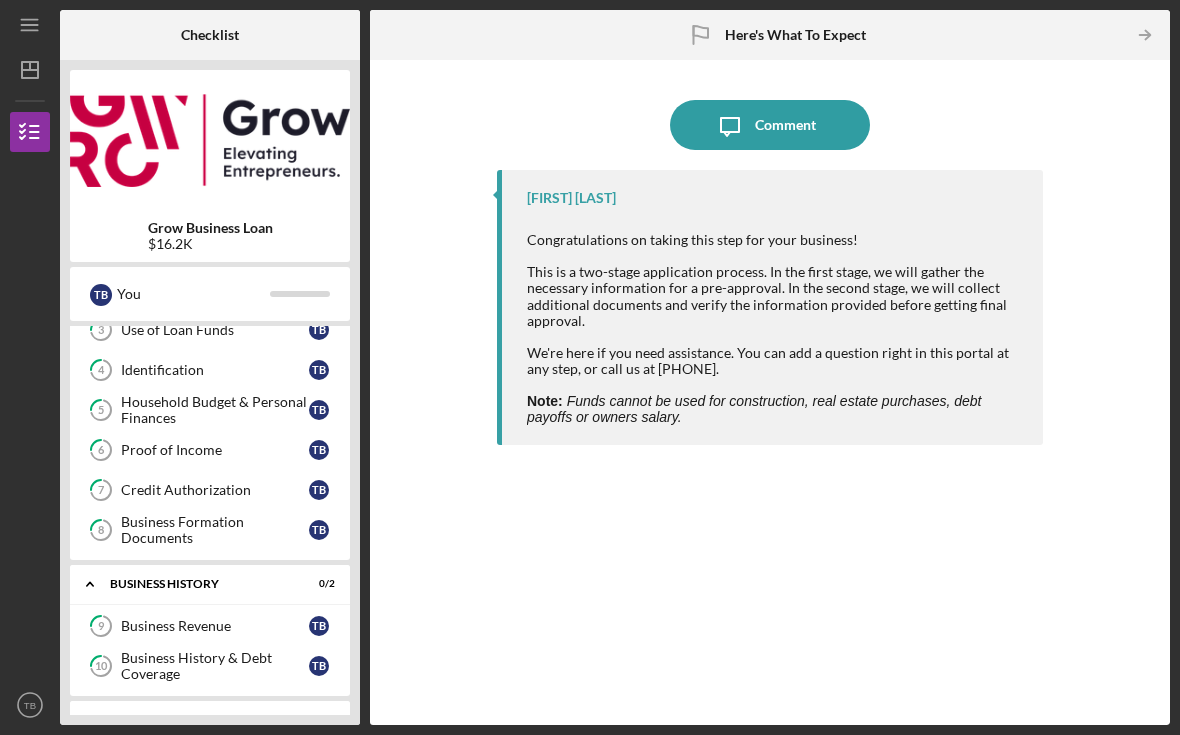 click on "Icon/Expander Pre-Approval Decision 0 / 1" at bounding box center (210, 720) 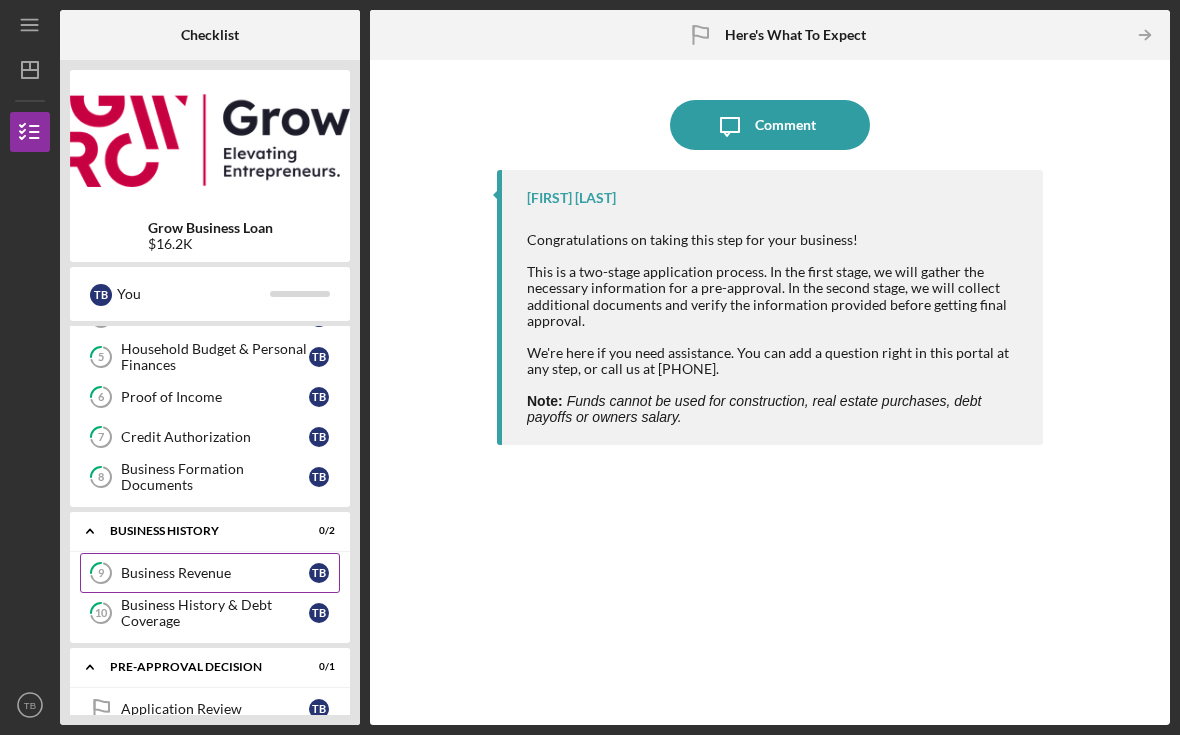 scroll, scrollTop: 284, scrollLeft: 0, axis: vertical 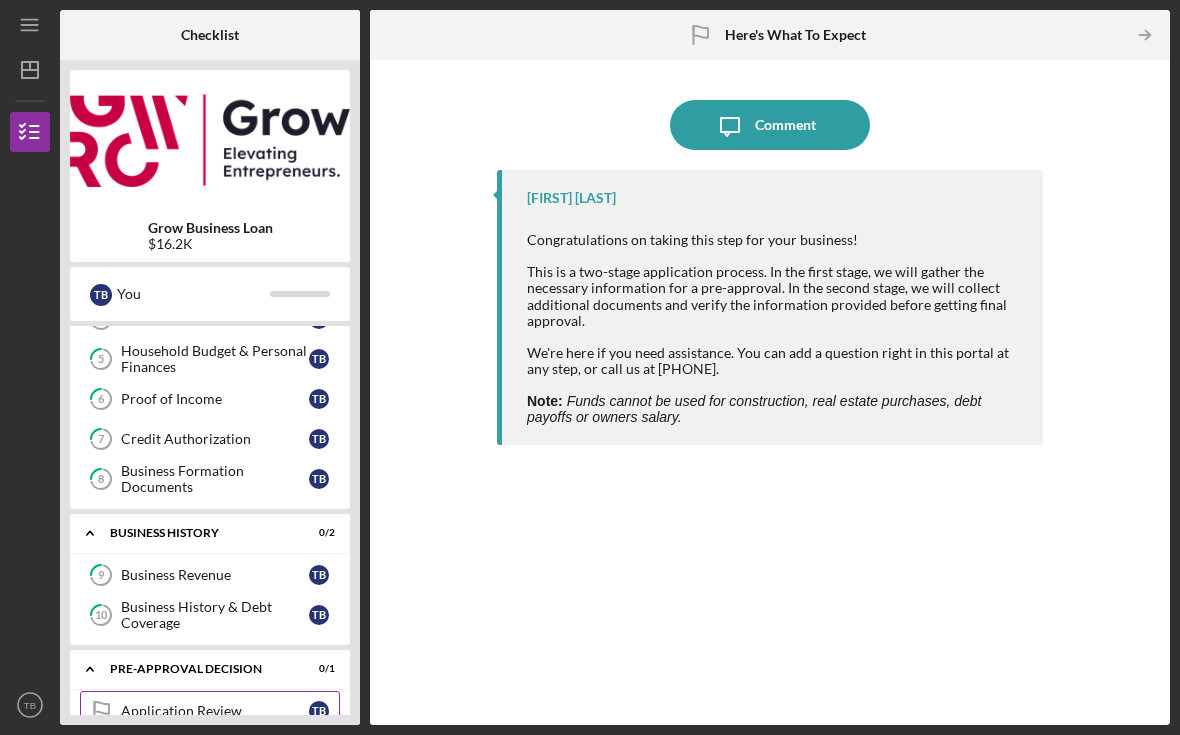 click on "Application Review" at bounding box center [215, 711] 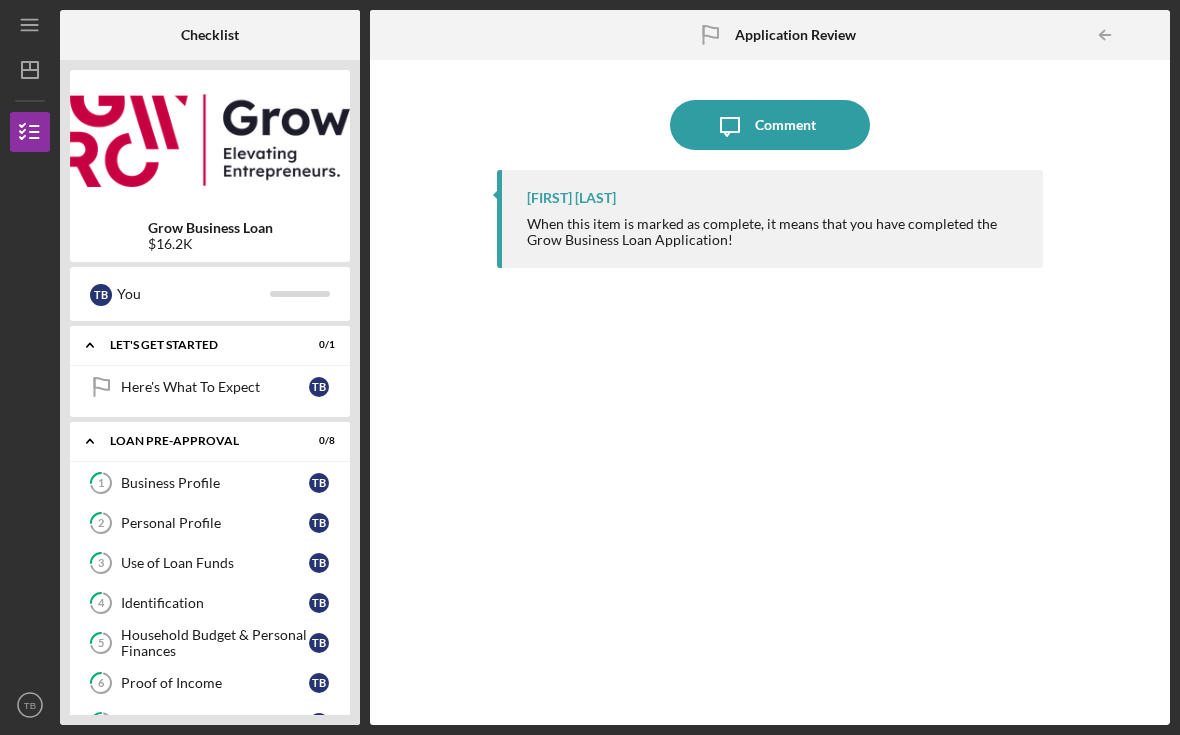 scroll, scrollTop: 0, scrollLeft: 0, axis: both 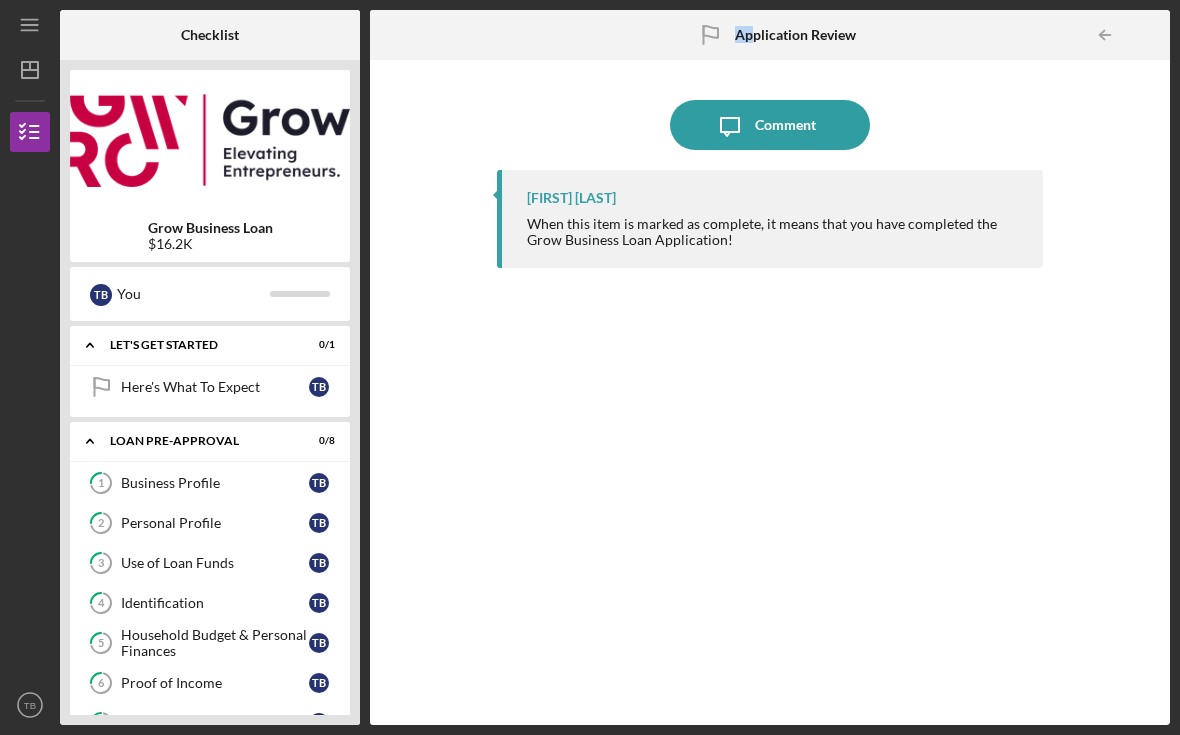 drag, startPoint x: 756, startPoint y: 1, endPoint x: 773, endPoint y: -42, distance: 46.238514 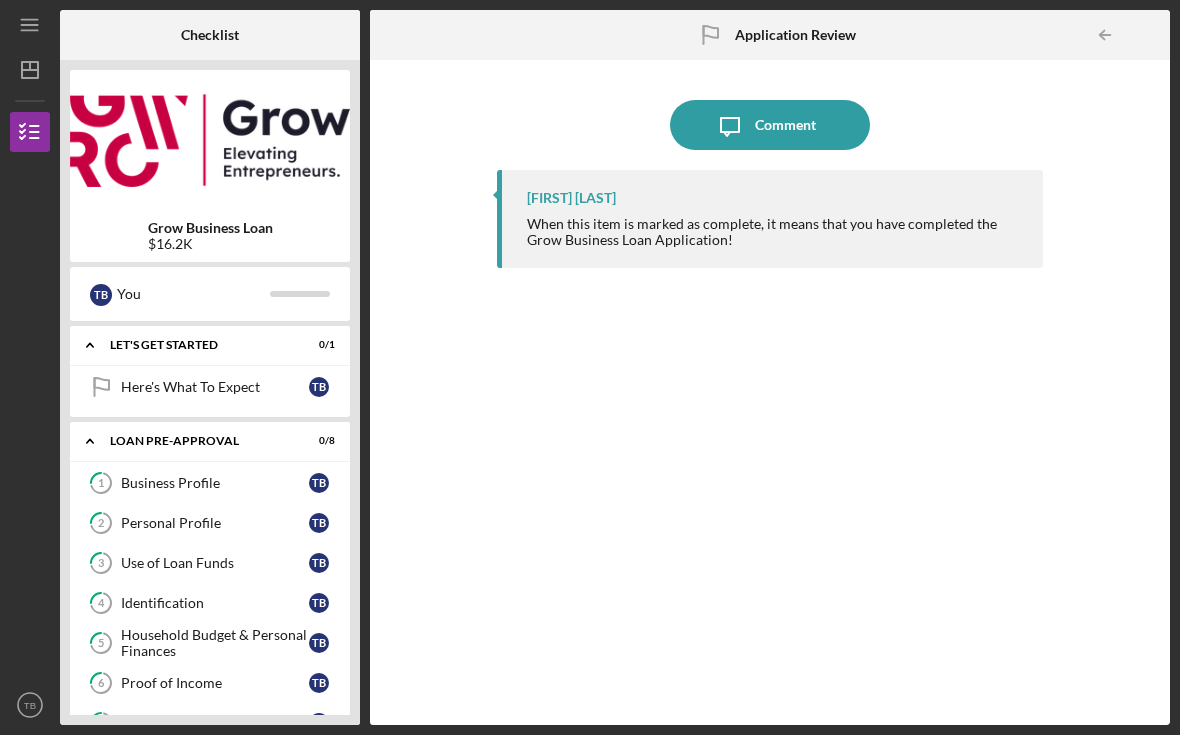 click on "Paola Mendivil   When this item is marked as complete, it means that you have completed the Grow Business Loan Application!" at bounding box center [770, 432] 